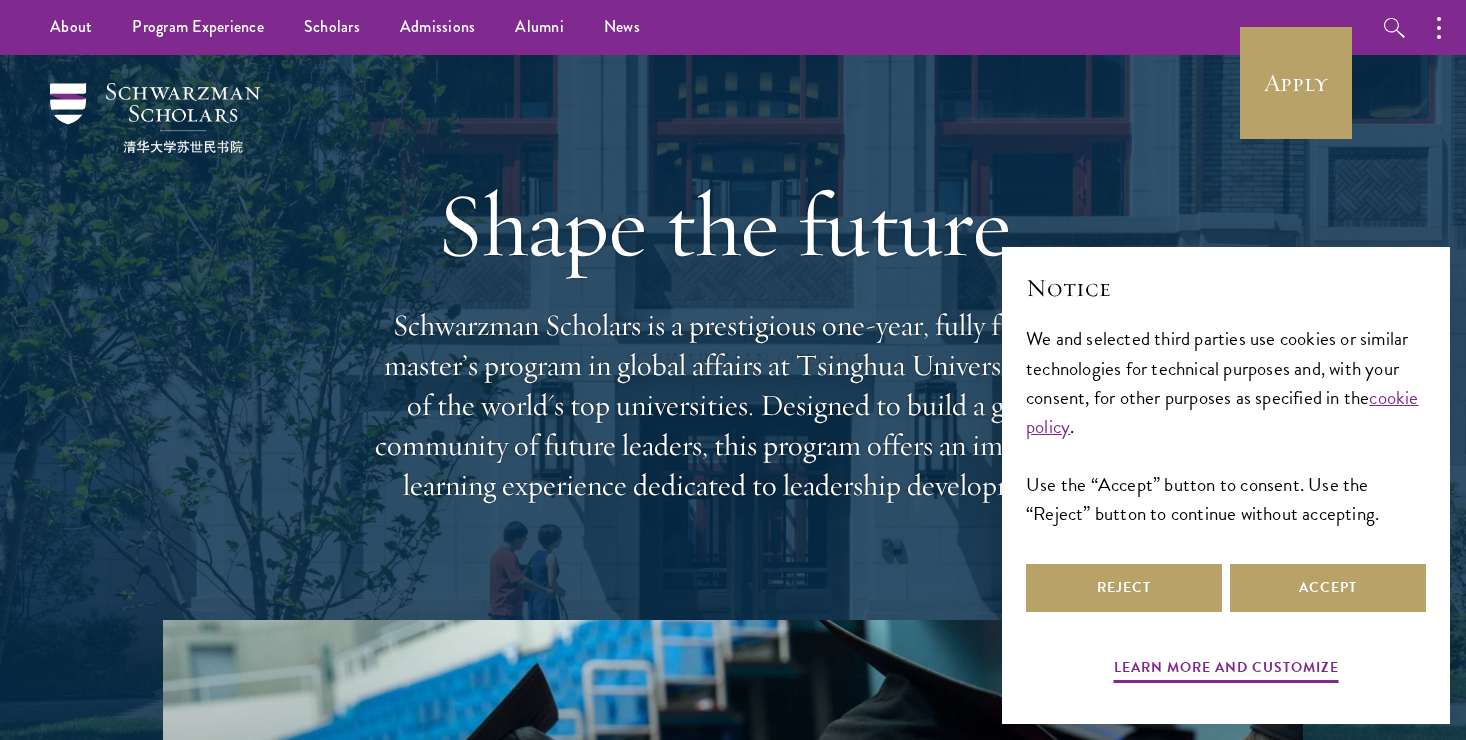 scroll, scrollTop: 0, scrollLeft: 0, axis: both 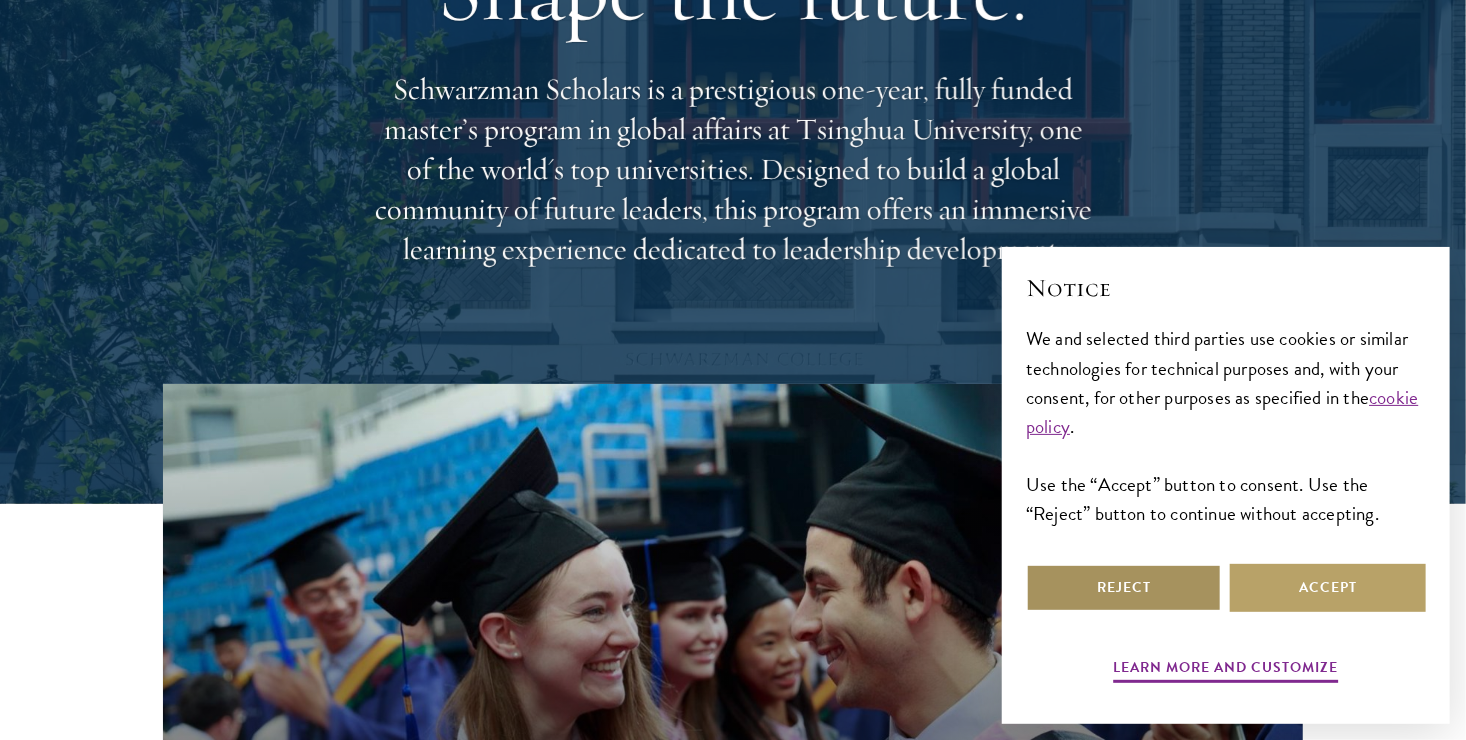 click on "Reject" at bounding box center (1124, 588) 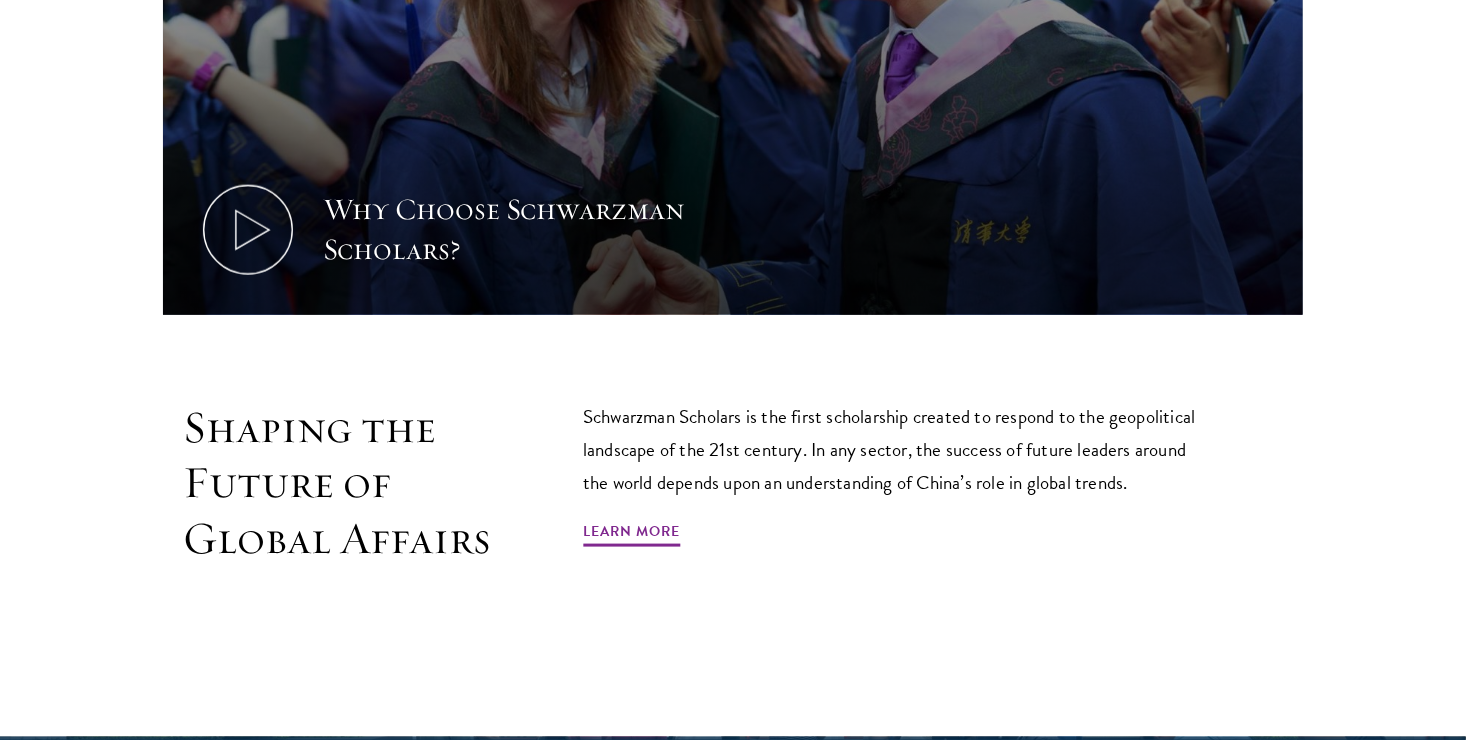 scroll, scrollTop: 948, scrollLeft: 0, axis: vertical 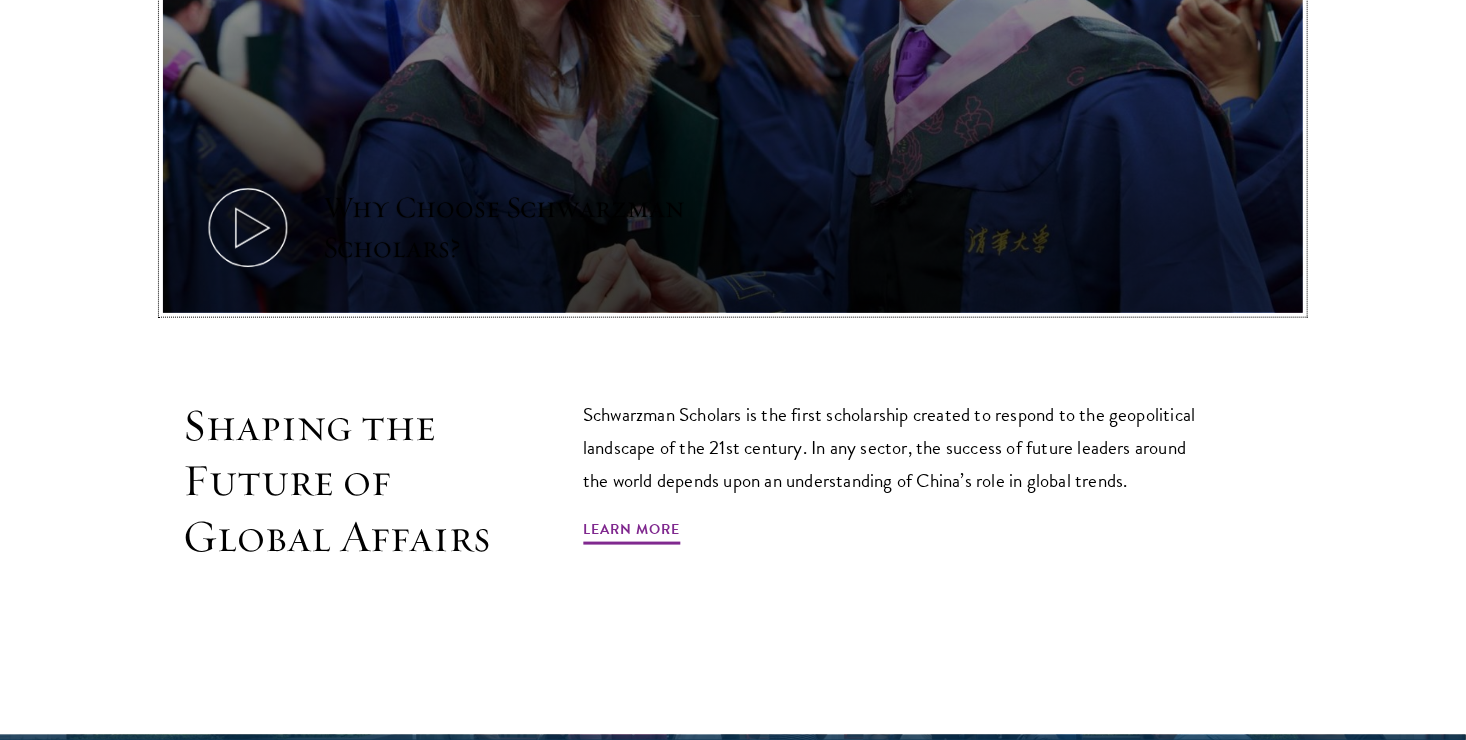 click 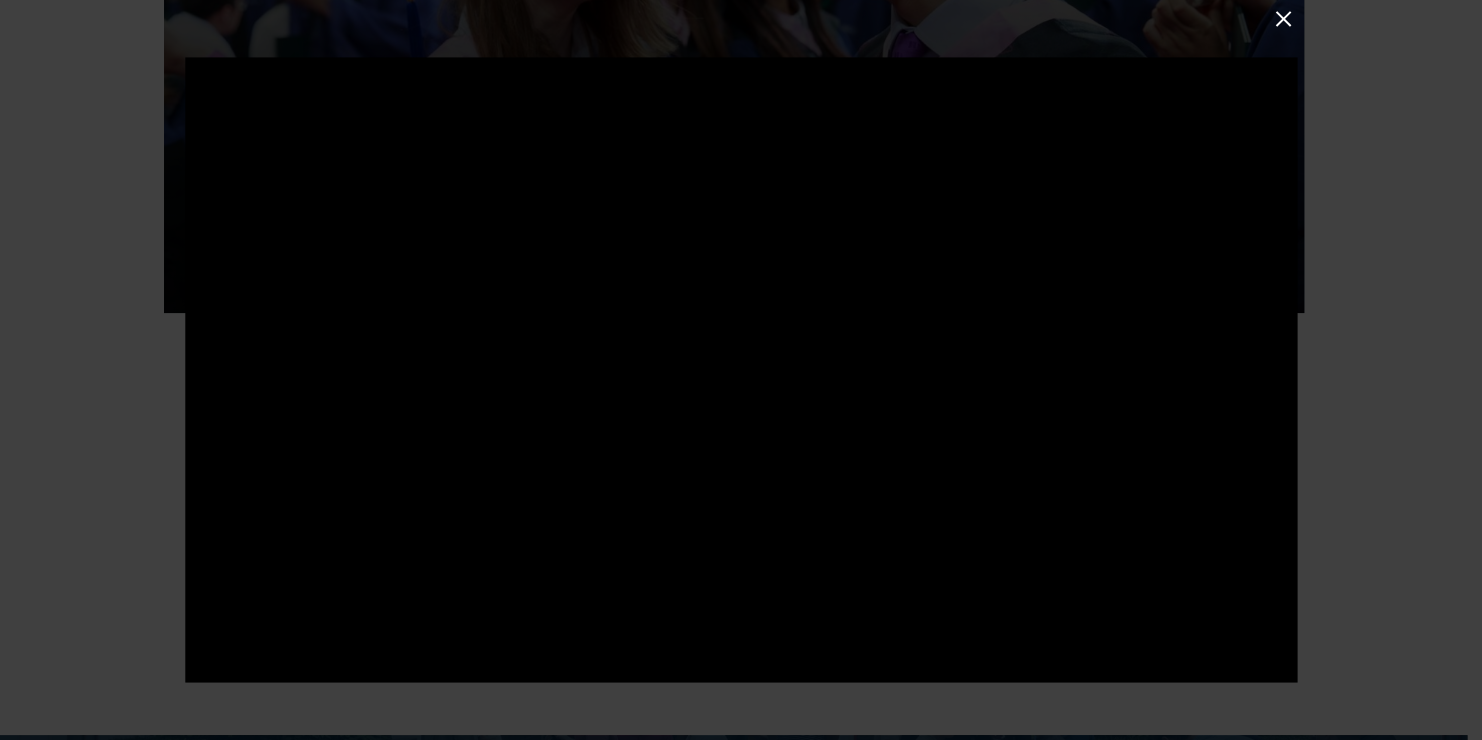 type 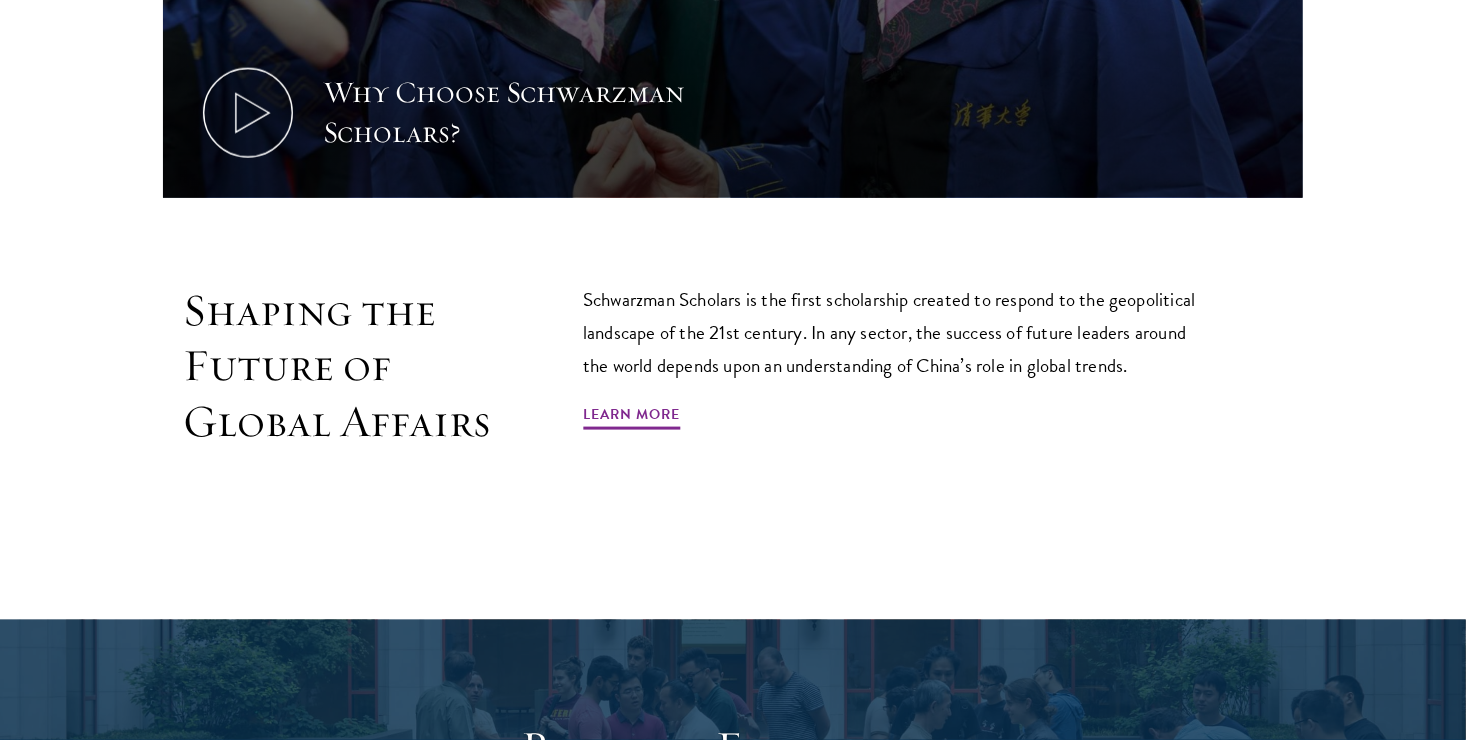 scroll, scrollTop: 1064, scrollLeft: 0, axis: vertical 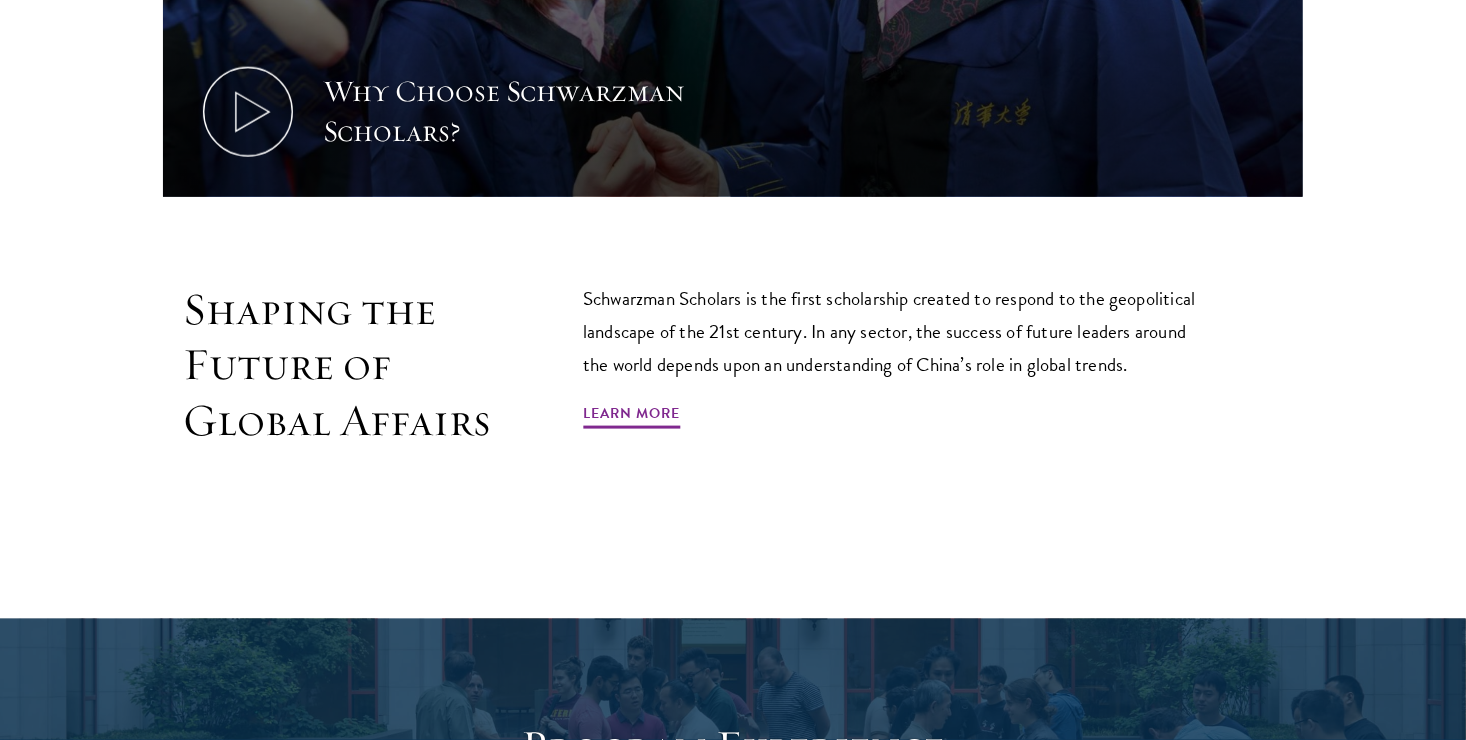 click on "Schwarzman Scholars is the first scholarship created to respond to the geopolitical landscape of the 21st century. In any sector, the success of future leaders around the world depends upon an understanding of China’s role in global trends." at bounding box center [898, 331] 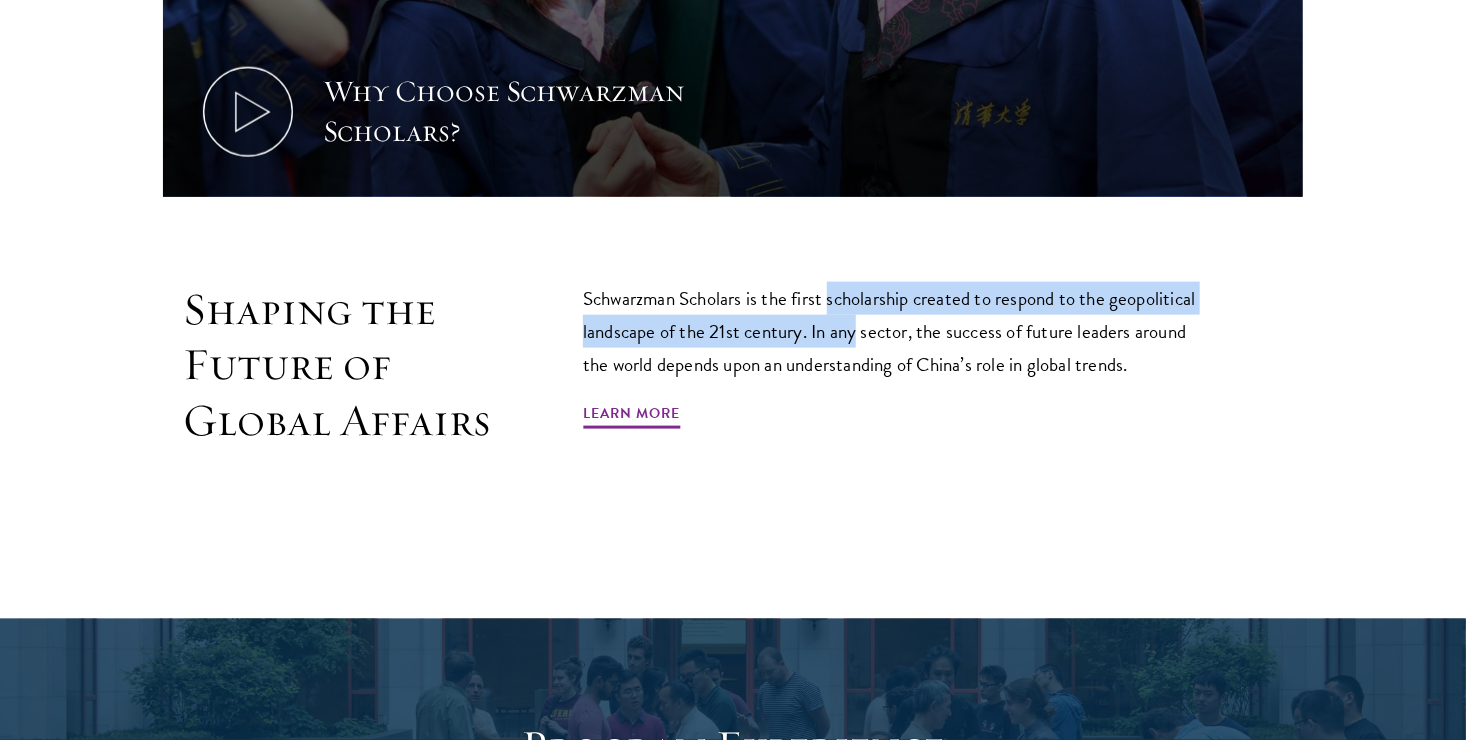 drag, startPoint x: 854, startPoint y: 297, endPoint x: 845, endPoint y: 341, distance: 44.911022 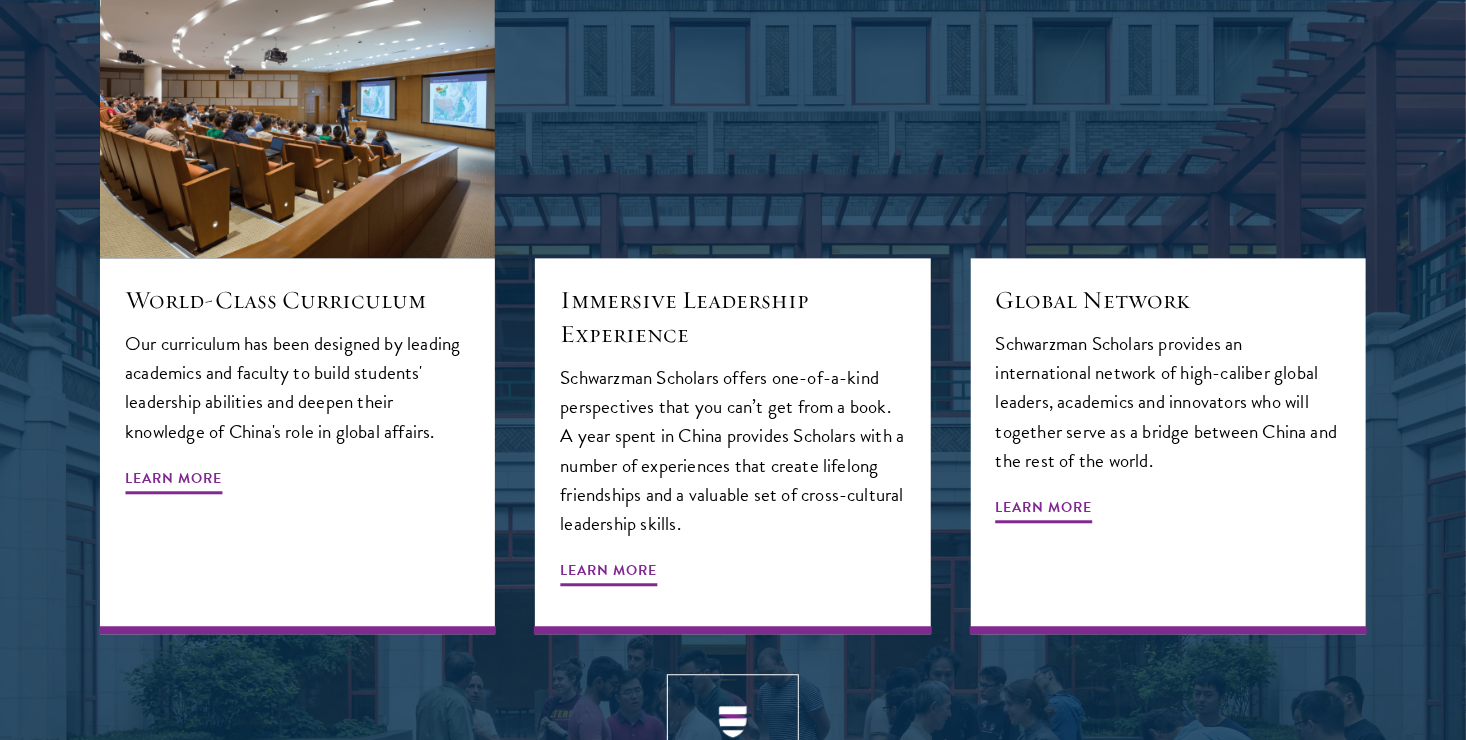scroll, scrollTop: 2123, scrollLeft: 0, axis: vertical 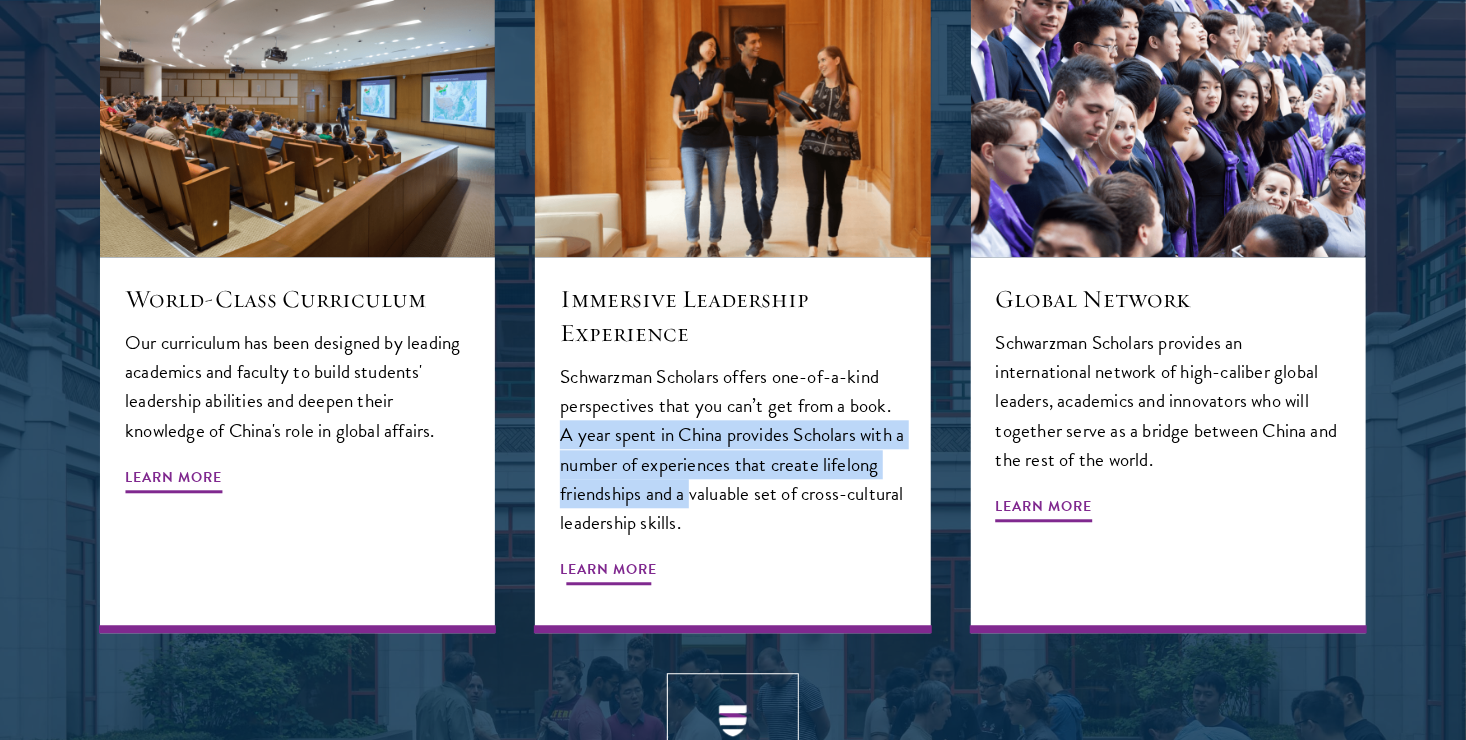 drag, startPoint x: 522, startPoint y: 448, endPoint x: 692, endPoint y: 488, distance: 174.64249 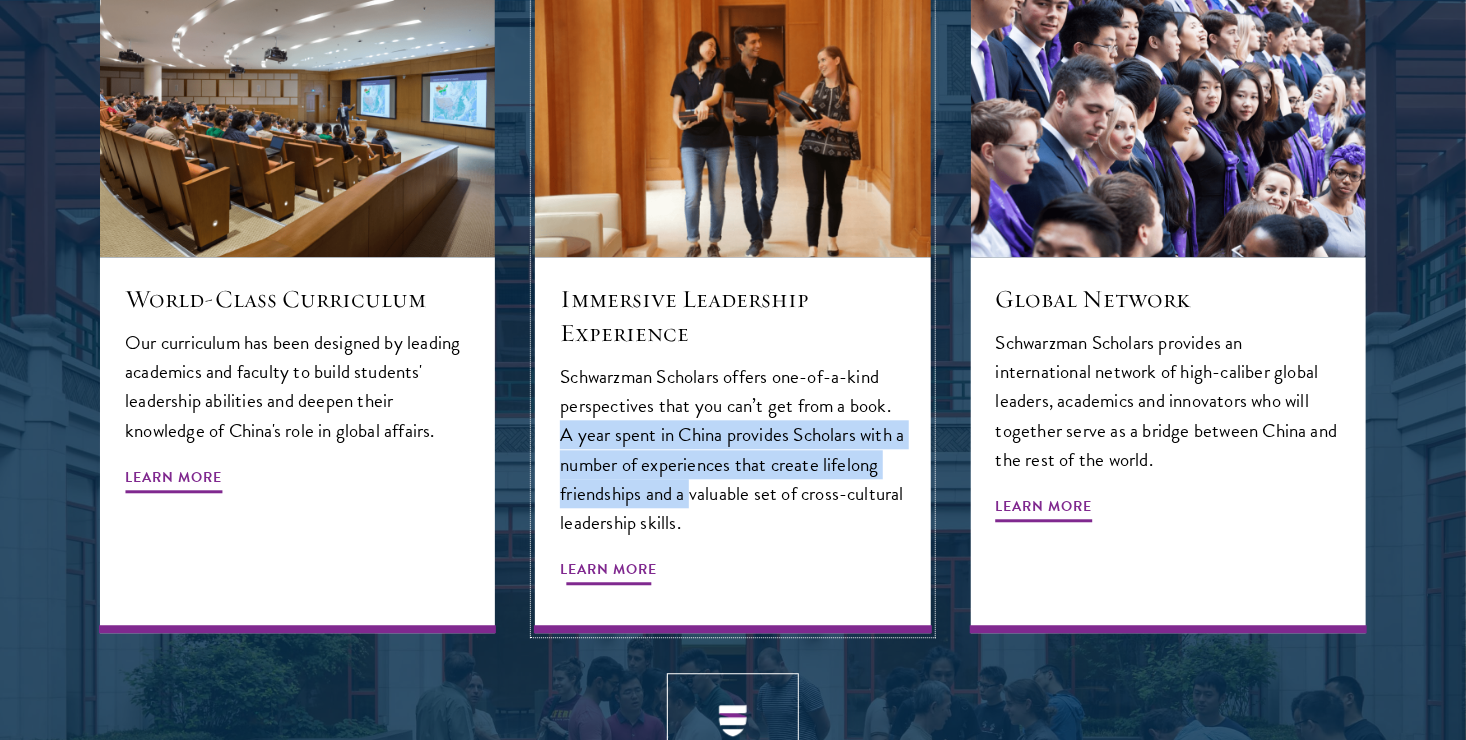 click on "Schwarzman Scholars offers one-of-a-kind perspectives that you can’t get from a book. A year spent in China provides Scholars with a number of experiences that create lifelong friendships and a valuable set of cross-cultural leadership skills." at bounding box center [732, 449] 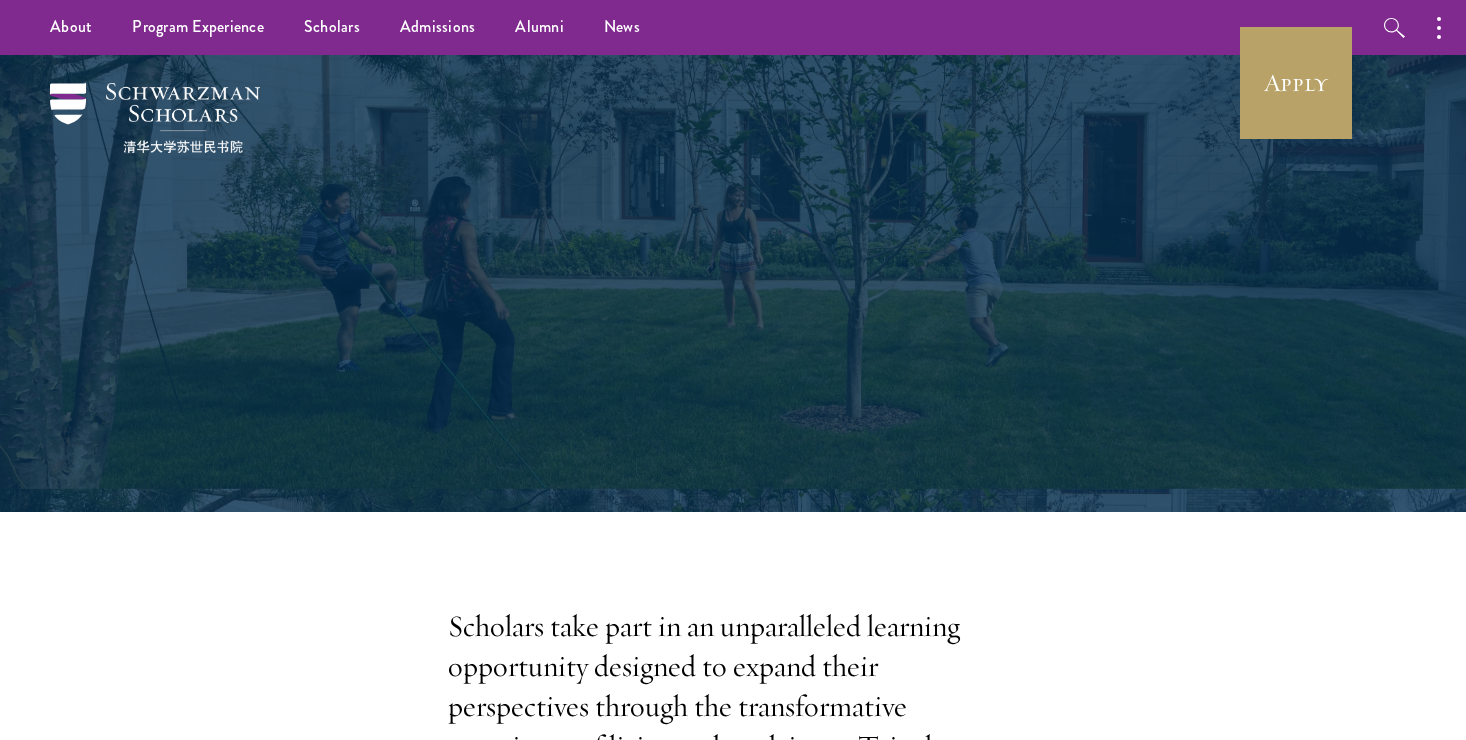scroll, scrollTop: 0, scrollLeft: 0, axis: both 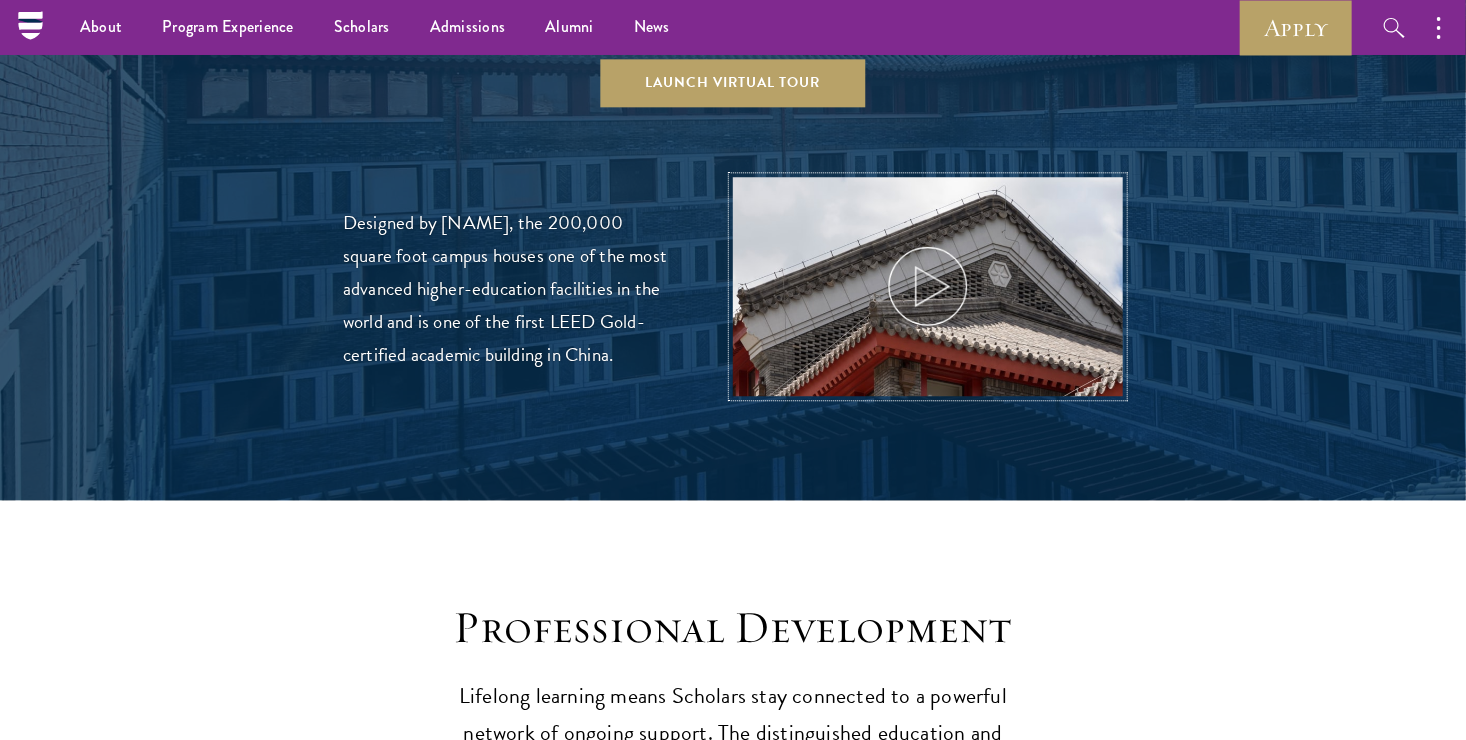 click at bounding box center (928, 371) 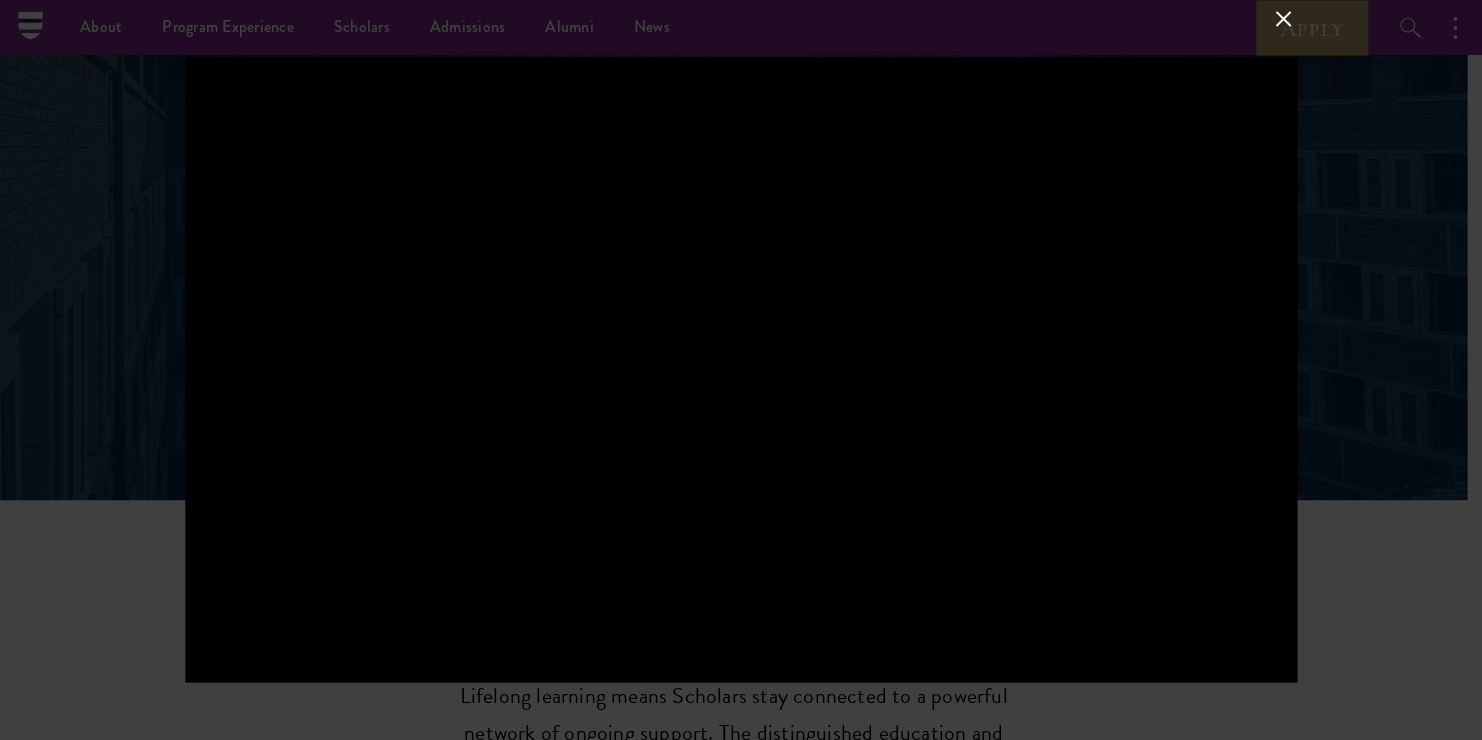 click at bounding box center (741, 370) 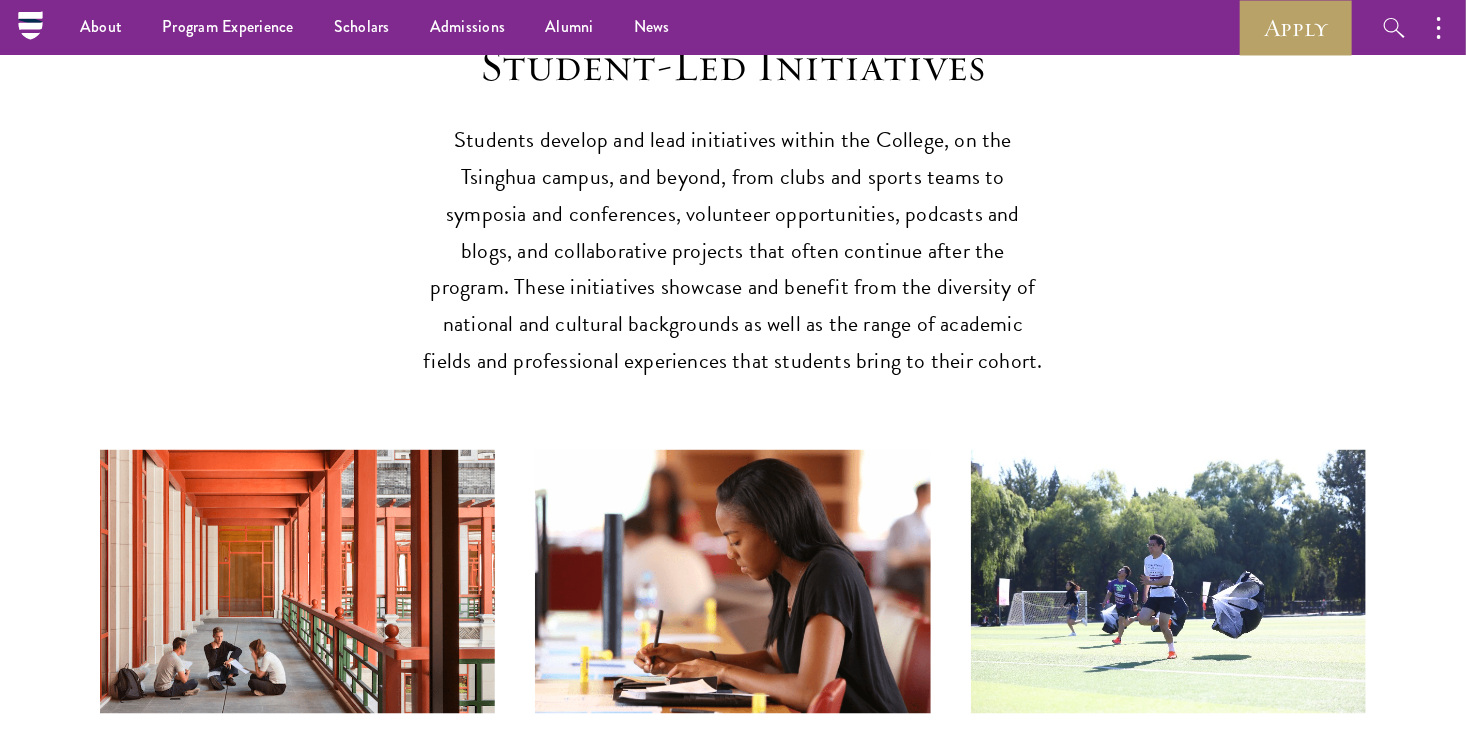 scroll, scrollTop: 4771, scrollLeft: 0, axis: vertical 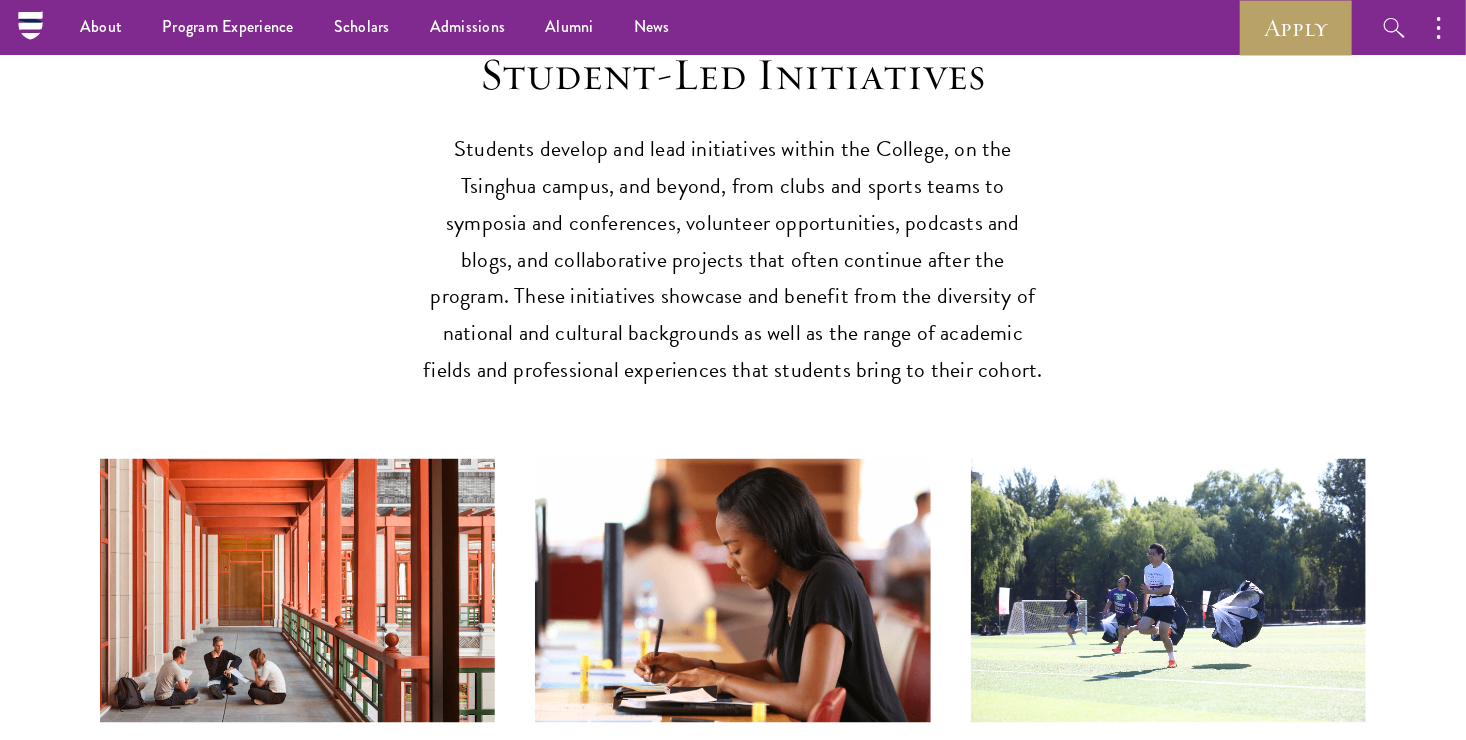 click on "Students develop and lead initiatives within the College, on the Tsinghua campus, and beyond, from clubs and sports teams to symposia and conferences, volunteer opportunities, podcasts and blogs, and collaborative projects that often continue after the program. These initiatives showcase and benefit from the diversity of national and cultural backgrounds as well as the range of academic fields and professional experiences that students bring to their cohort." at bounding box center (733, 260) 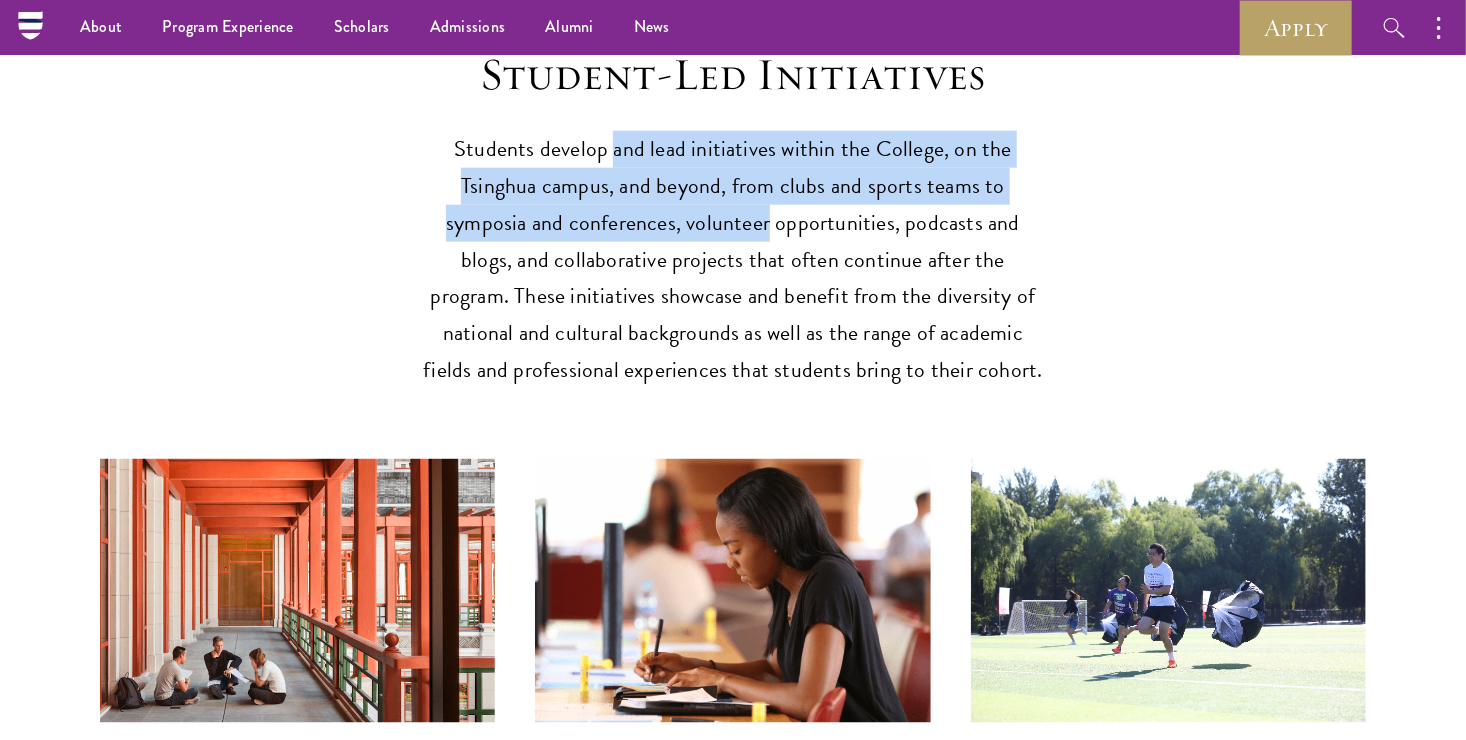 drag, startPoint x: 617, startPoint y: 151, endPoint x: 653, endPoint y: 235, distance: 91.389275 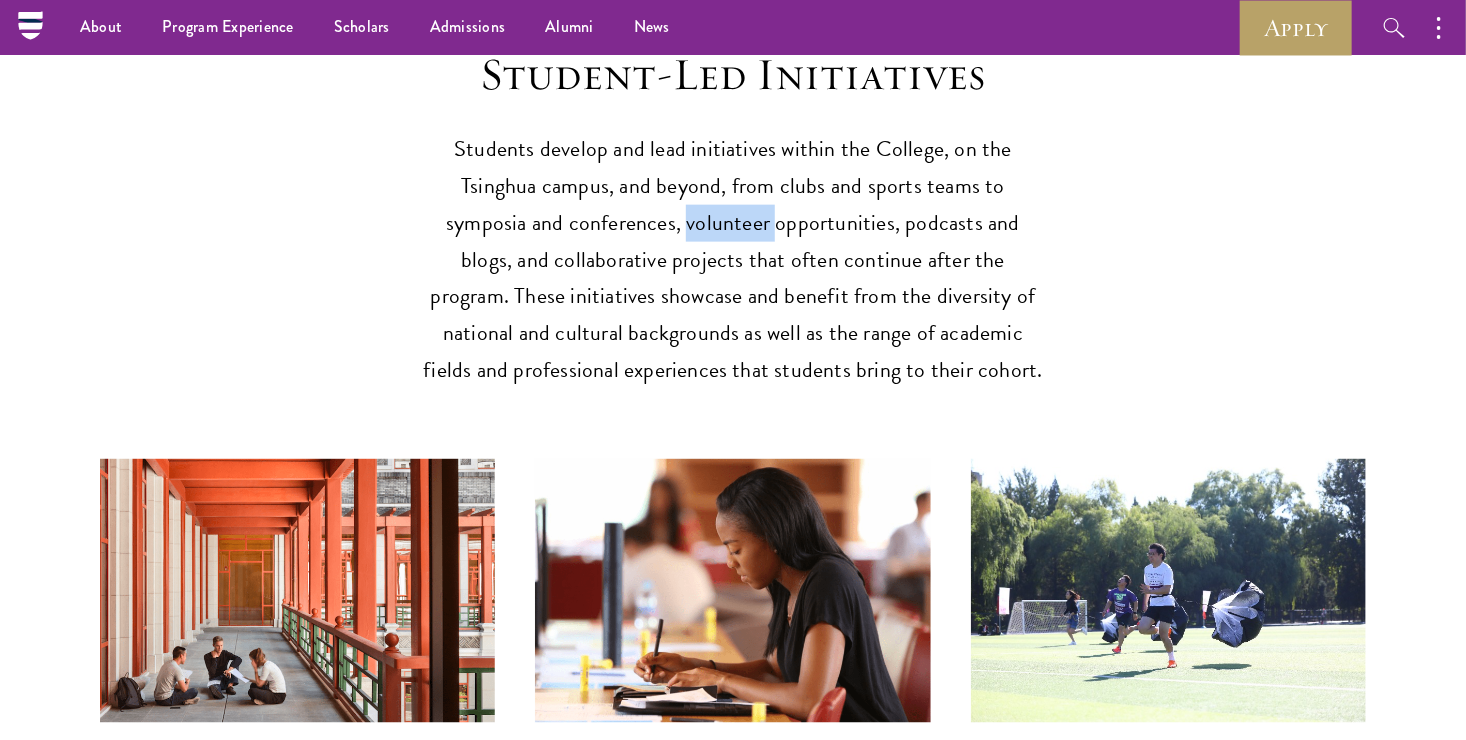 click on "Students develop and lead initiatives within the College, on the Tsinghua campus, and beyond, from clubs and sports teams to symposia and conferences, volunteer opportunities, podcasts and blogs, and collaborative projects that often continue after the program. These initiatives showcase and benefit from the diversity of national and cultural backgrounds as well as the range of academic fields and professional experiences that students bring to their cohort." at bounding box center [733, 260] 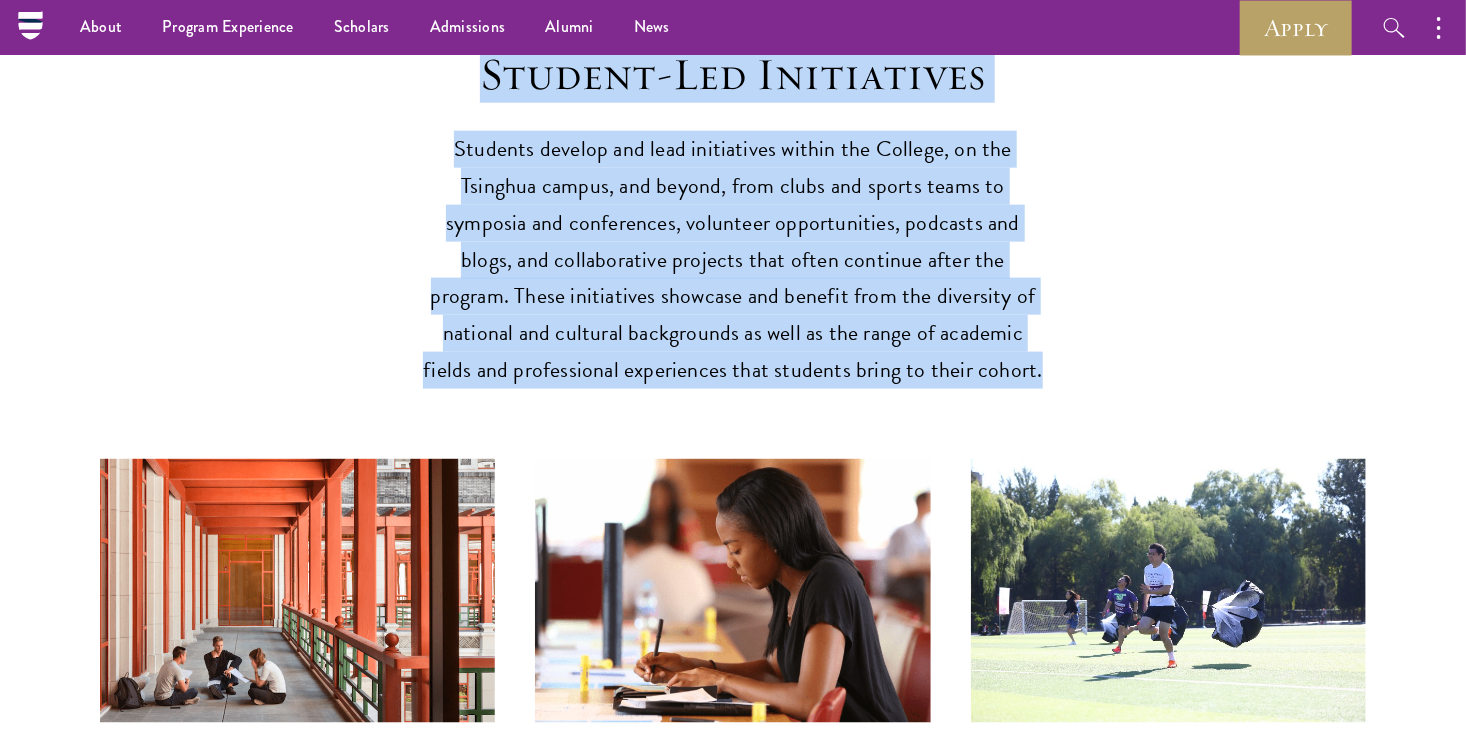 drag, startPoint x: 653, startPoint y: 235, endPoint x: 551, endPoint y: 99, distance: 170 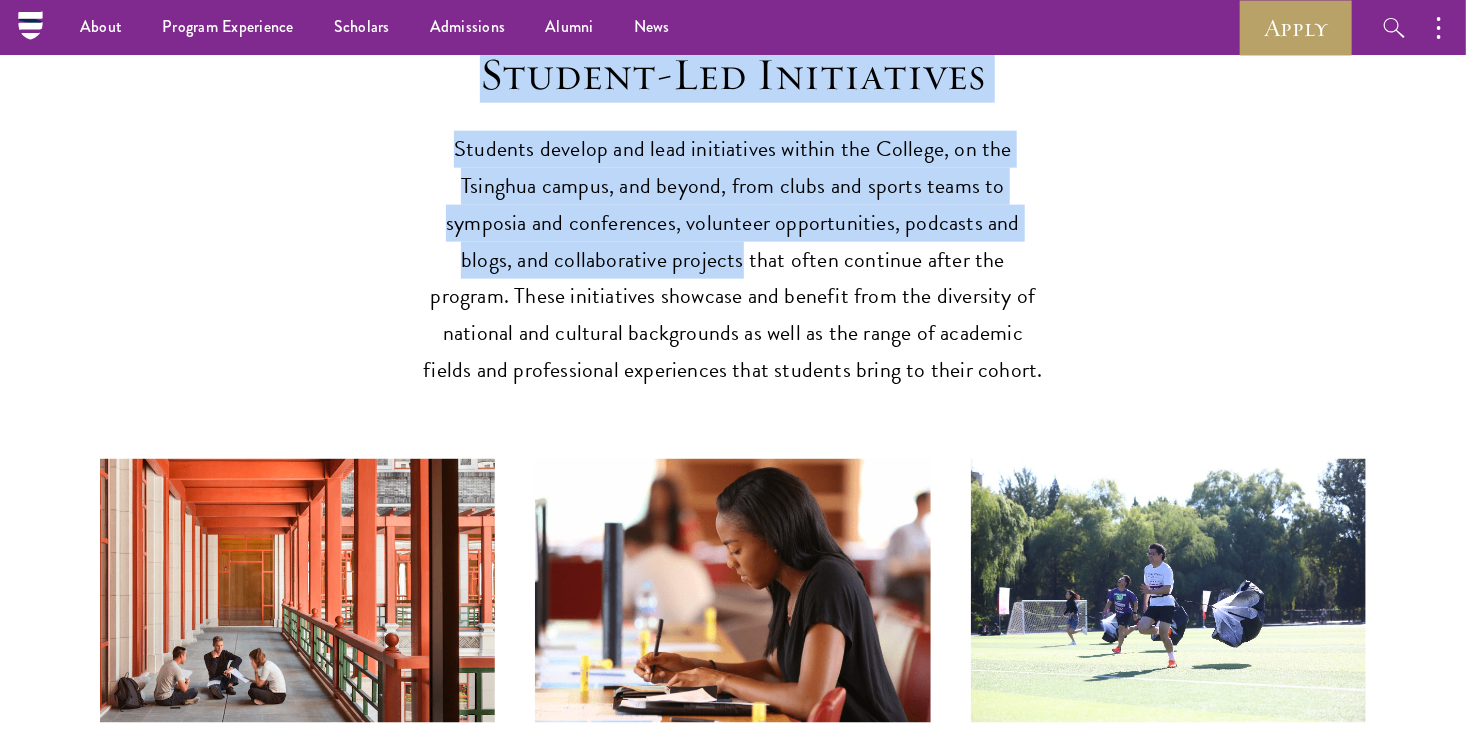 drag, startPoint x: 551, startPoint y: 99, endPoint x: 605, endPoint y: 261, distance: 170.763 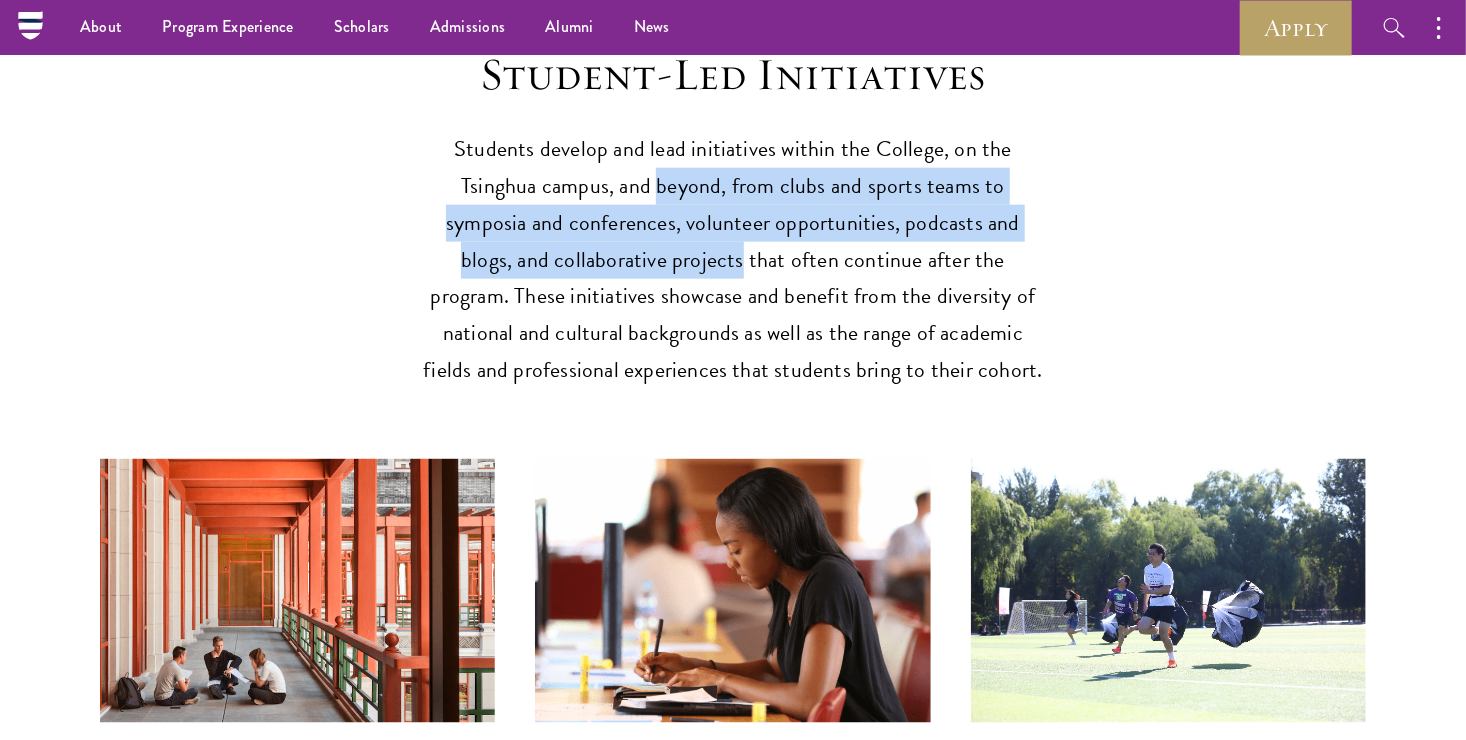 drag, startPoint x: 605, startPoint y: 261, endPoint x: 659, endPoint y: 192, distance: 87.61849 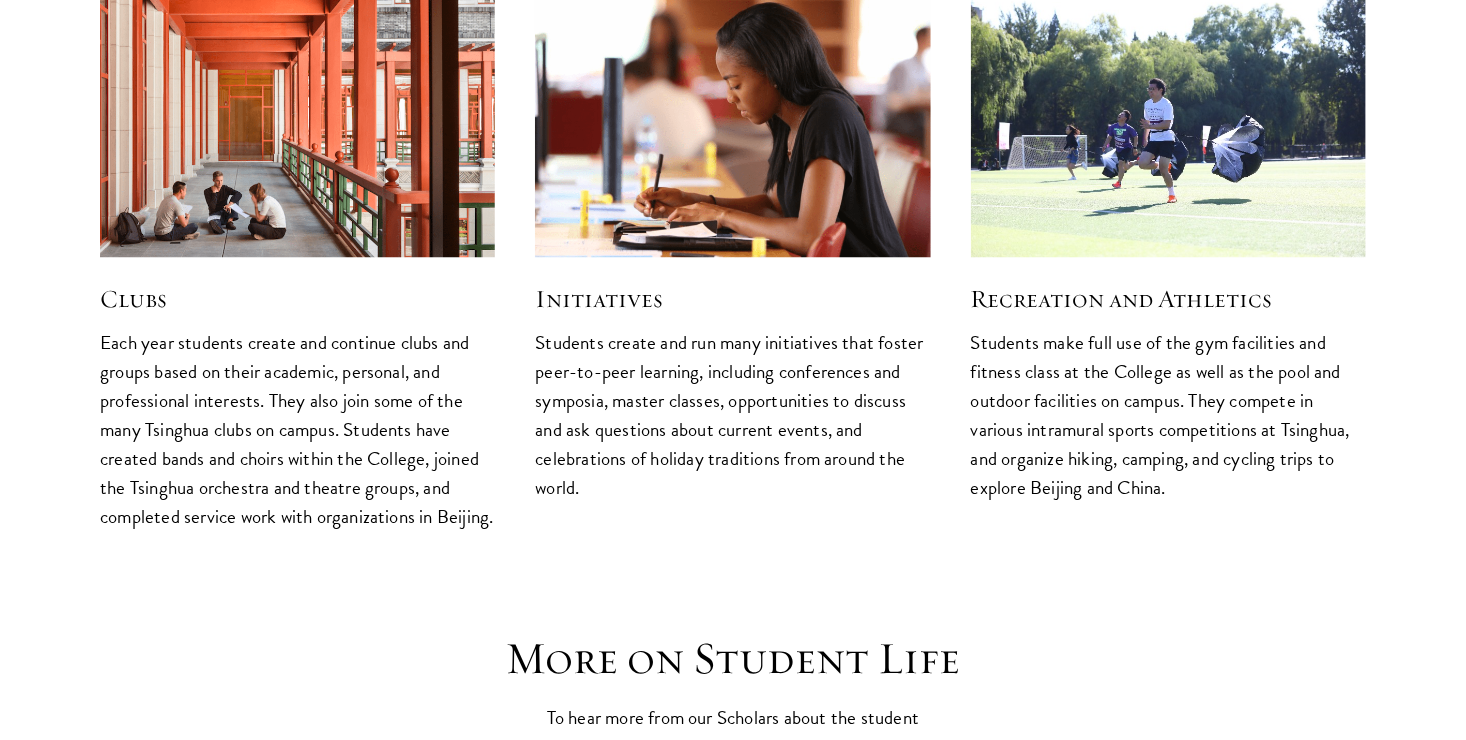 scroll, scrollTop: 5247, scrollLeft: 0, axis: vertical 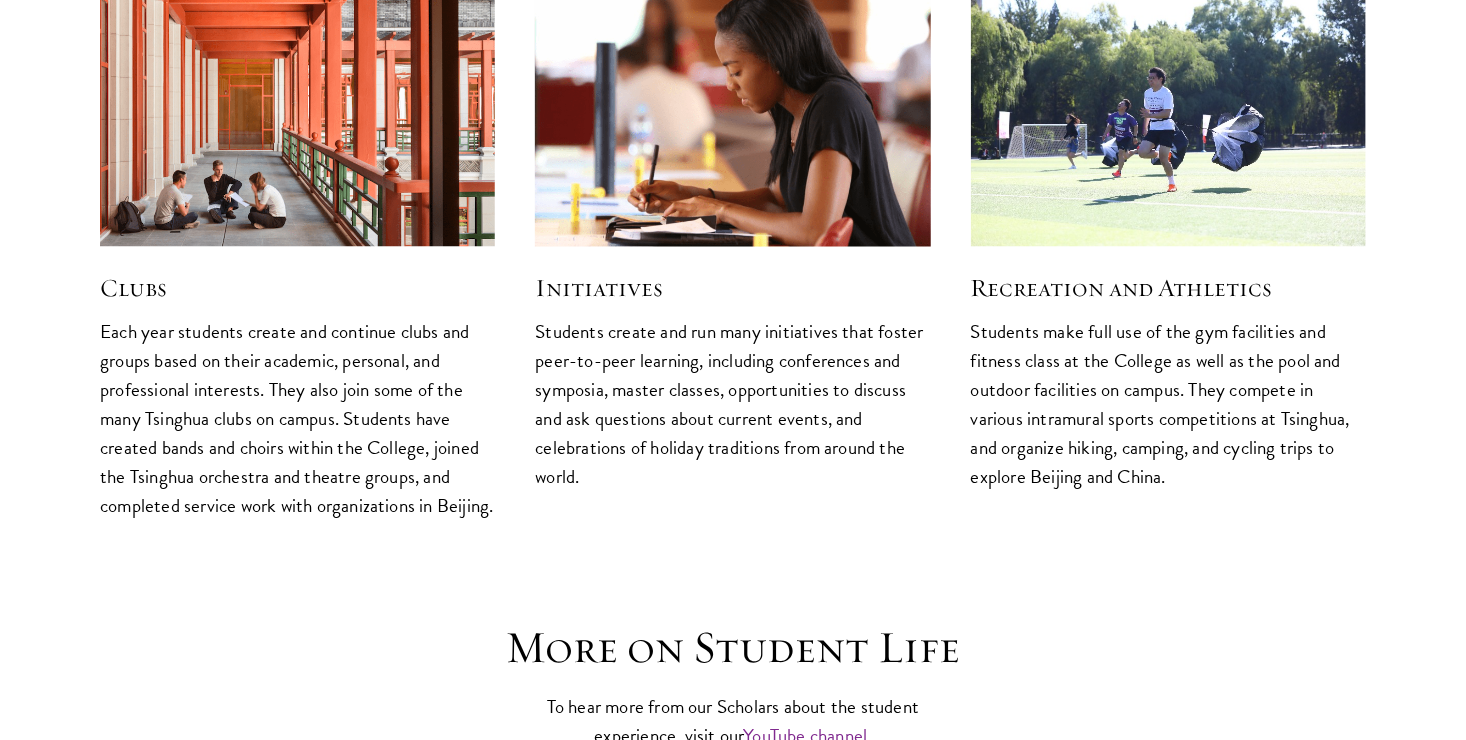 click at bounding box center (733, 115) 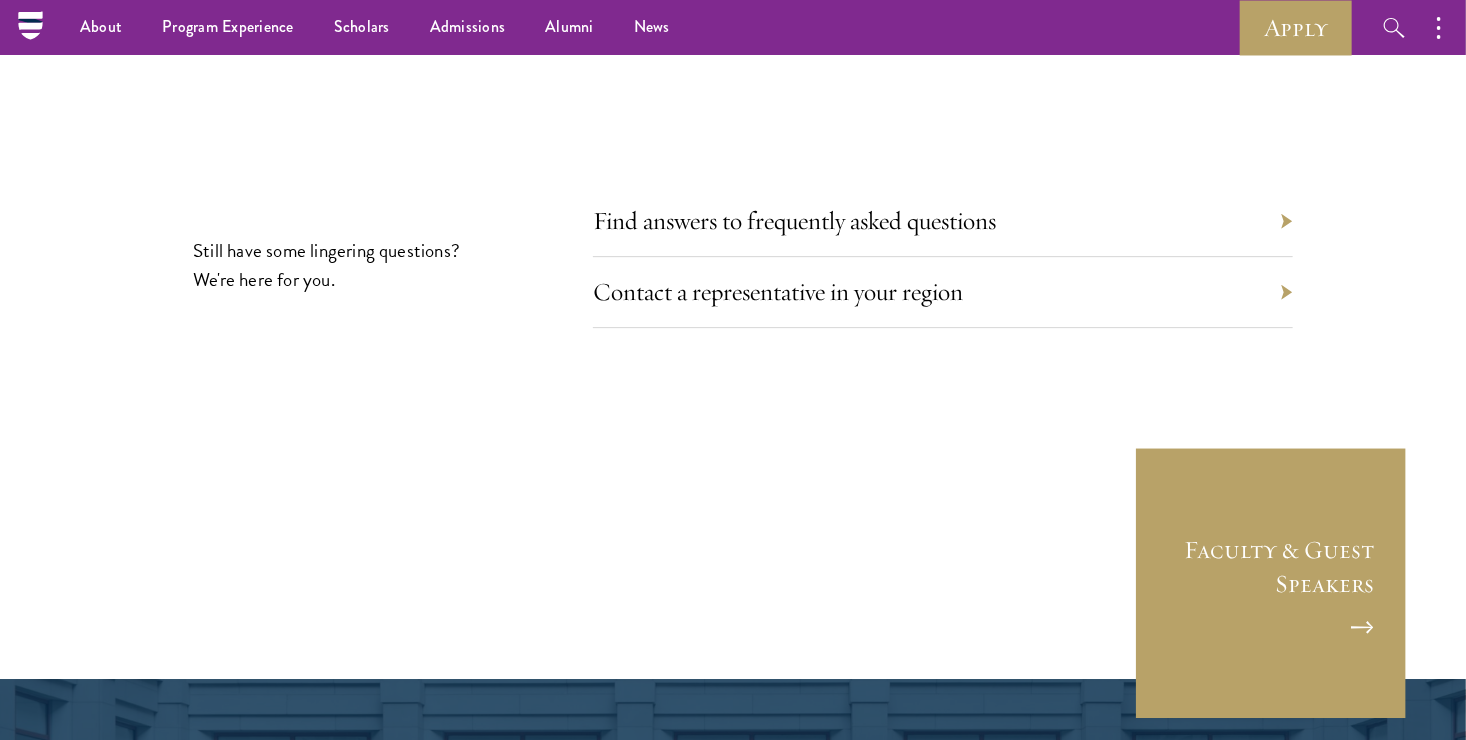 scroll, scrollTop: 6490, scrollLeft: 0, axis: vertical 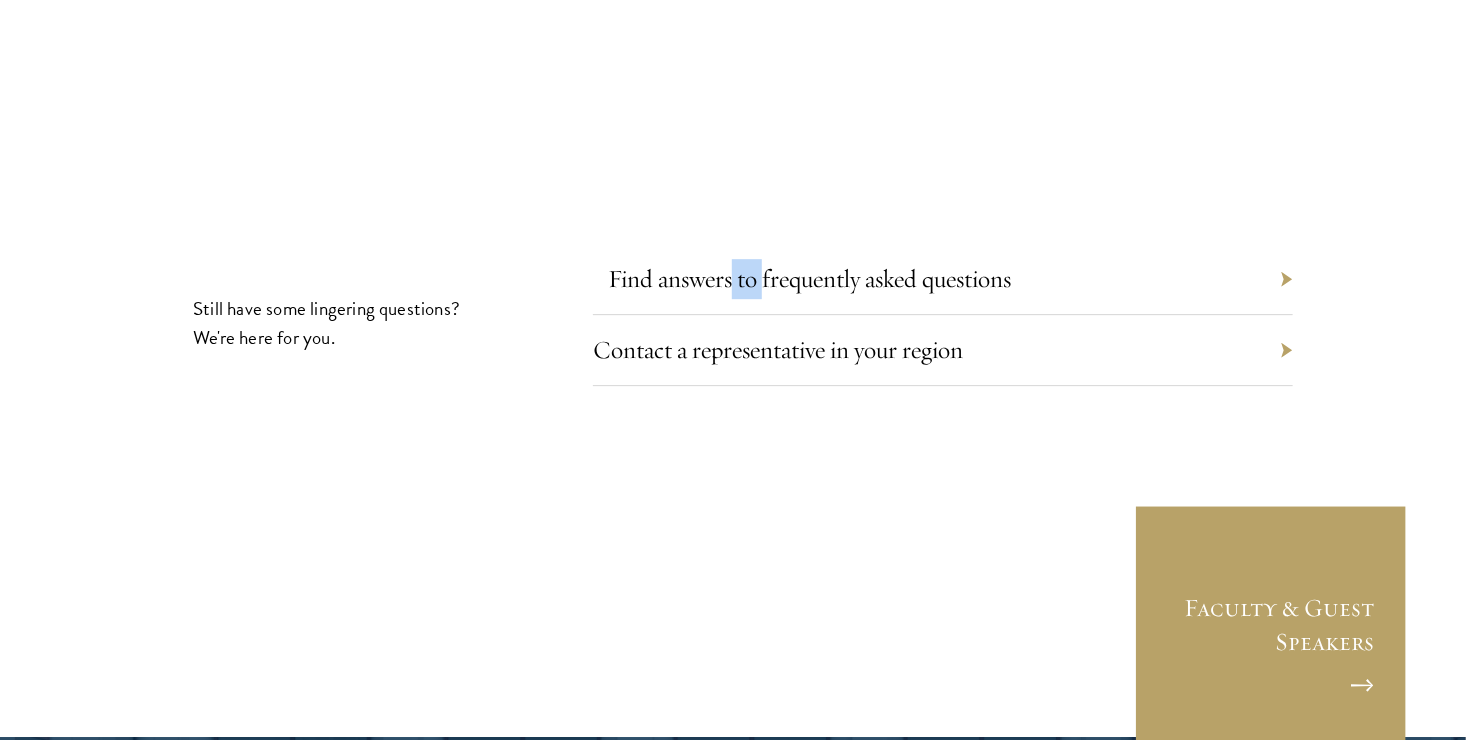 drag, startPoint x: 714, startPoint y: 331, endPoint x: 758, endPoint y: 303, distance: 52.153618 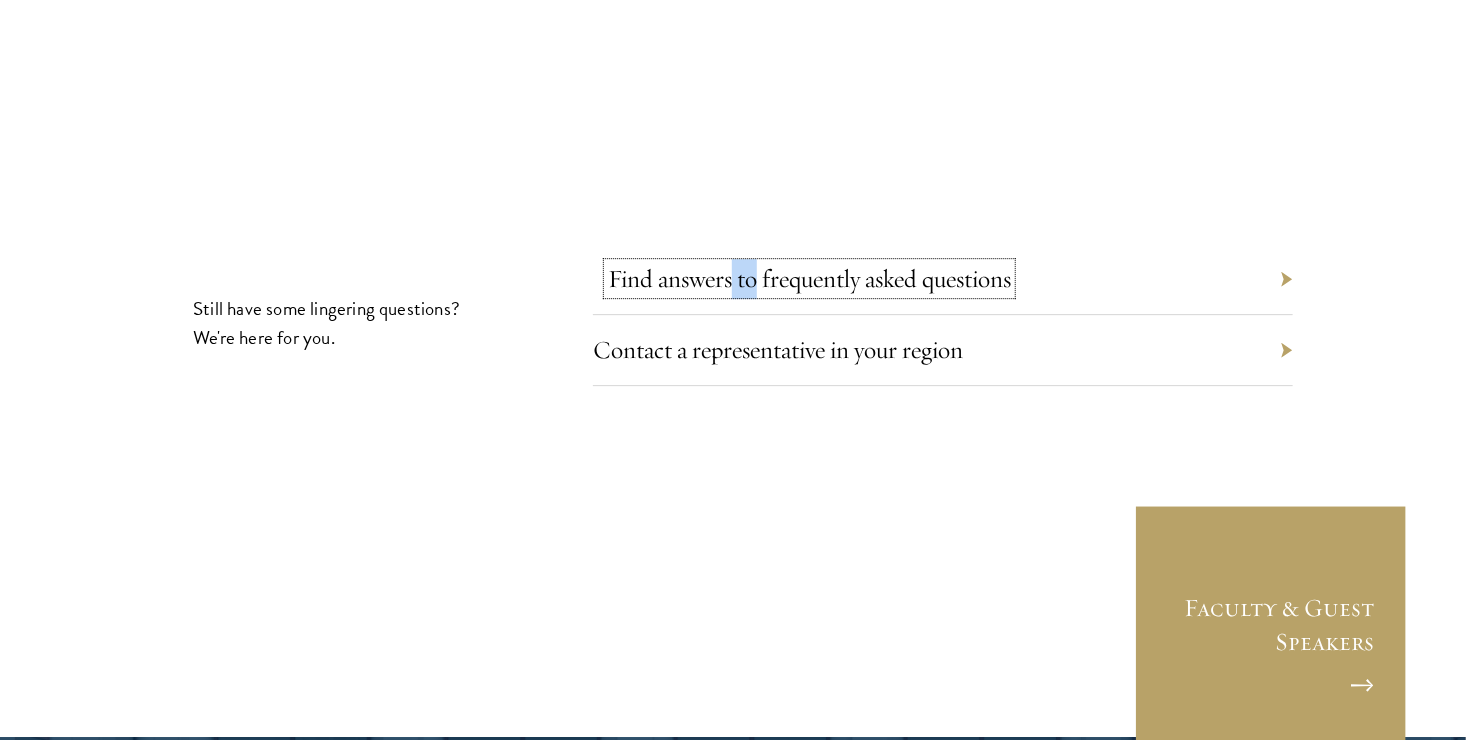 click on "Find answers to frequently asked questions" at bounding box center (809, 278) 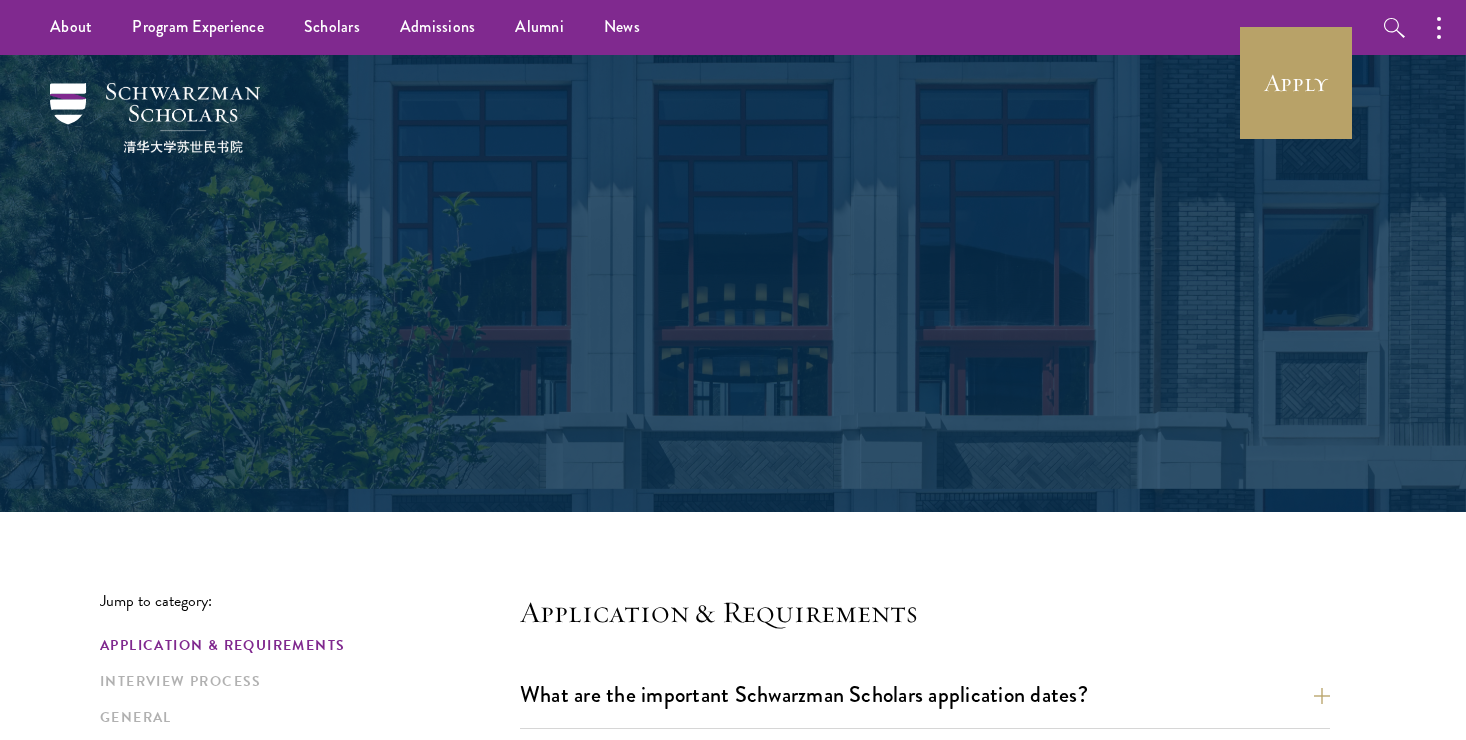 scroll, scrollTop: 0, scrollLeft: 0, axis: both 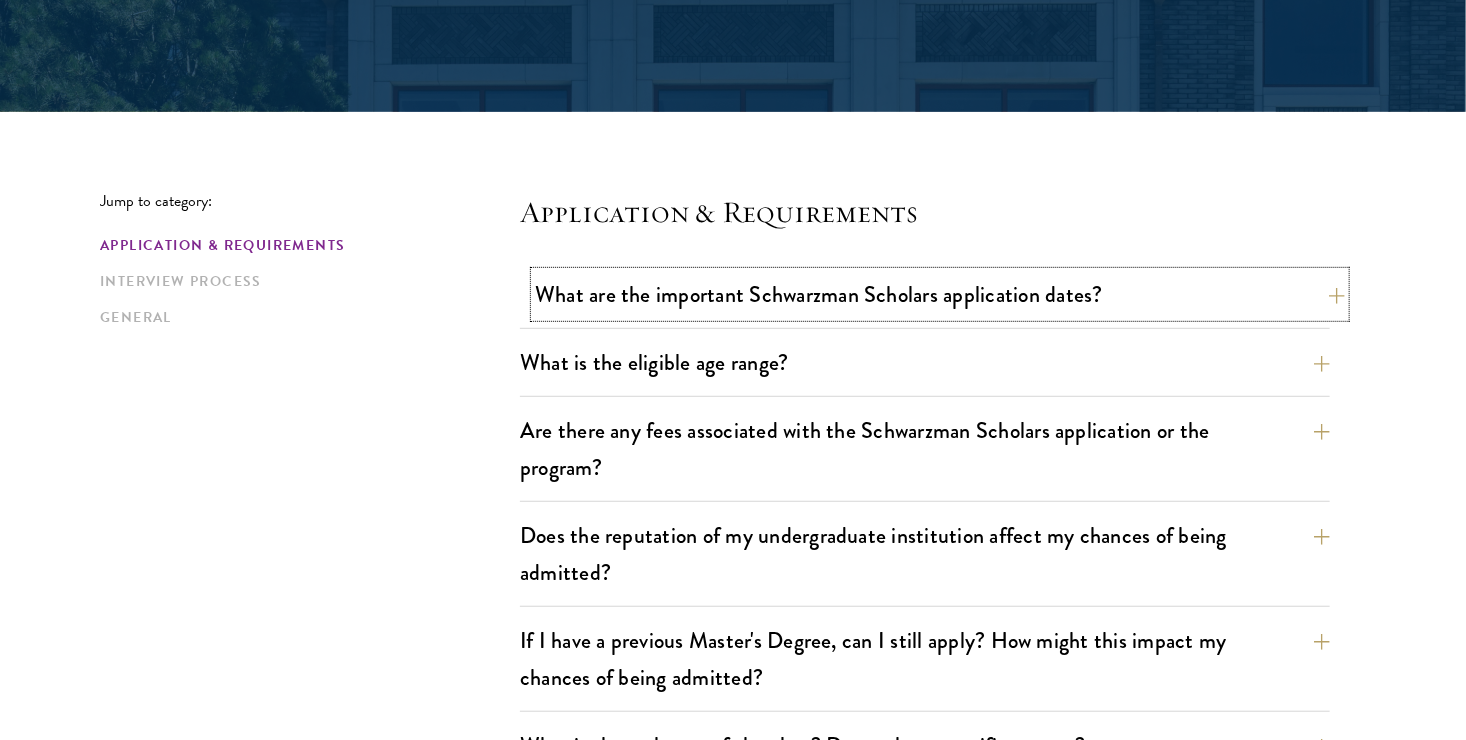 click on "What are the important Schwarzman Scholars application dates?" at bounding box center [940, 294] 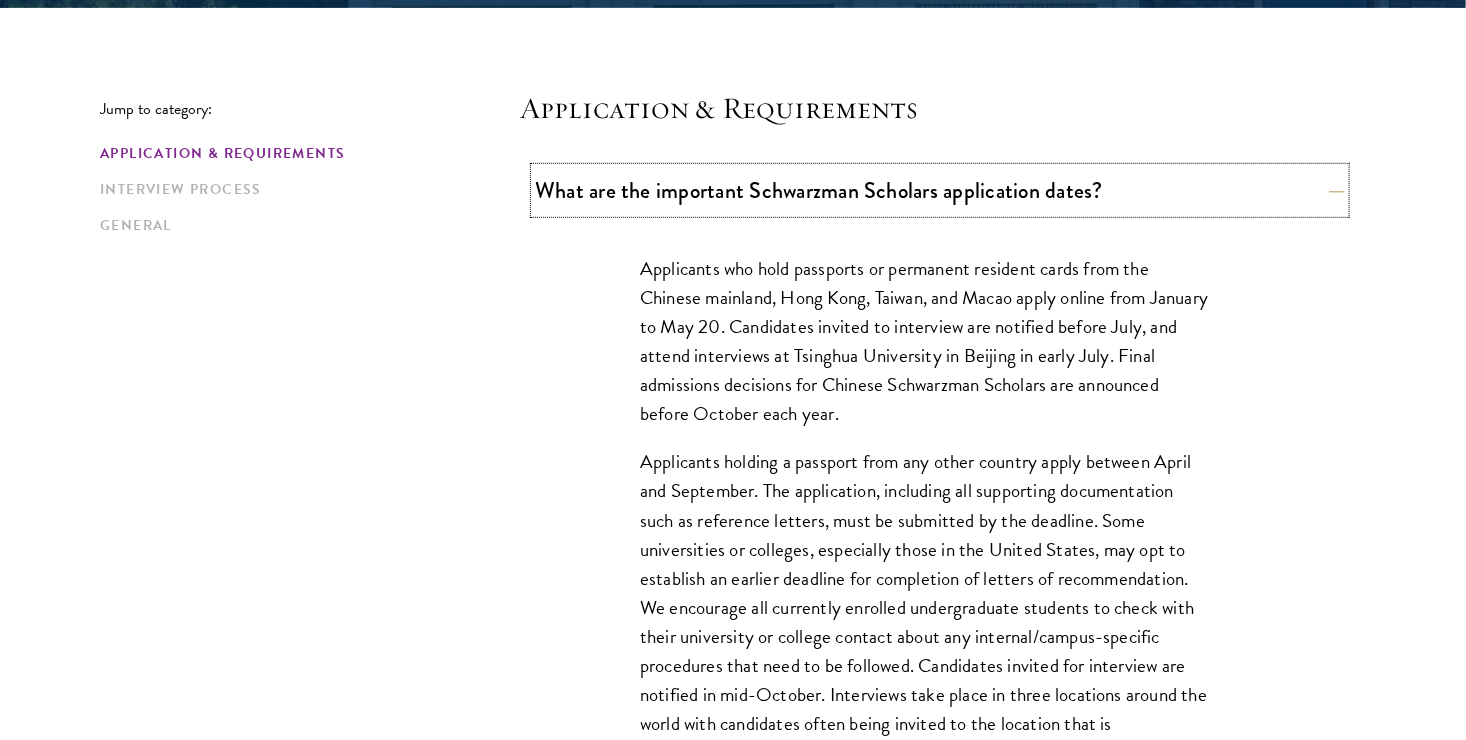 scroll, scrollTop: 508, scrollLeft: 0, axis: vertical 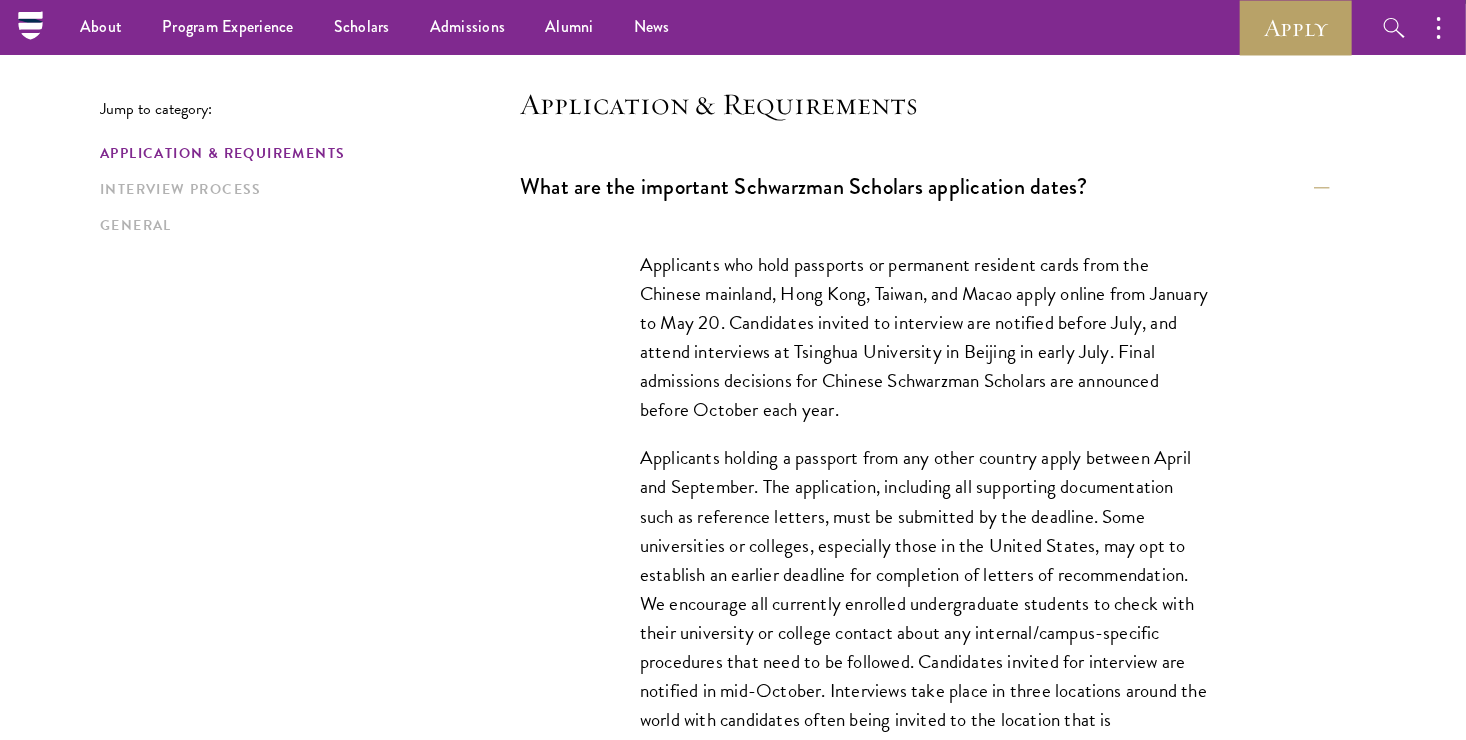 click on "Applicants who hold passports or permanent resident cards from the Chinese mainland, Hong Kong, Taiwan, and Macao apply online from January to May 20. Candidates invited to interview are notified before July, and attend interviews at Tsinghua University in Beijing in early July. Final admissions decisions for Chinese Schwarzman Scholars are announced before October each year." at bounding box center (925, 337) 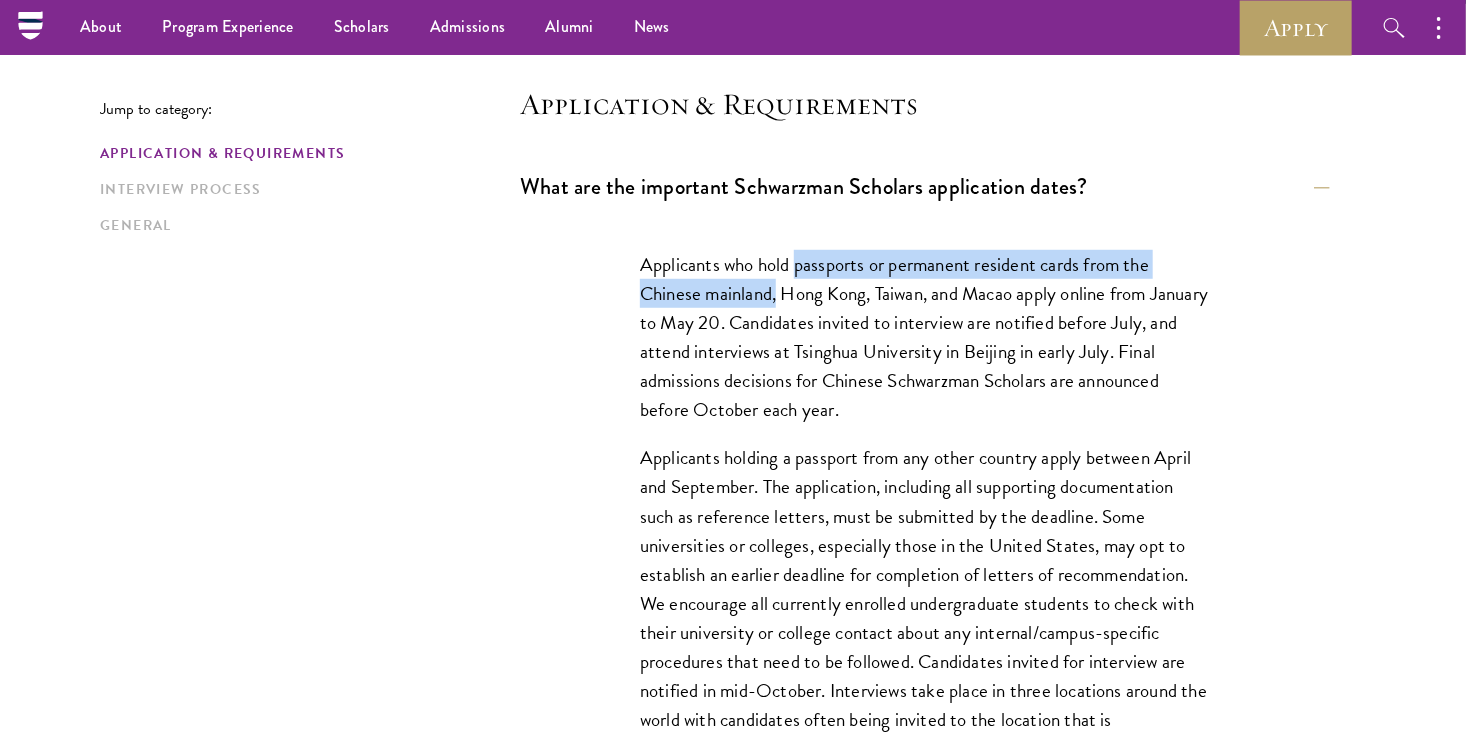 drag, startPoint x: 846, startPoint y: 264, endPoint x: 774, endPoint y: 292, distance: 77.25283 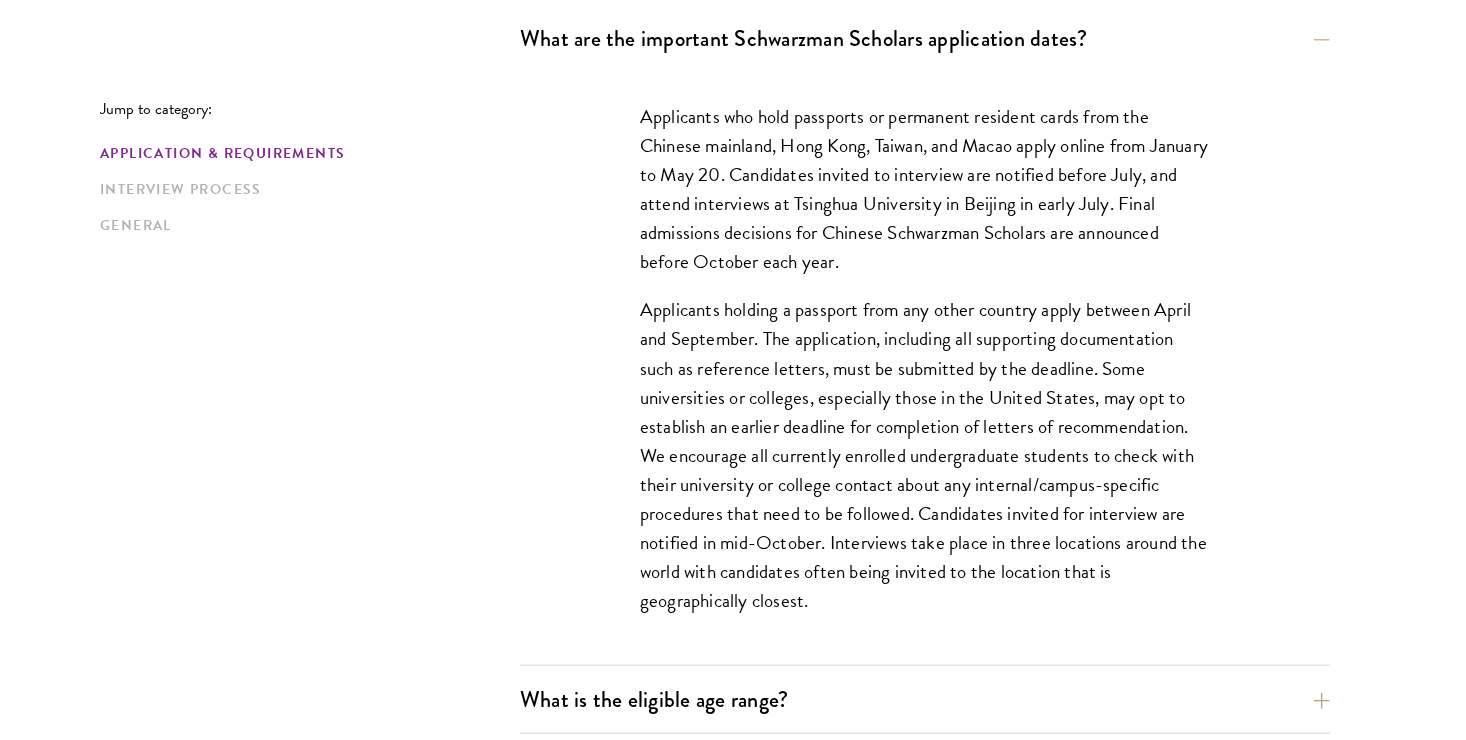 scroll, scrollTop: 655, scrollLeft: 0, axis: vertical 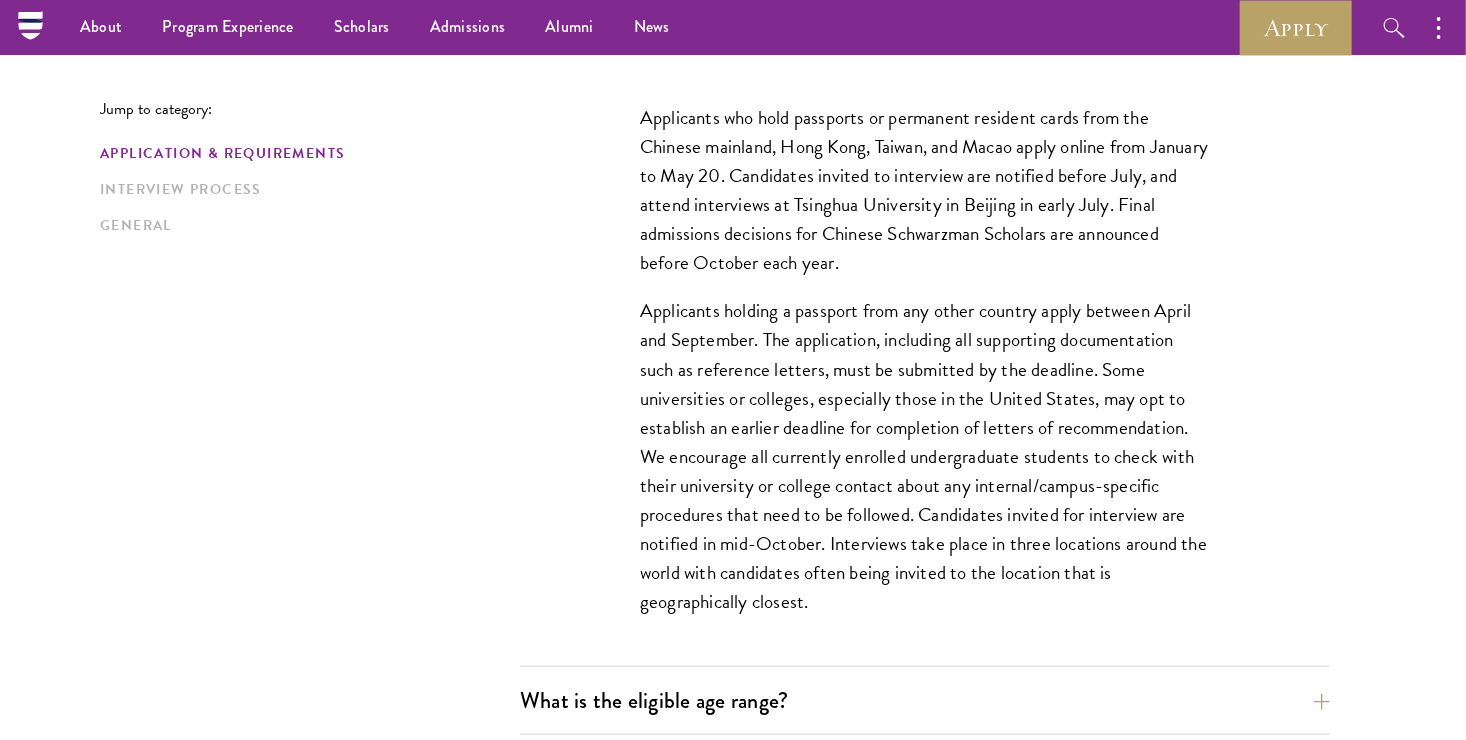 click on "Applicants who hold passports or permanent resident cards from the Chinese mainland, Hong Kong, Taiwan, and Macao apply online from January to May 20. Candidates invited to interview are notified before July, and attend interviews at Tsinghua University in Beijing in early July. Final admissions decisions for Chinese Schwarzman Scholars are announced before October each year." at bounding box center (925, 369) 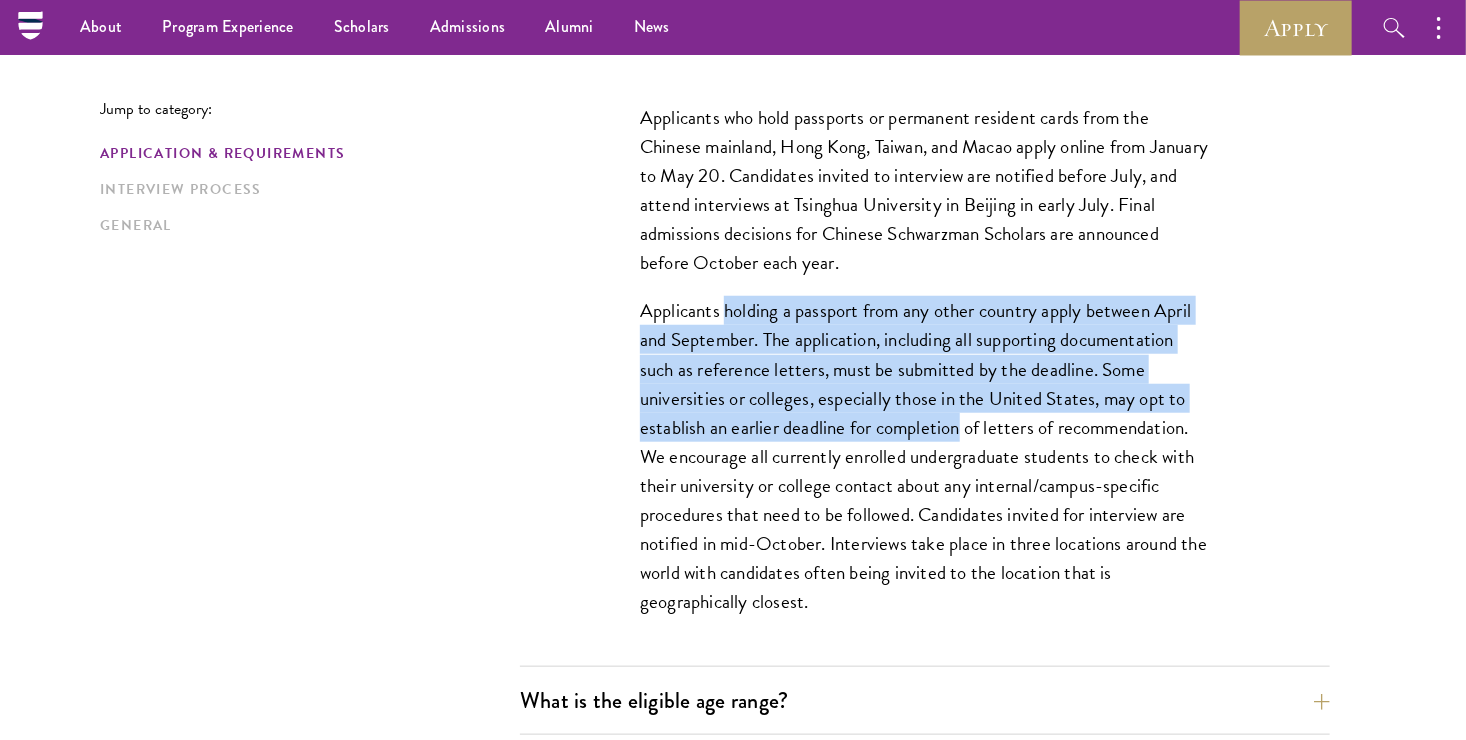 drag, startPoint x: 774, startPoint y: 292, endPoint x: 905, endPoint y: 424, distance: 185.97043 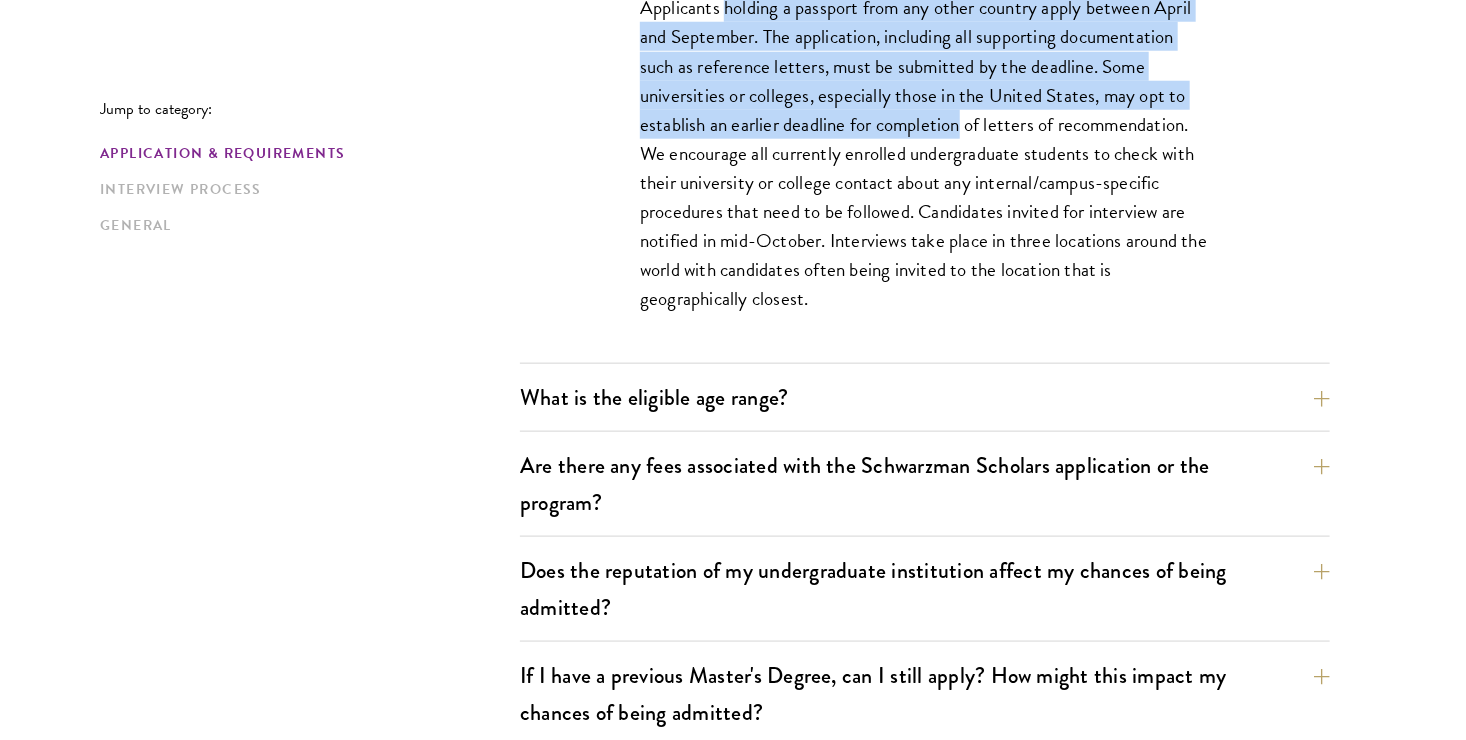 scroll, scrollTop: 959, scrollLeft: 0, axis: vertical 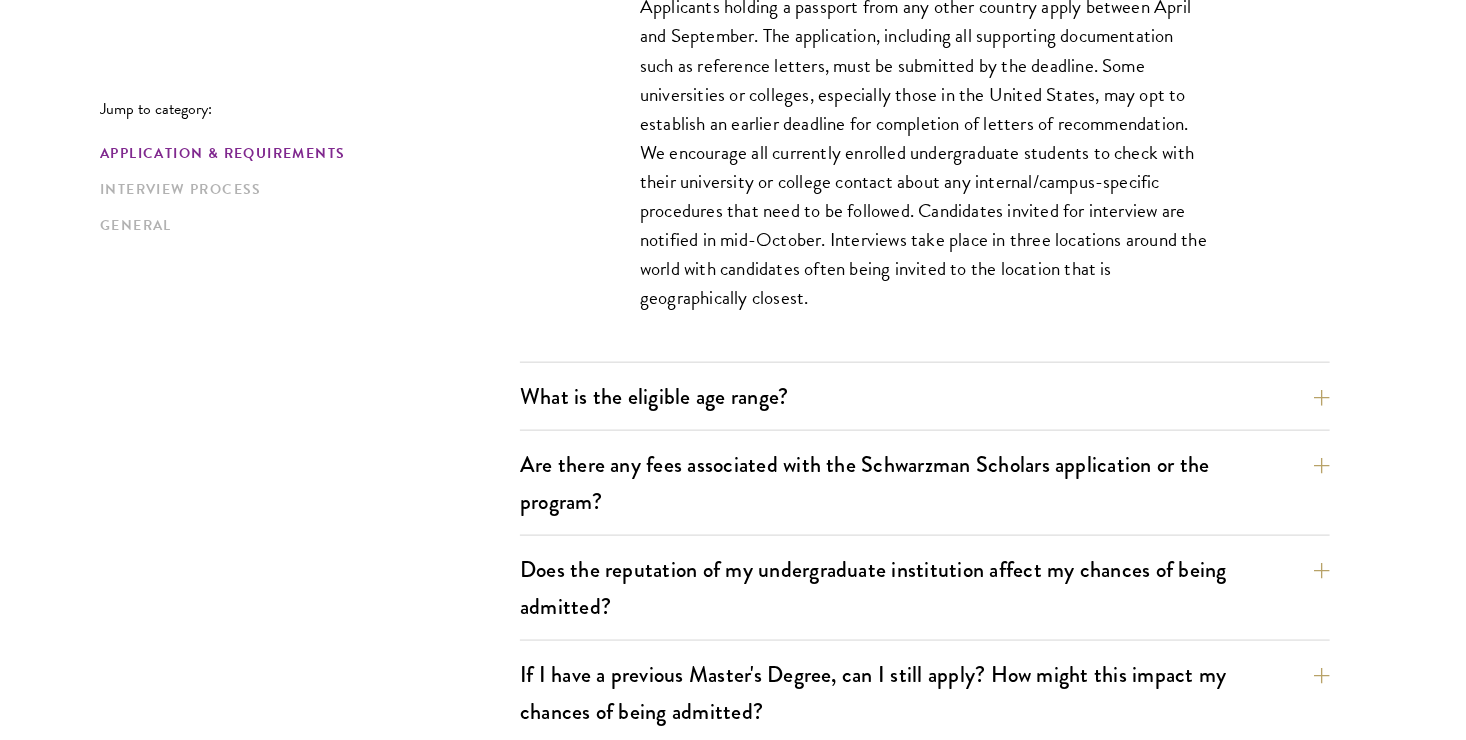 click on "What is the eligible age range?
Candidates must be at least 18 but not yet 29 years of age as of August 1 of their enrollment year." at bounding box center (925, 402) 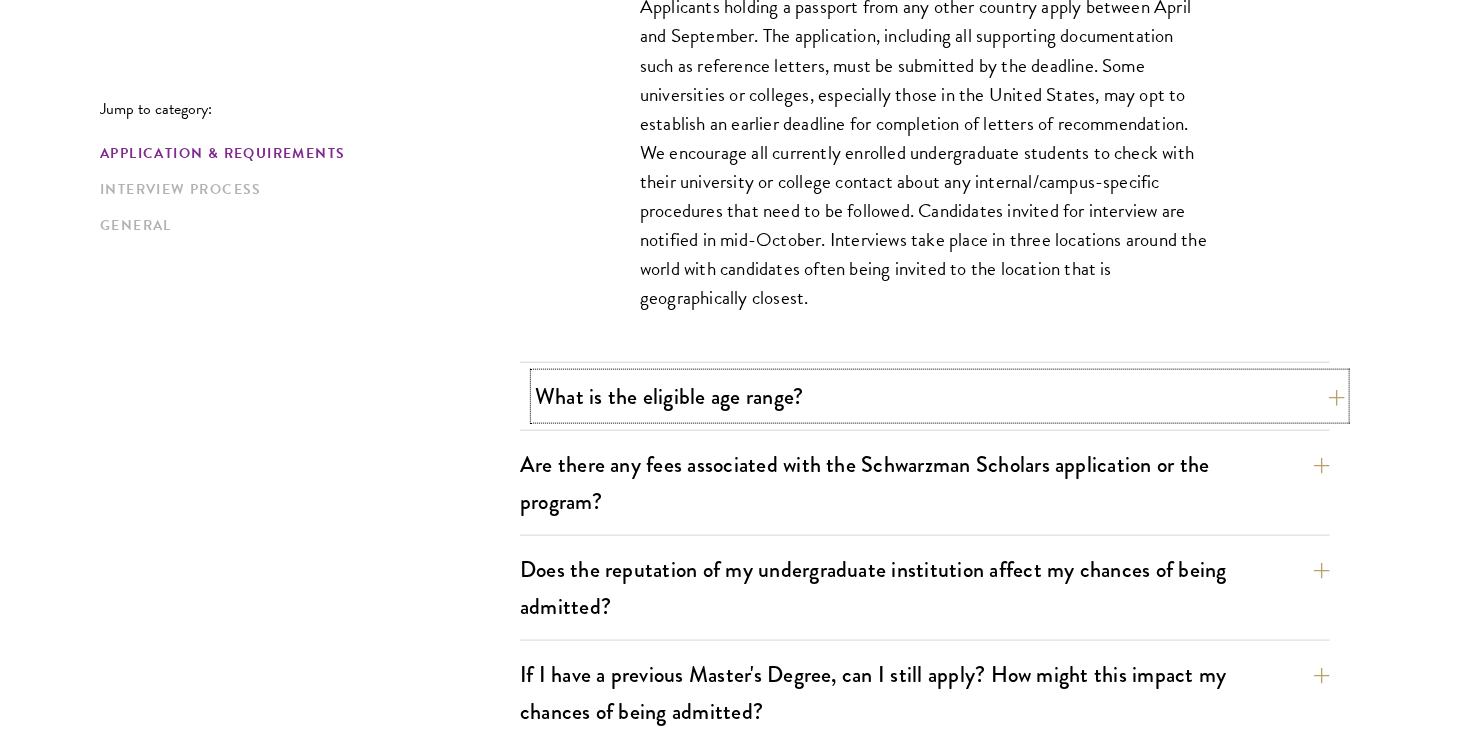 click on "What is the eligible age range?" at bounding box center (940, 396) 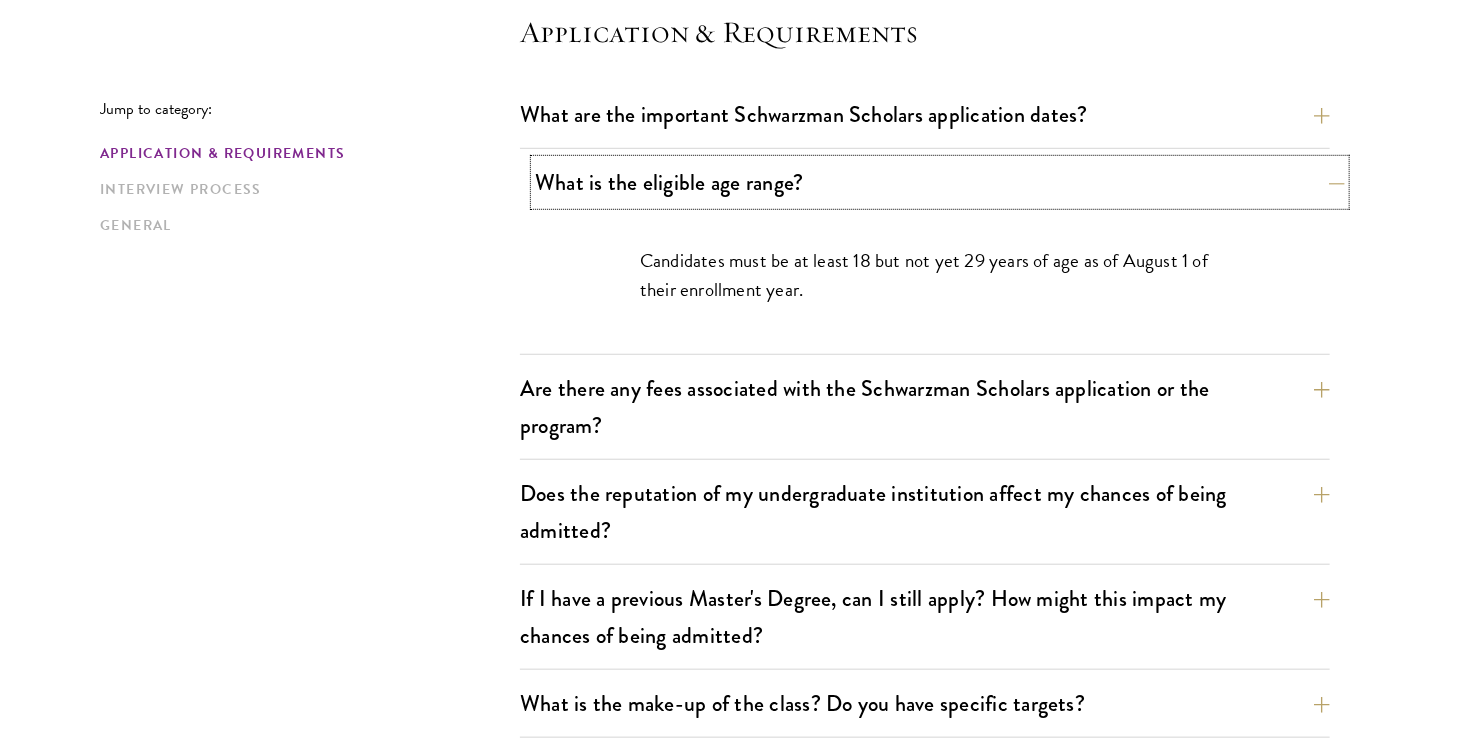 scroll, scrollTop: 583, scrollLeft: 0, axis: vertical 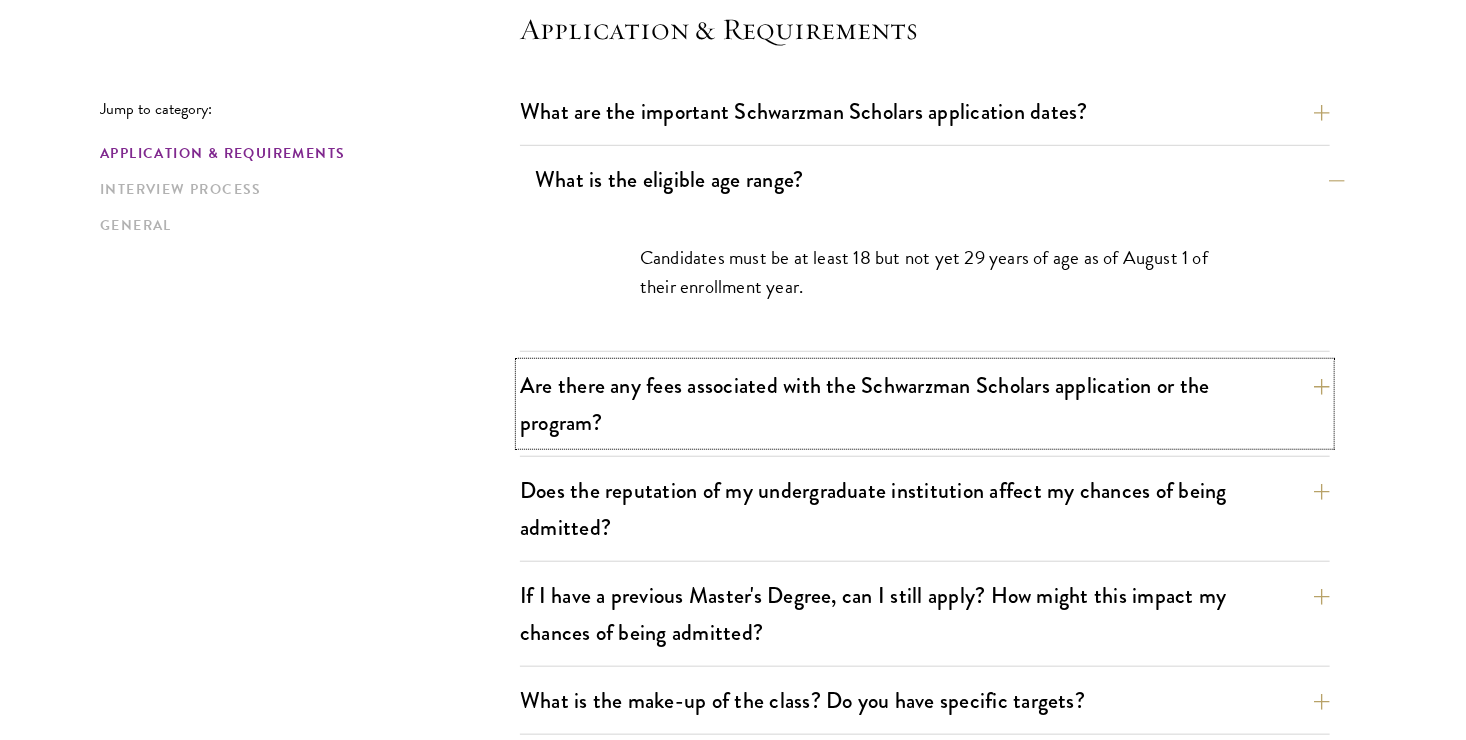click on "Are there any fees associated with the Schwarzman Scholars application or the program?" at bounding box center (925, 404) 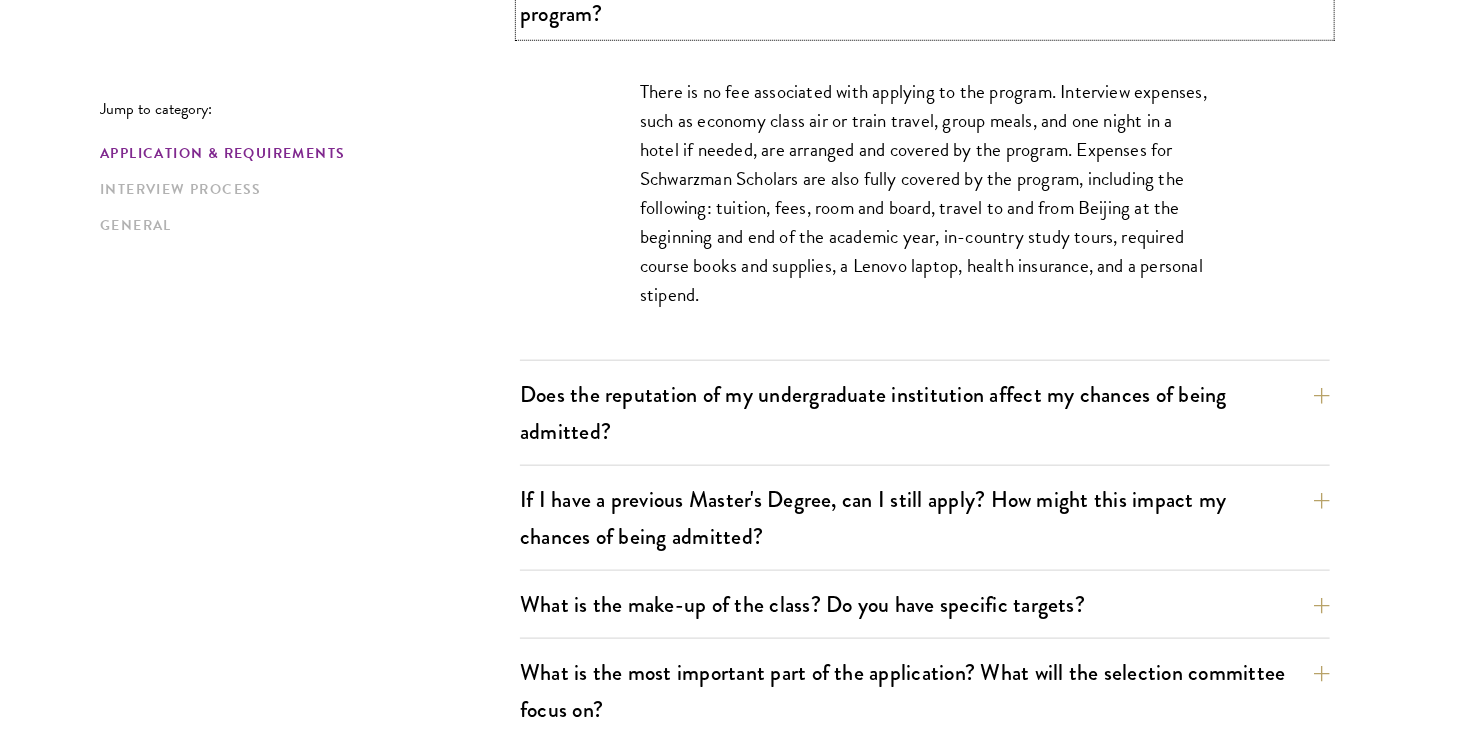 scroll, scrollTop: 871, scrollLeft: 0, axis: vertical 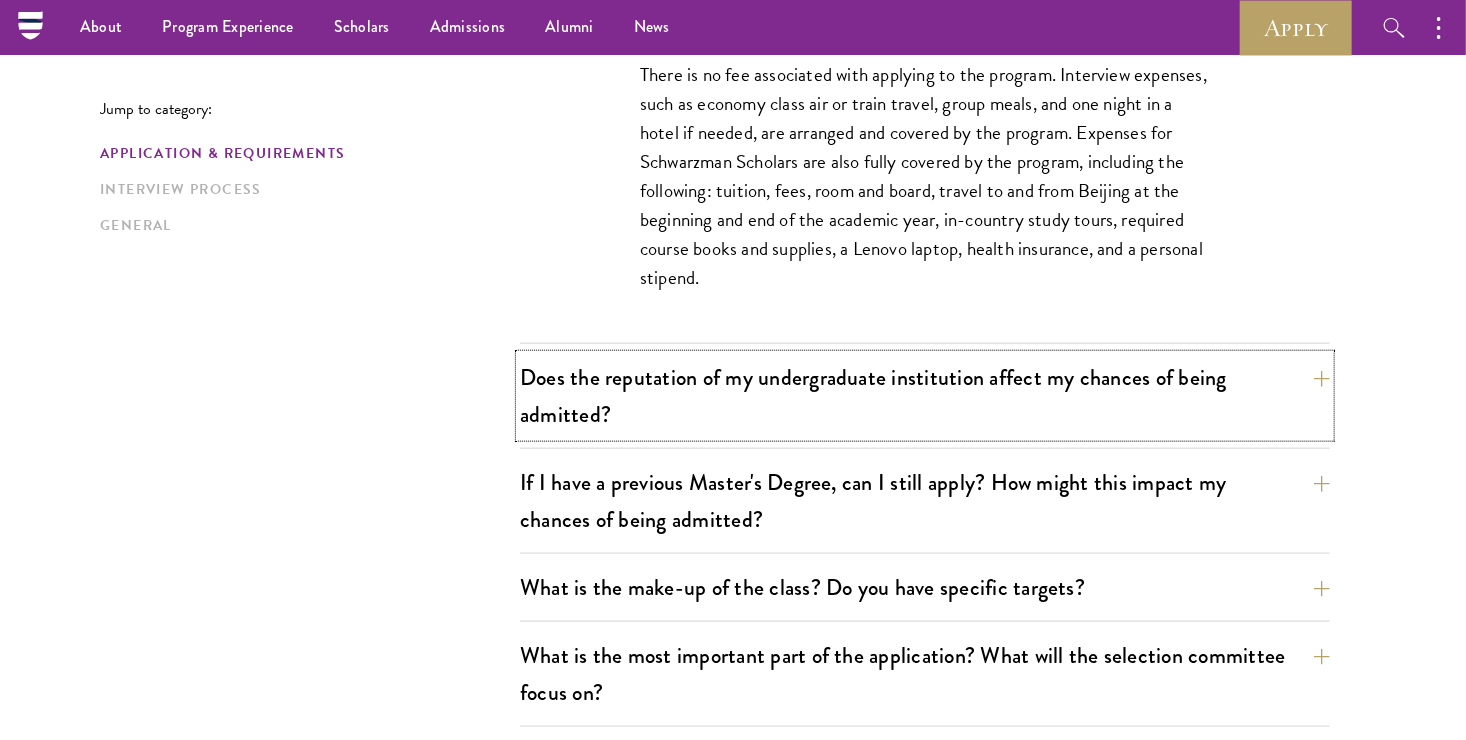 click on "Does the reputation of my undergraduate institution affect my chances of being admitted?" at bounding box center (925, 396) 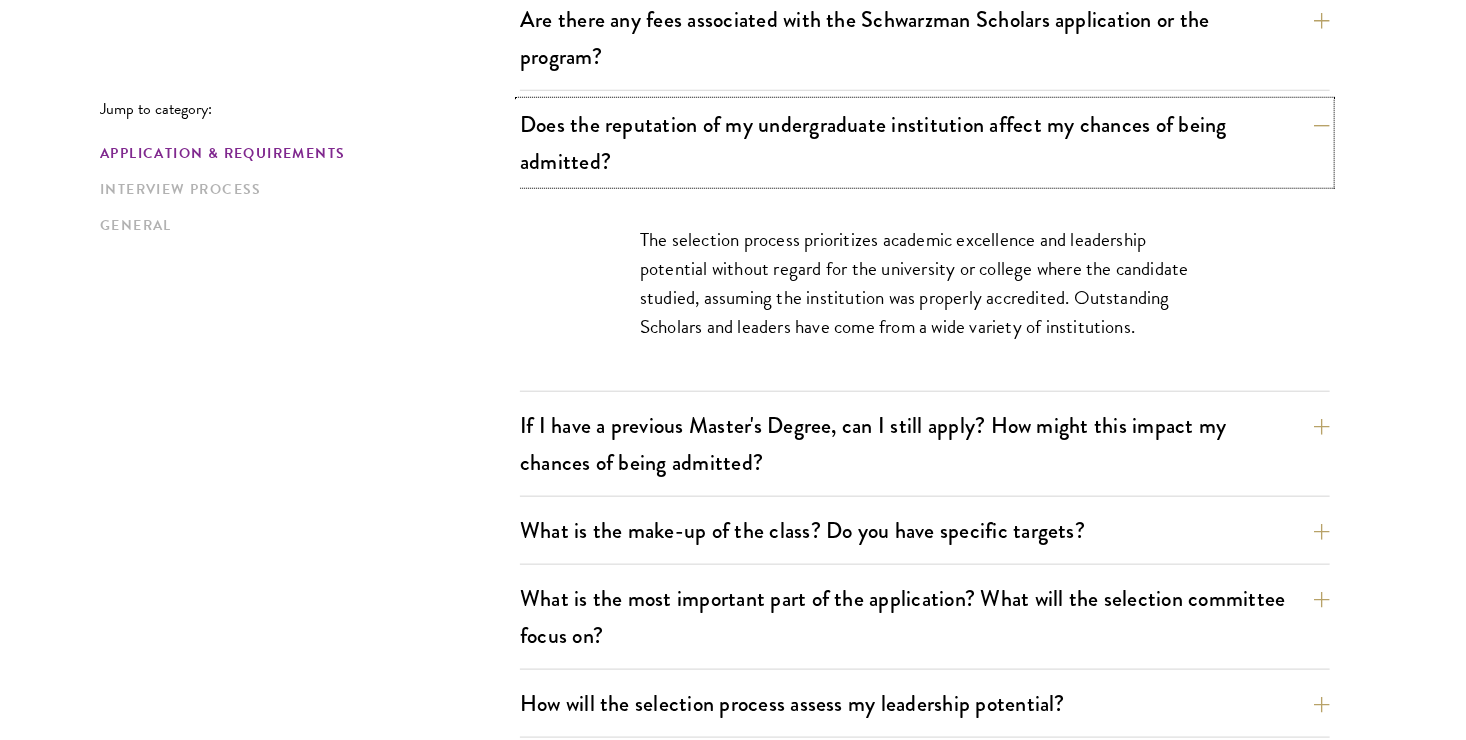 scroll, scrollTop: 812, scrollLeft: 0, axis: vertical 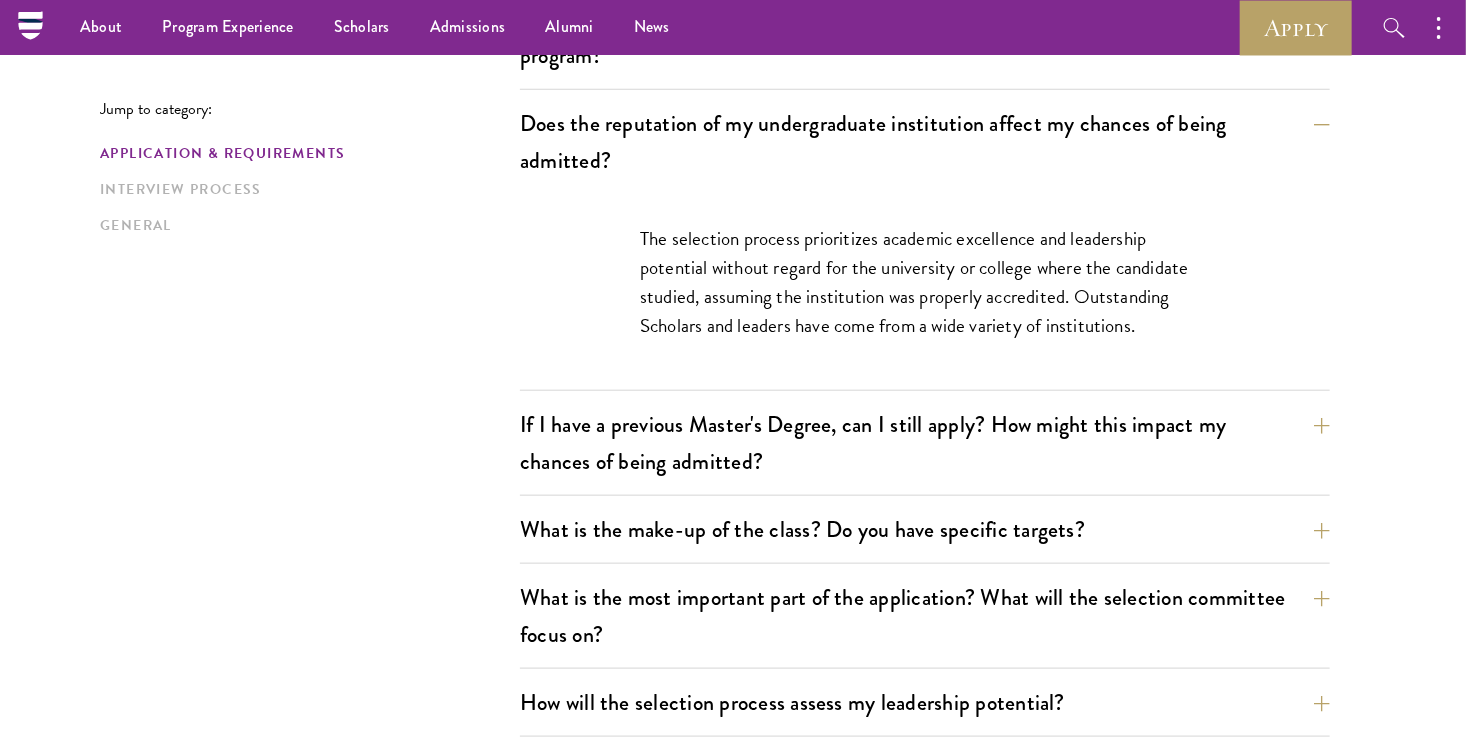 click on "The selection process prioritizes academic excellence and leadership potential without regard for the university or college where the candidate studied, assuming the institution was properly accredited. Outstanding Scholars and leaders have come from a wide variety of institutions." at bounding box center [925, 282] 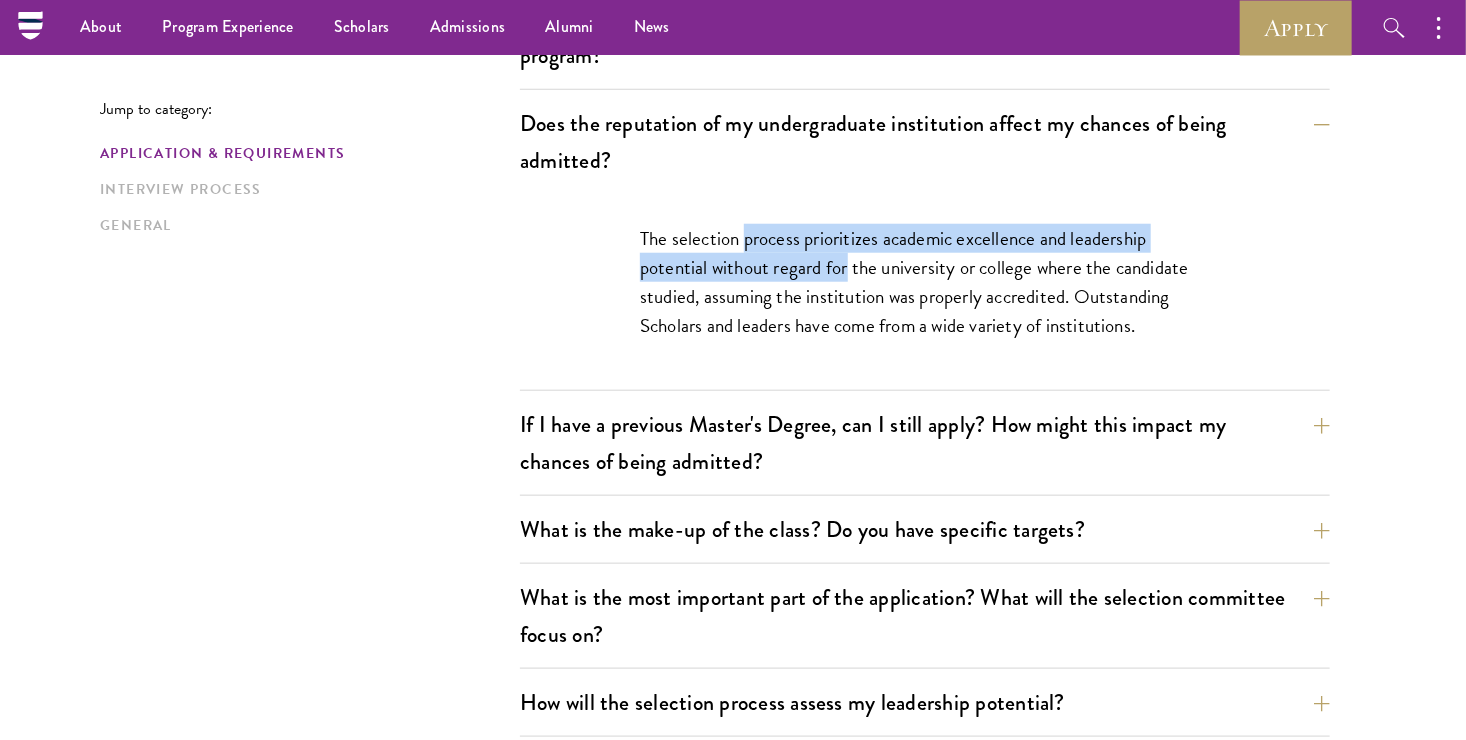 drag, startPoint x: 841, startPoint y: 264, endPoint x: 773, endPoint y: 227, distance: 77.41447 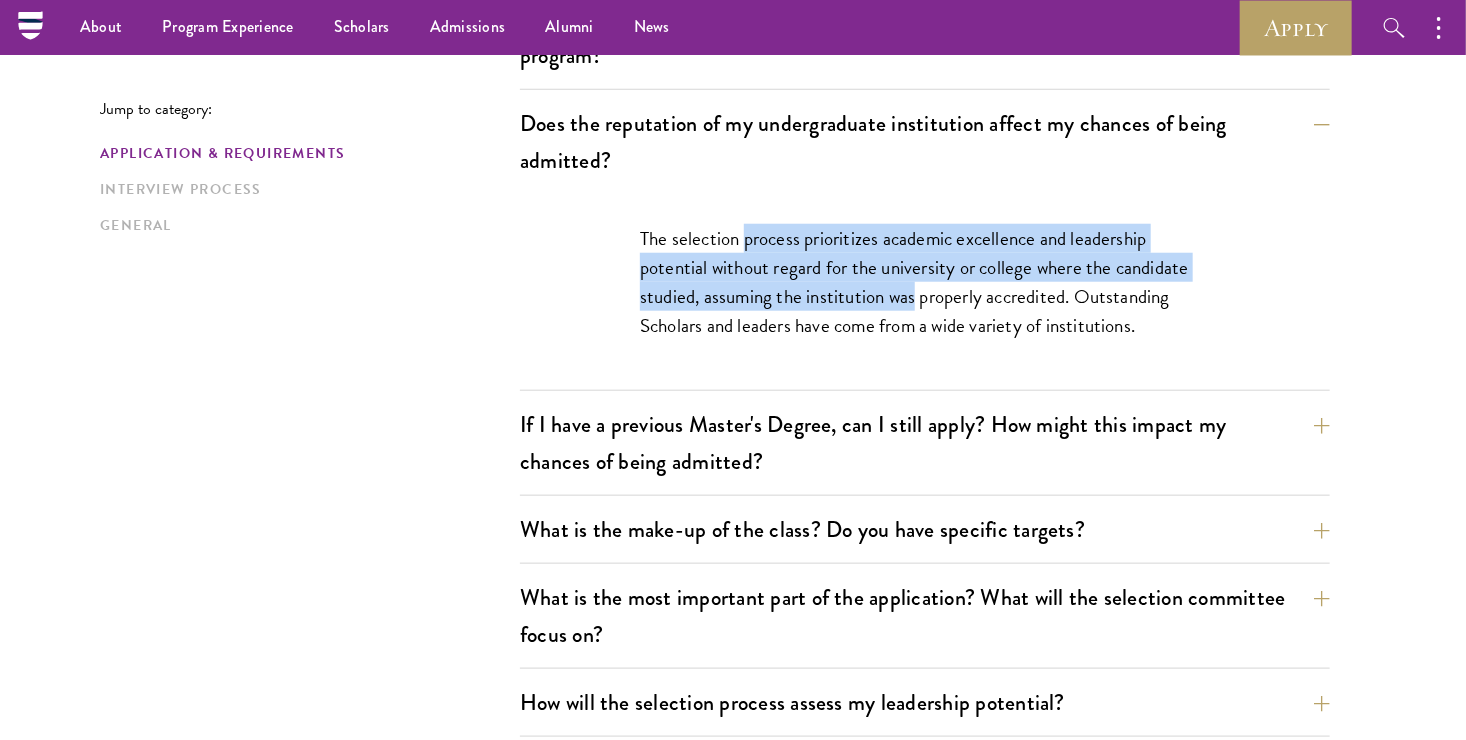 drag, startPoint x: 773, startPoint y: 227, endPoint x: 893, endPoint y: 313, distance: 147.63469 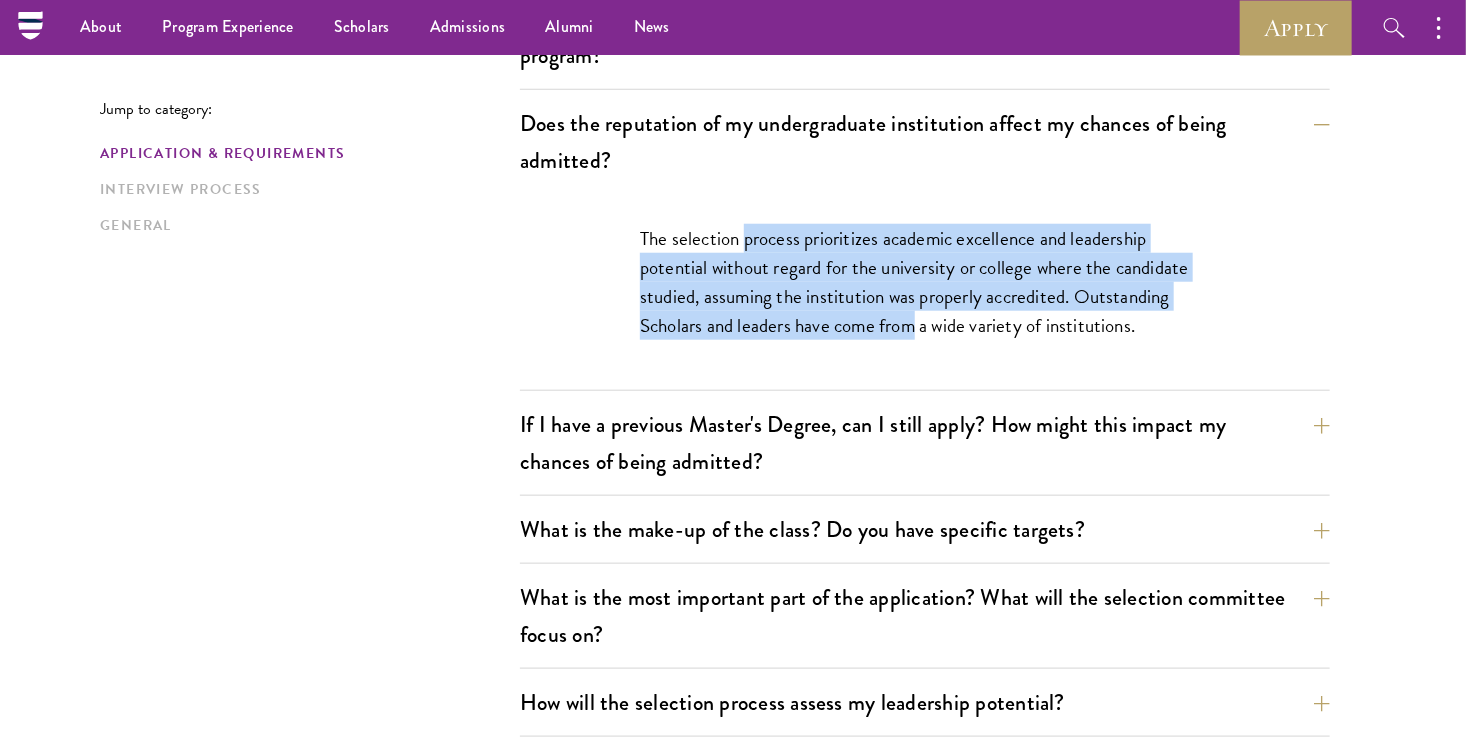 click on "The selection process prioritizes academic excellence and leadership potential without regard for the university or college where the candidate studied, assuming the institution was properly accredited. Outstanding Scholars and leaders have come from a wide variety of institutions." at bounding box center [925, 282] 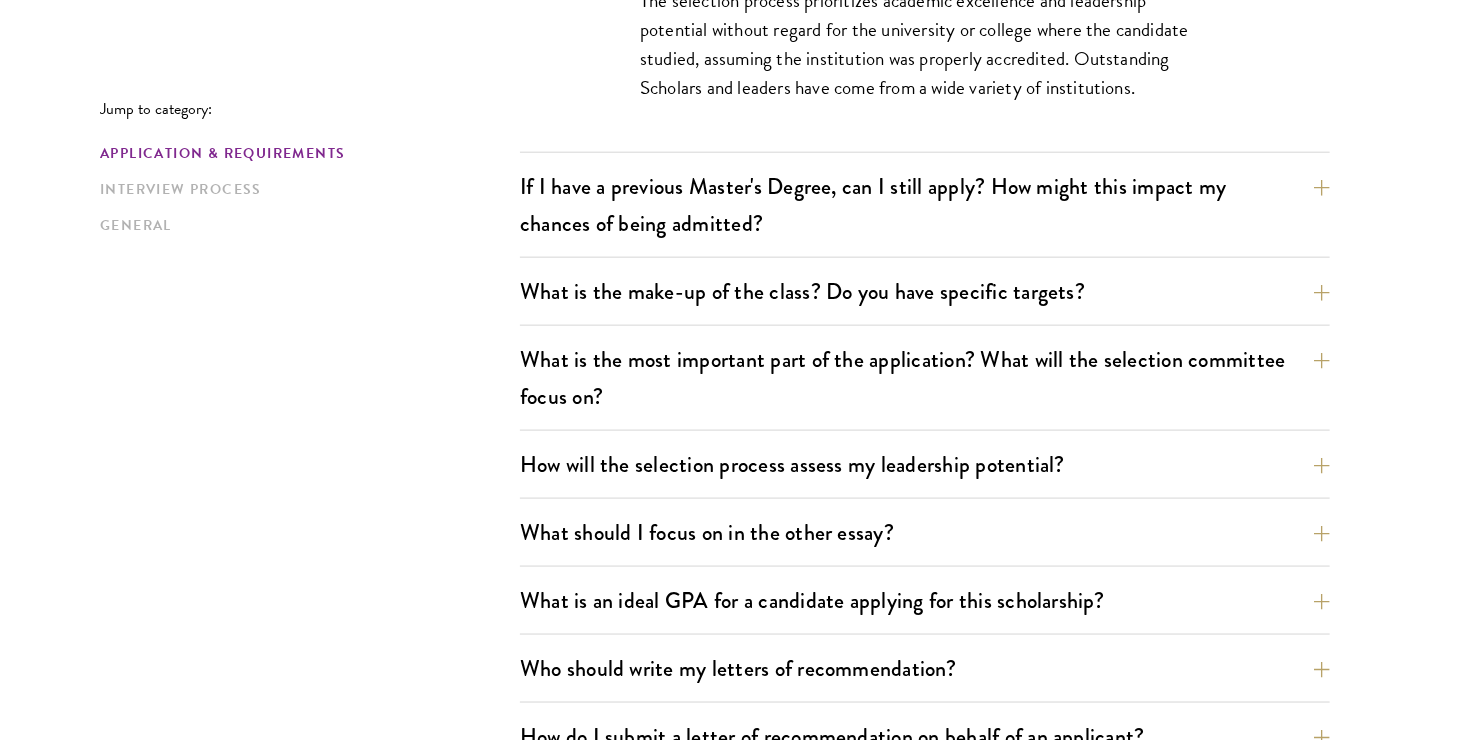 scroll, scrollTop: 1052, scrollLeft: 0, axis: vertical 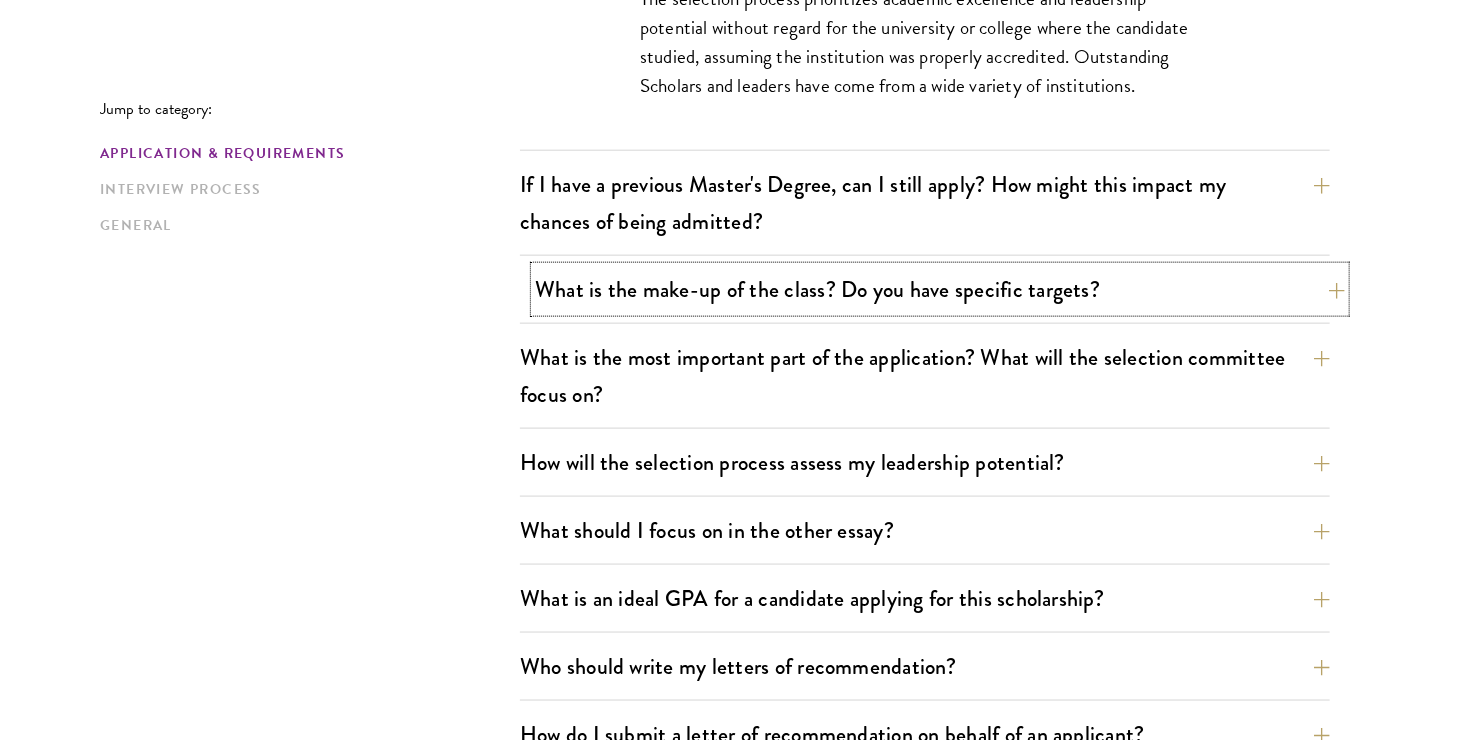 click on "What is the make-up of the class? Do you have specific targets?" at bounding box center (940, 289) 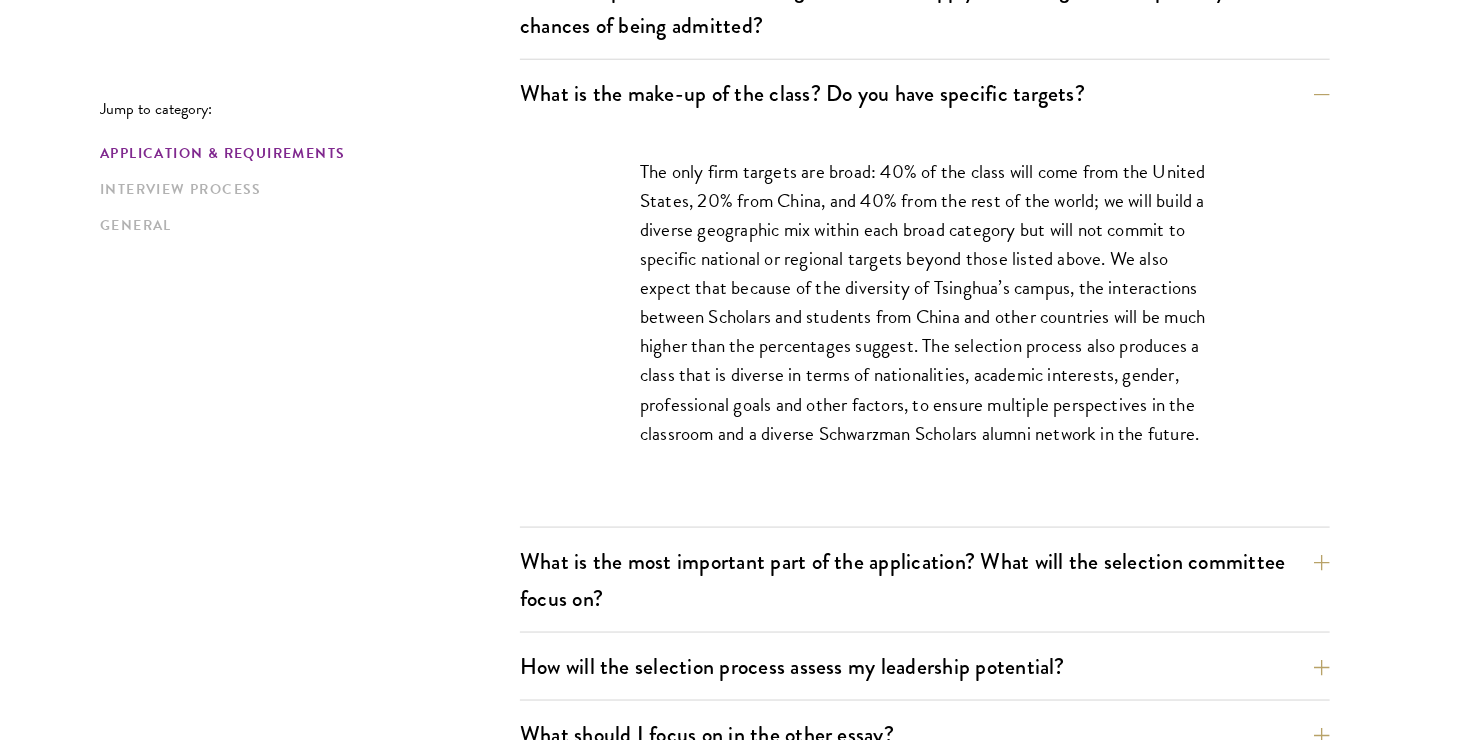 click on "The only firm targets are broad: 40% of the class will come from the United States, 20% from China, and 40% from the rest of the world; we will build a diverse geographic mix within each broad category but will not commit to specific national or regional targets beyond those listed above. We also expect that because of the diversity of Tsinghua’s campus, the interactions between Scholars and students from China and other countries will be much higher than the percentages suggest. The selection process also produces a class that is diverse in terms of nationalities, academic interests, gender, professional goals and other factors, to ensure multiple perspectives in the classroom and a diverse Schwarzman Scholars alumni network in the future." at bounding box center [925, 302] 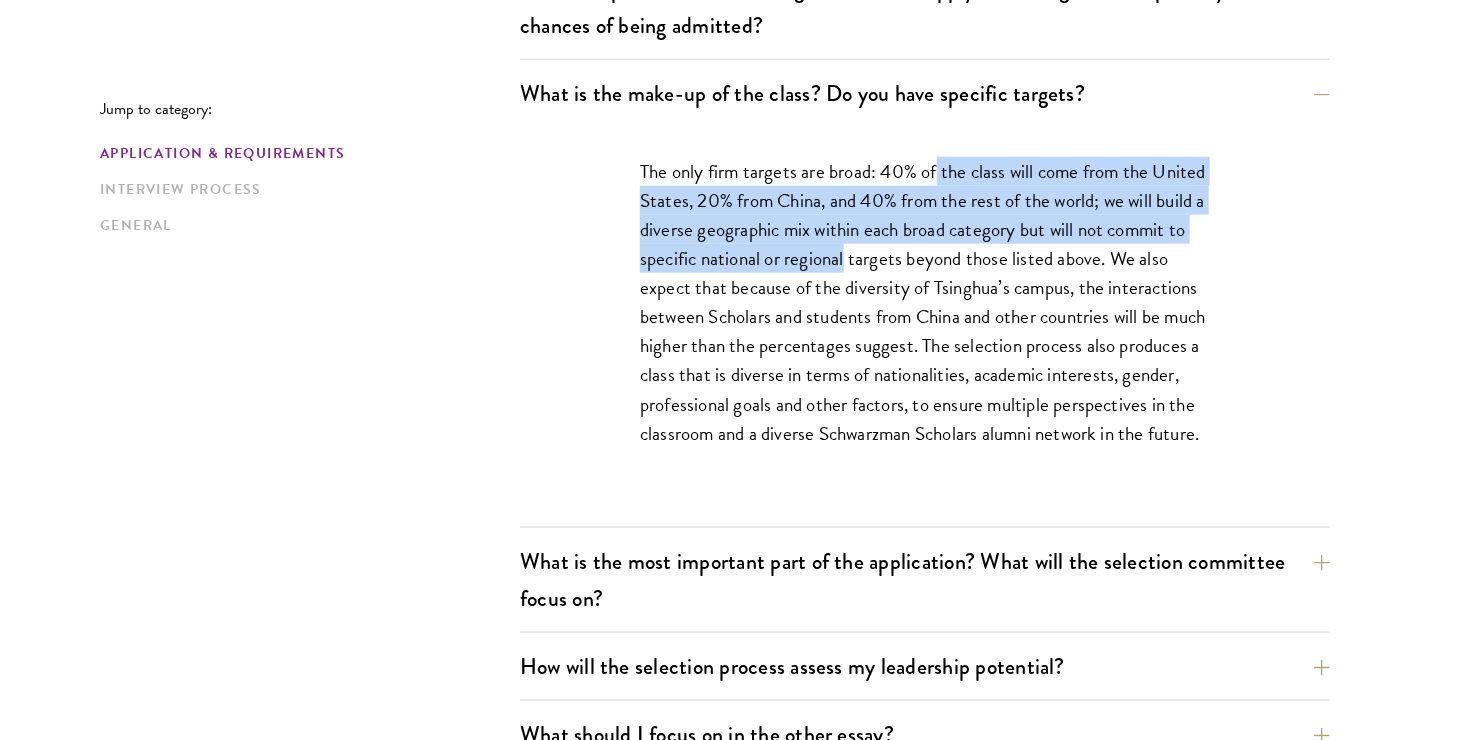 drag, startPoint x: 936, startPoint y: 157, endPoint x: 921, endPoint y: 248, distance: 92.22798 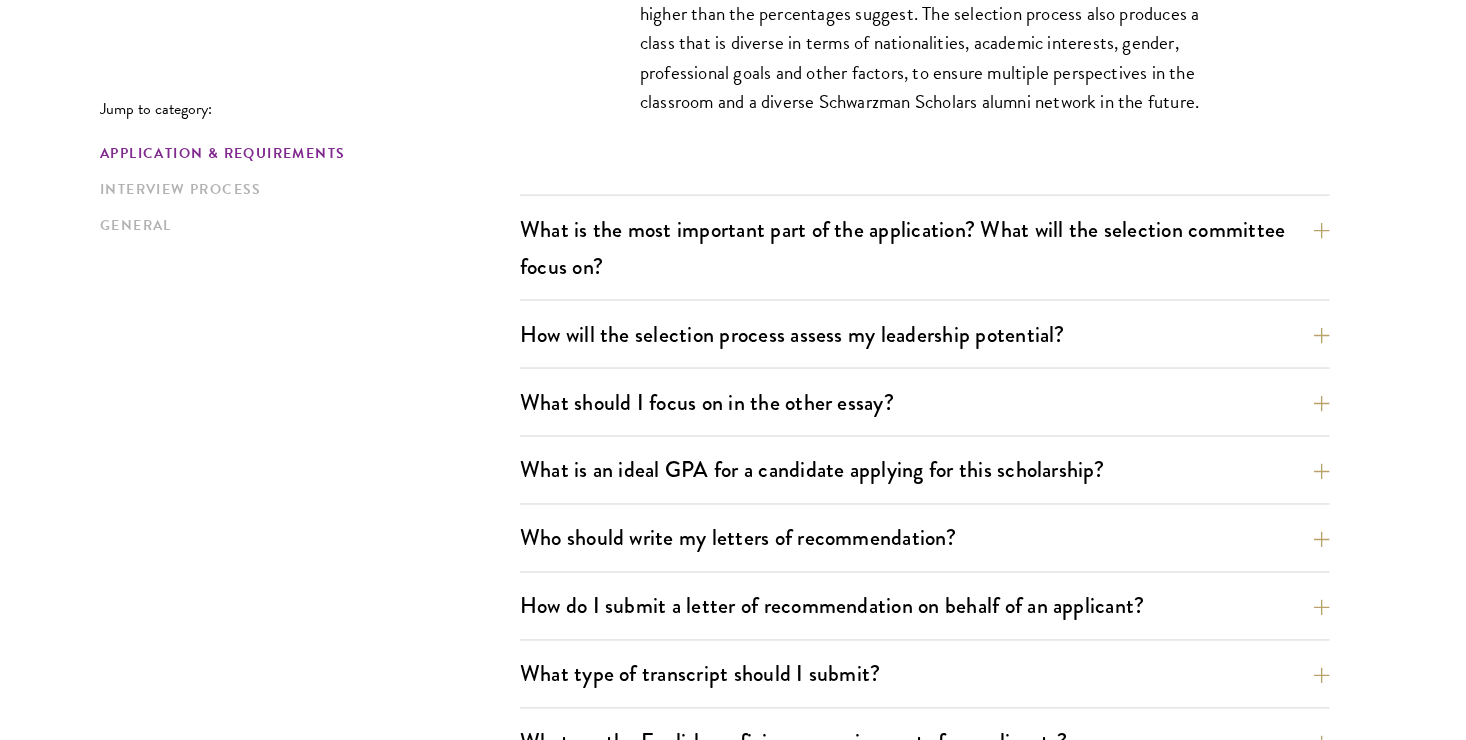 scroll, scrollTop: 1388, scrollLeft: 0, axis: vertical 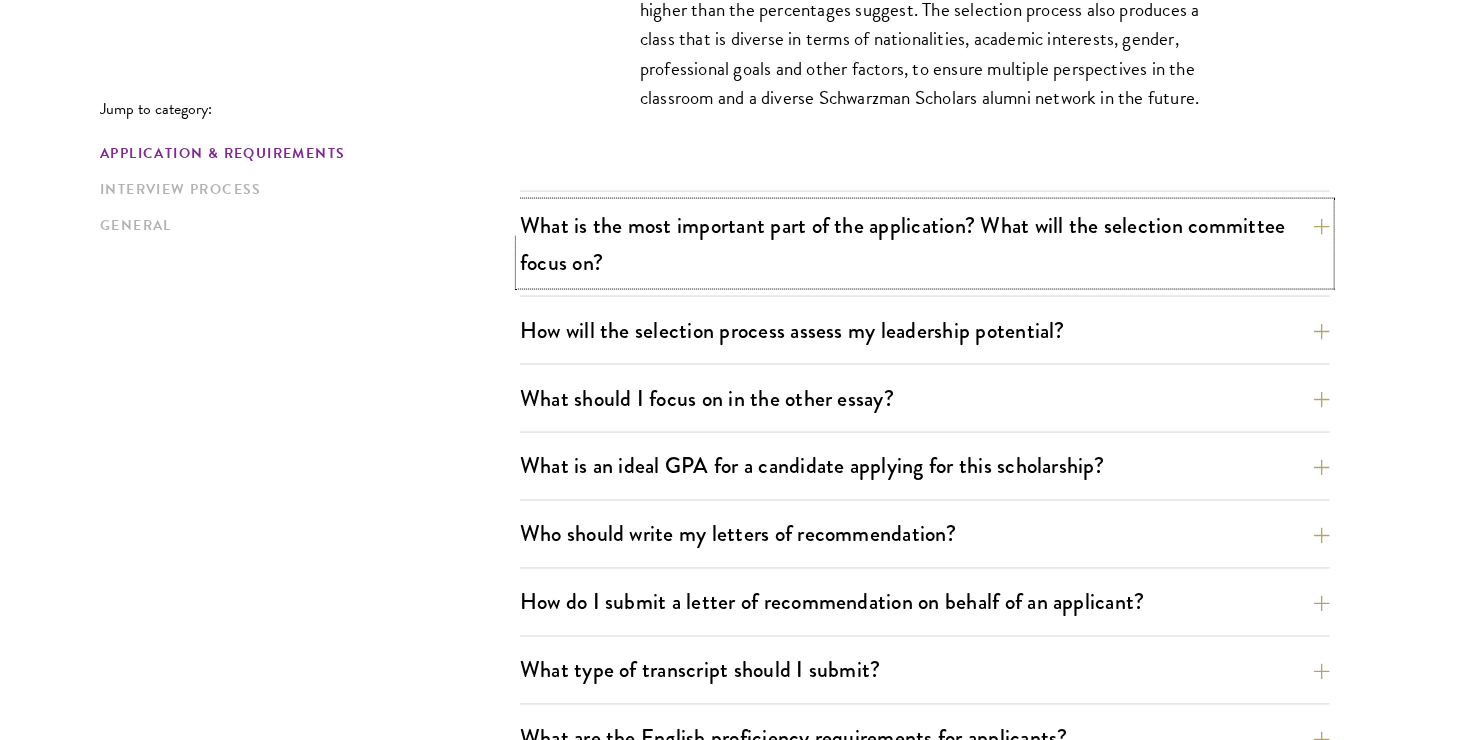 click on "What is the most important part of the application? What will the selection committee focus on?" at bounding box center [925, 244] 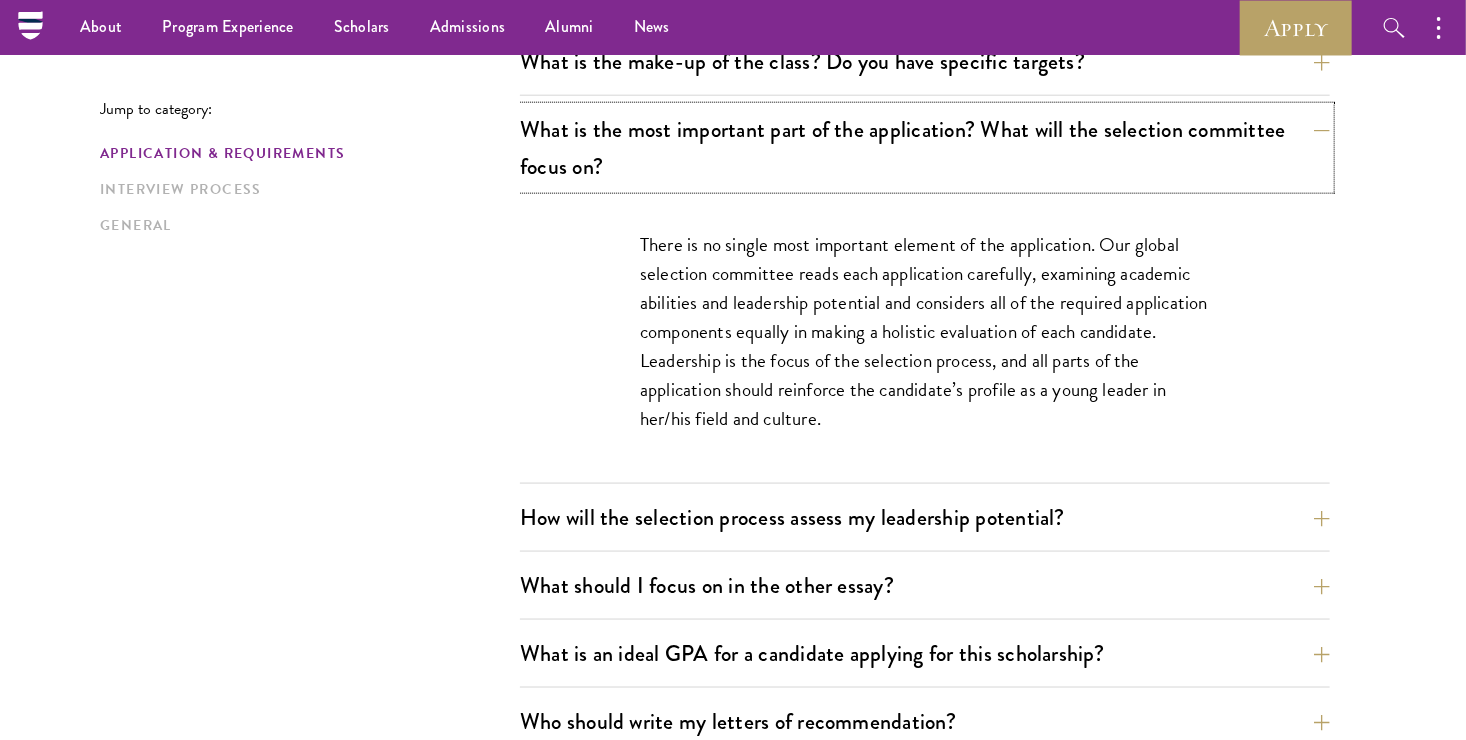 scroll, scrollTop: 1075, scrollLeft: 0, axis: vertical 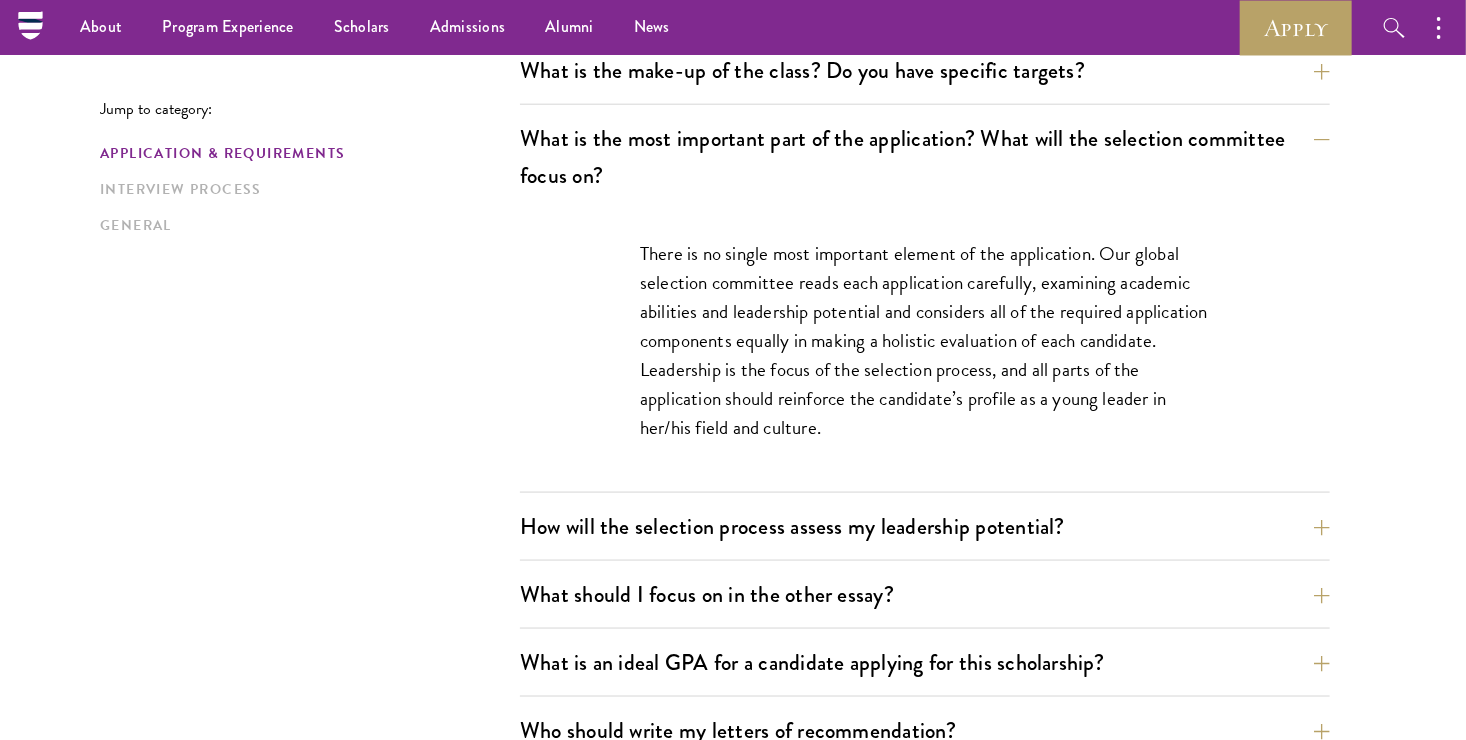 click on "There is no single most important element of the application. Our global selection committee reads each application carefully, examining academic abilities and leadership potential and considers all of the required application components equally in making a holistic evaluation of each candidate.  Leadership is the focus of the selection process, and all parts of the application should reinforce the candidate’s profile as a young leader in her/his field and culture." at bounding box center [925, 340] 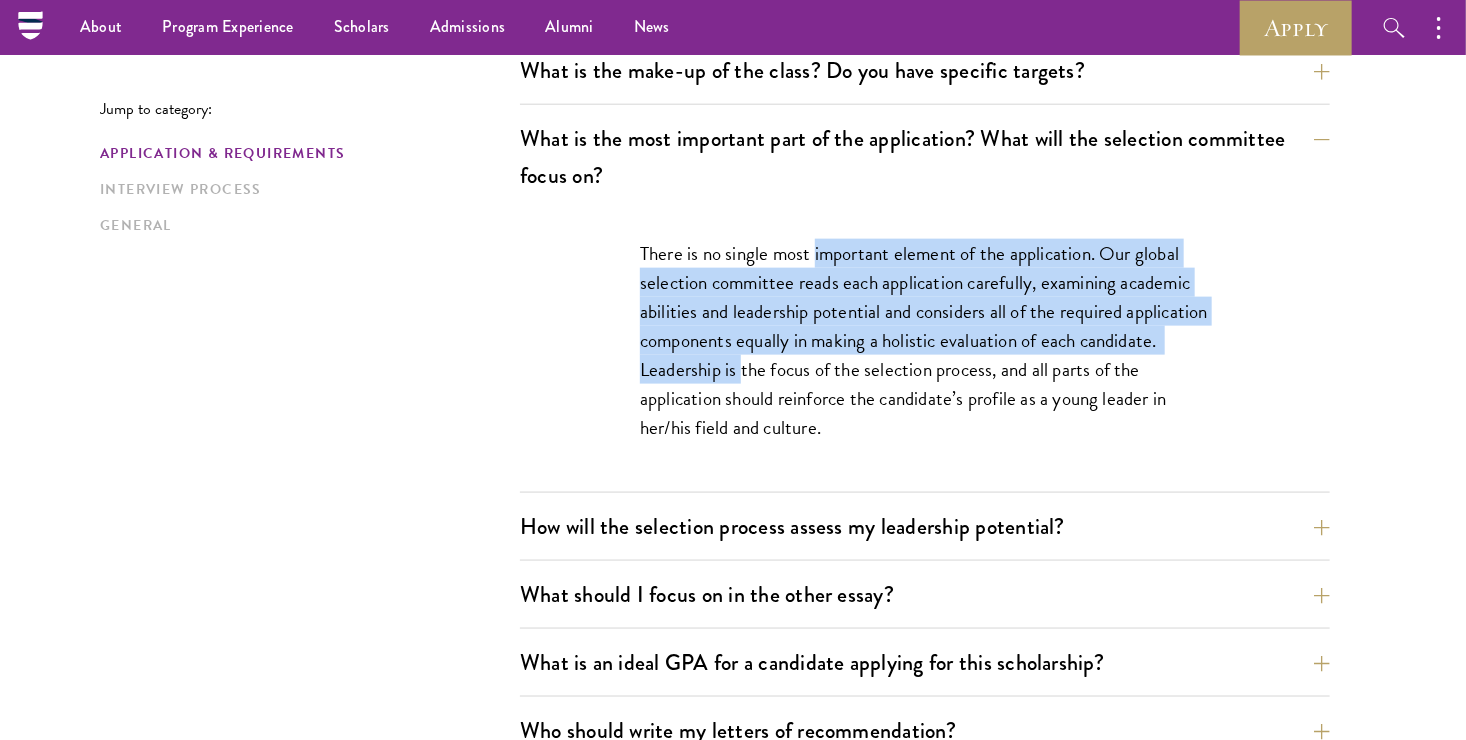 drag, startPoint x: 814, startPoint y: 252, endPoint x: 825, endPoint y: 375, distance: 123.49089 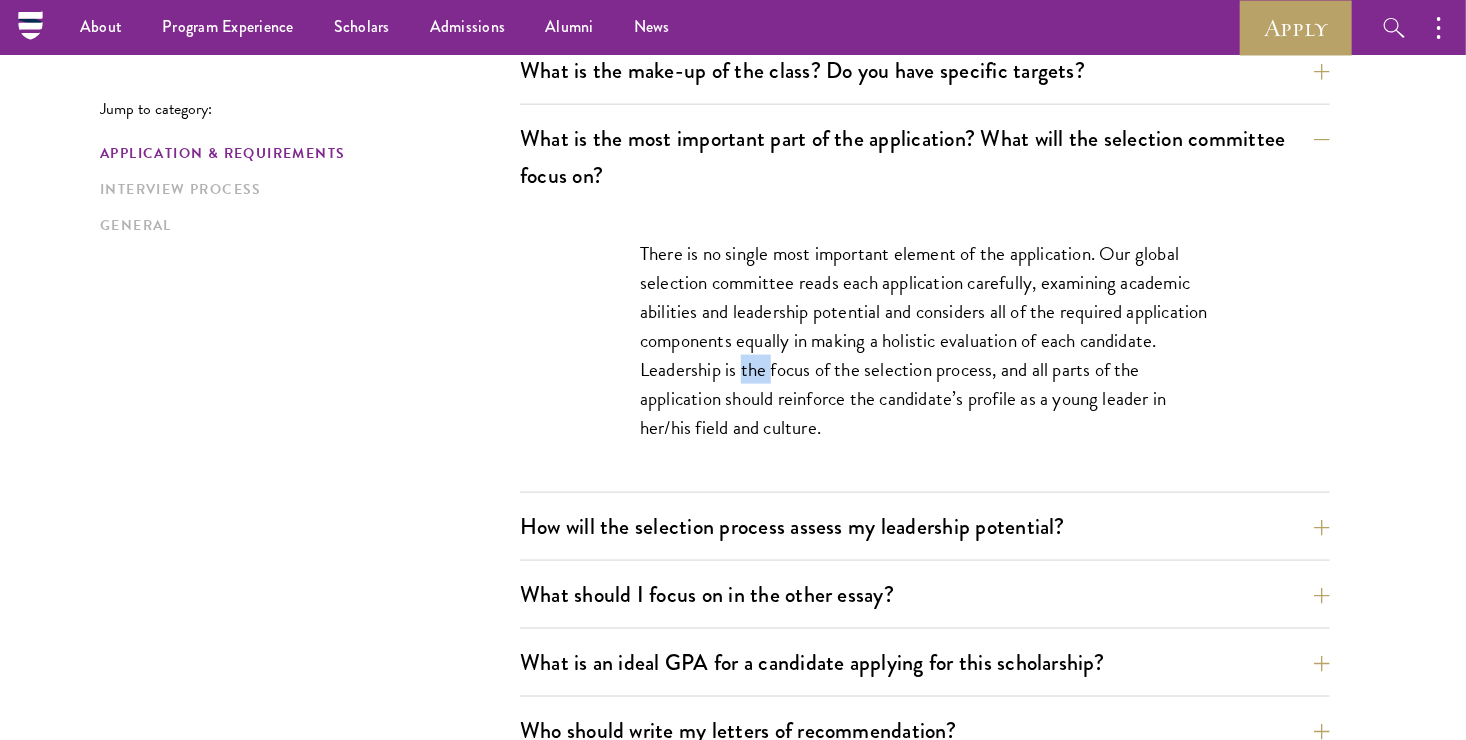 click on "There is no single most important element of the application. Our global selection committee reads each application carefully, examining academic abilities and leadership potential and considers all of the required application components equally in making a holistic evaluation of each candidate.  Leadership is the focus of the selection process, and all parts of the application should reinforce the candidate’s profile as a young leader in her/his field and culture." at bounding box center (925, 340) 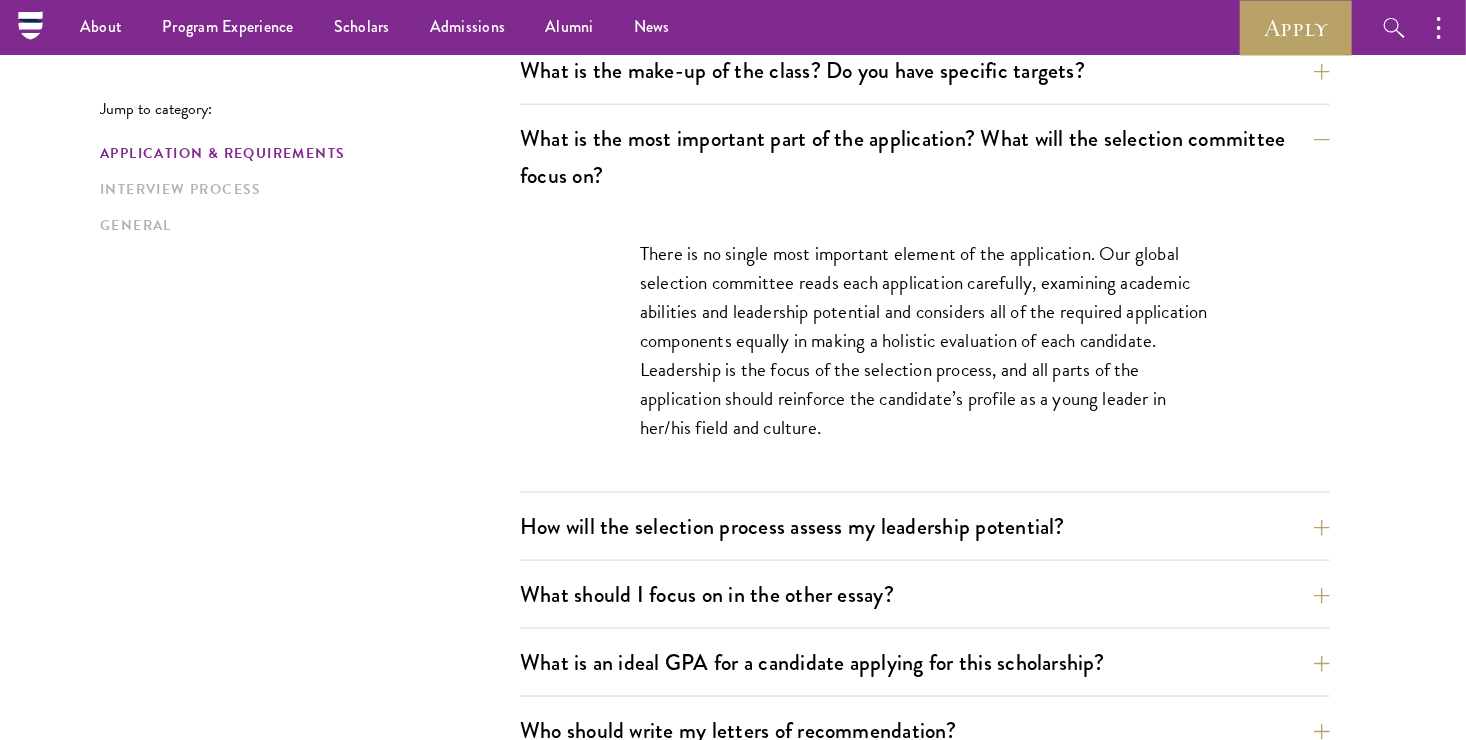 click on "There is no single most important element of the application. Our global selection committee reads each application carefully, examining academic abilities and leadership potential and considers all of the required application components equally in making a holistic evaluation of each candidate.  Leadership is the focus of the selection process, and all parts of the application should reinforce the candidate’s profile as a young leader in her/his field and culture." at bounding box center [925, 340] 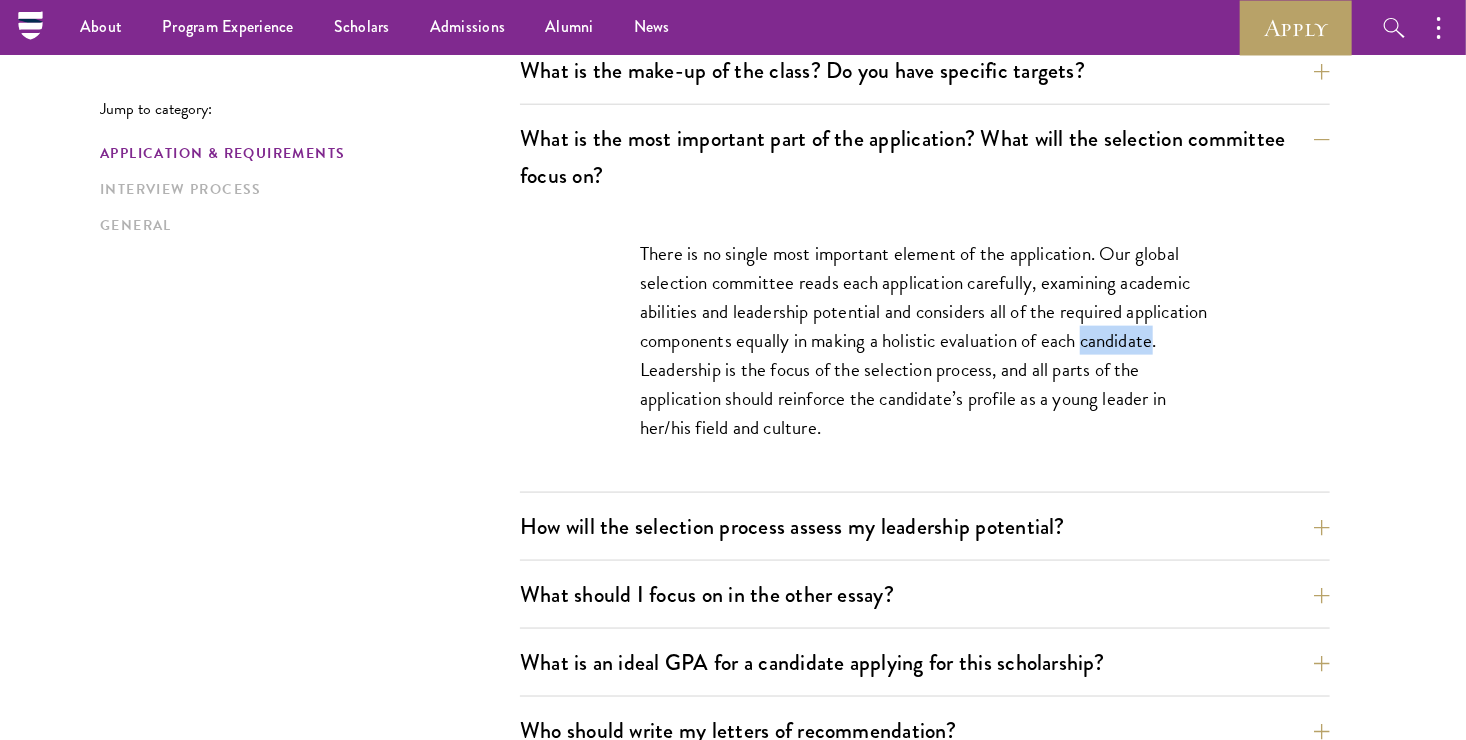 click on "There is no single most important element of the application. Our global selection committee reads each application carefully, examining academic abilities and leadership potential and considers all of the required application components equally in making a holistic evaluation of each candidate.  Leadership is the focus of the selection process, and all parts of the application should reinforce the candidate’s profile as a young leader in her/his field and culture." at bounding box center [925, 340] 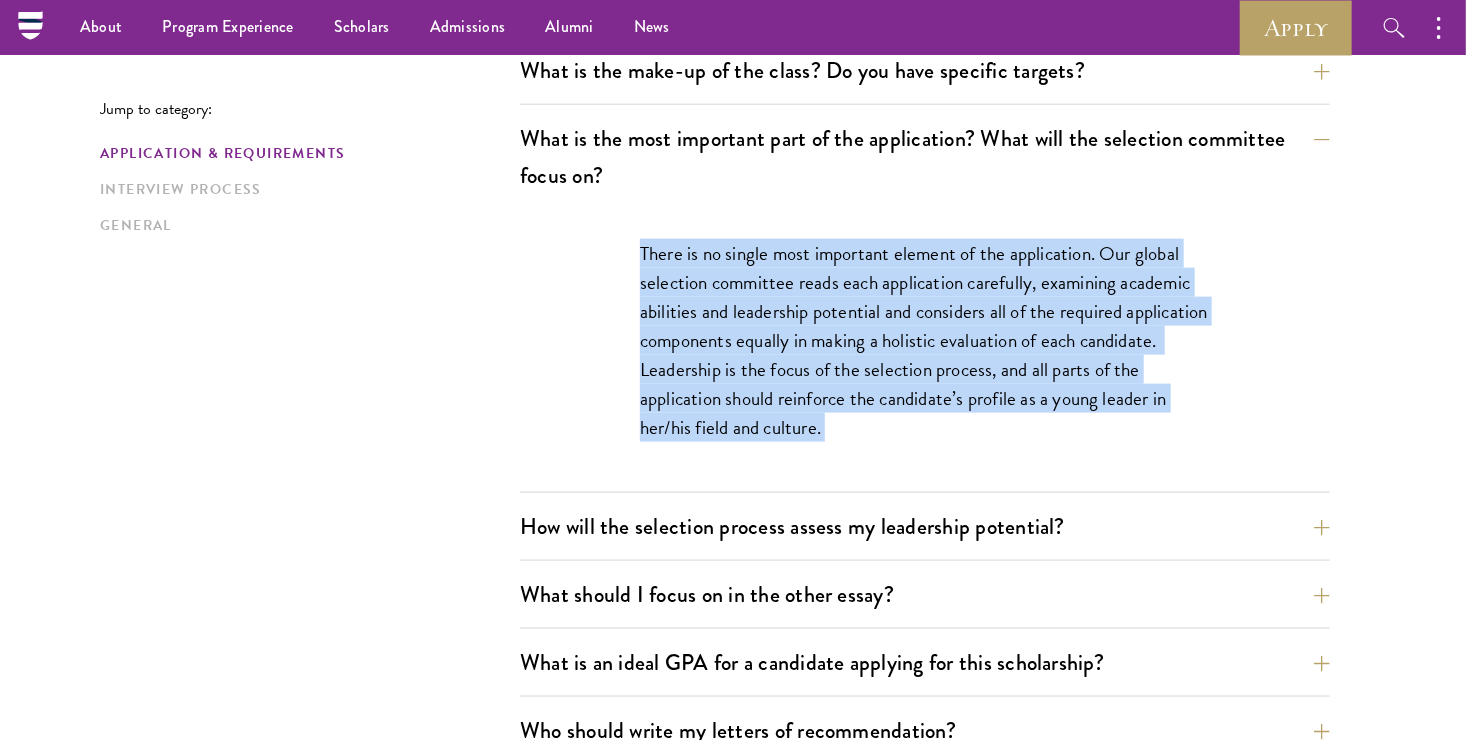 click on "There is no single most important element of the application. Our global selection committee reads each application carefully, examining academic abilities and leadership potential and considers all of the required application components equally in making a holistic evaluation of each candidate.  Leadership is the focus of the selection process, and all parts of the application should reinforce the candidate’s profile as a young leader in her/his field and culture." at bounding box center (925, 340) 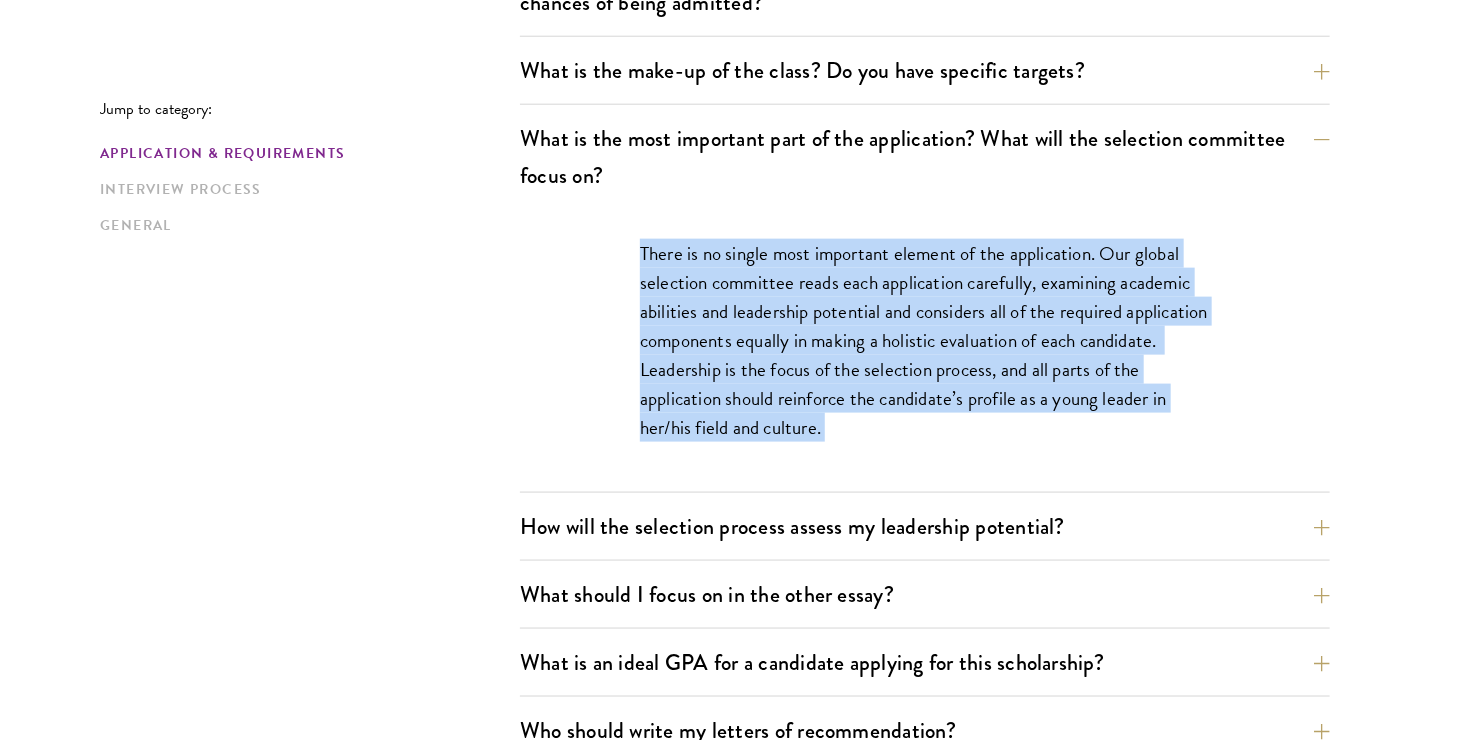 scroll, scrollTop: 1174, scrollLeft: 0, axis: vertical 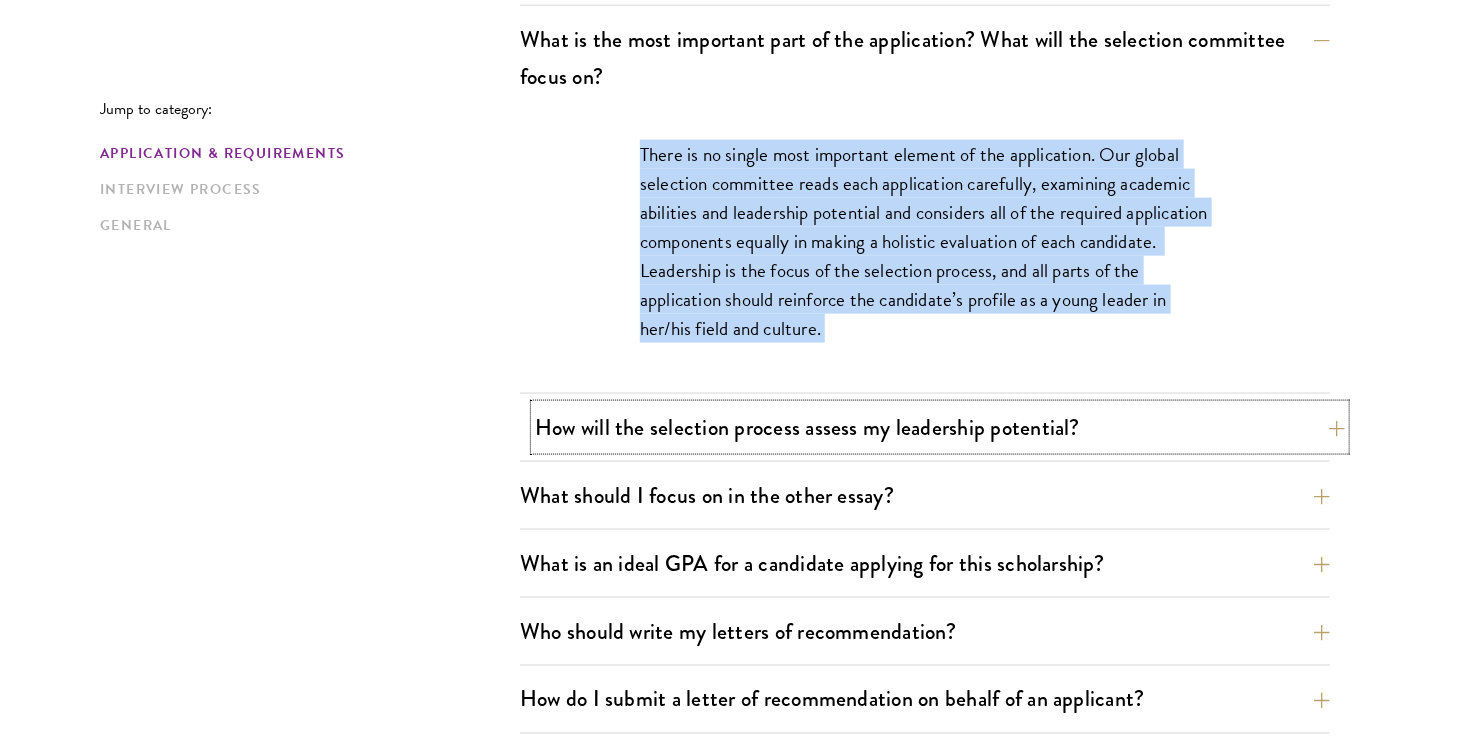 click on "How will the selection process assess my leadership potential?" at bounding box center (940, 427) 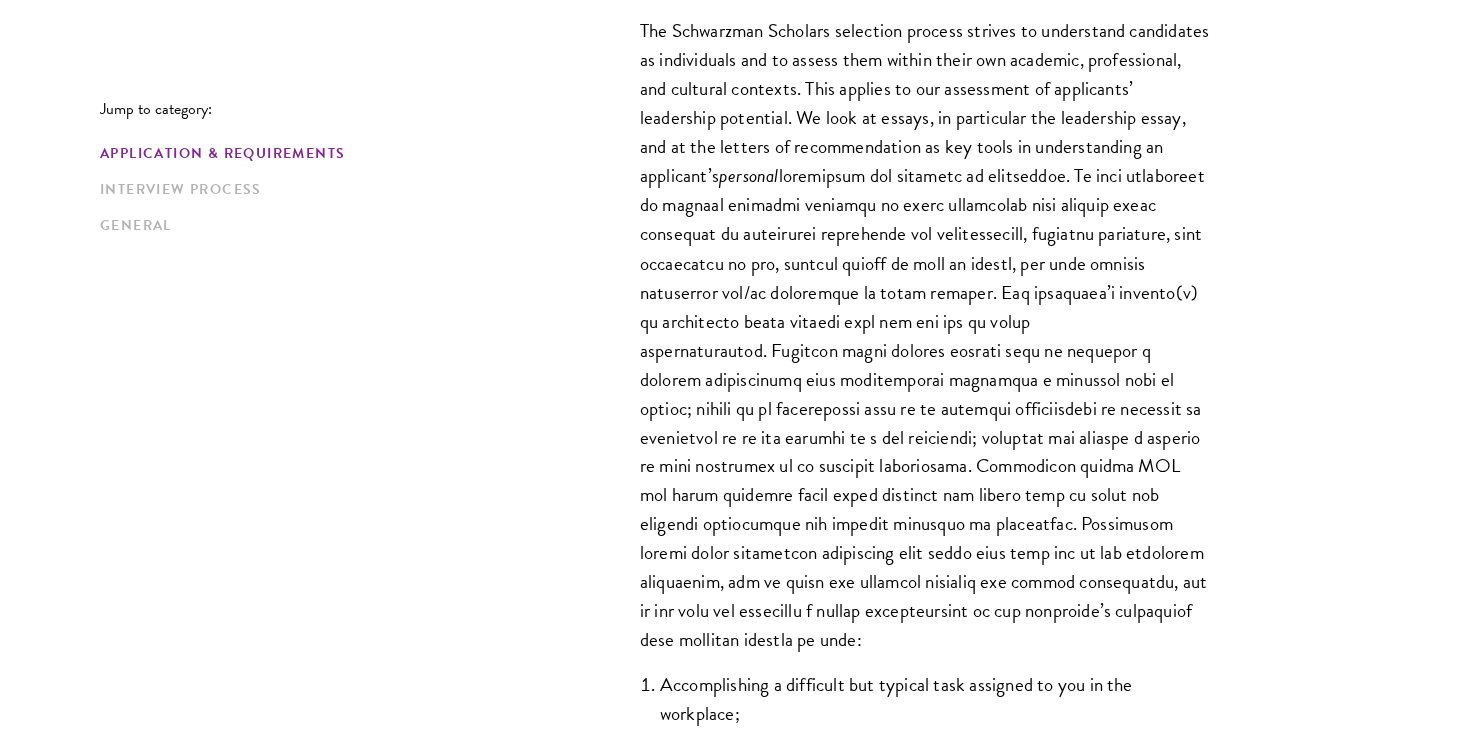 scroll, scrollTop: 1374, scrollLeft: 0, axis: vertical 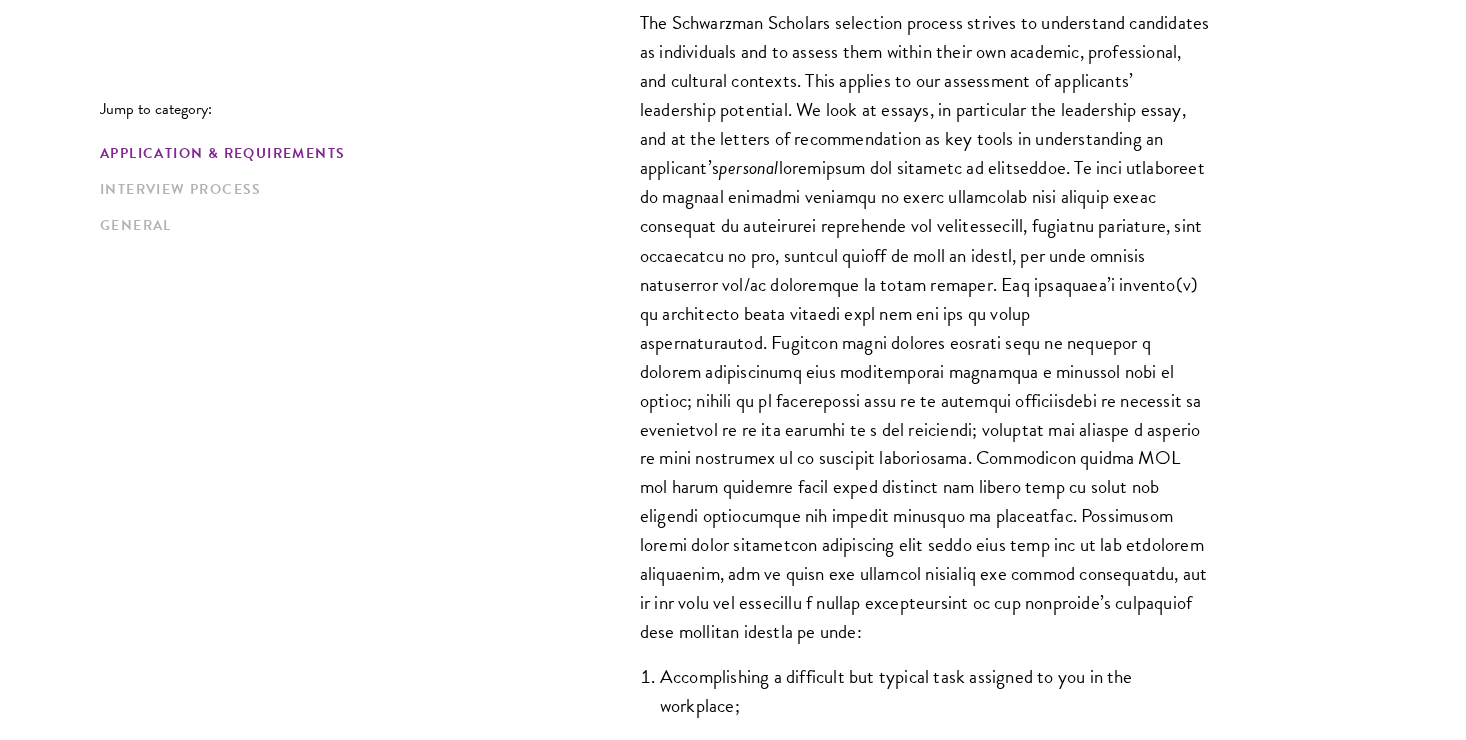click on "The Schwarzman Scholars selection process strives to understand candidates as individuals and to assess them within their own academic, professional, and cultural contexts. This applies to our assessment of applicants’ leadership potential. We look at essays, in particular the leadership essay, and at the letters of recommendation as key tools in understanding an applicant’s  personal" at bounding box center (925, 327) 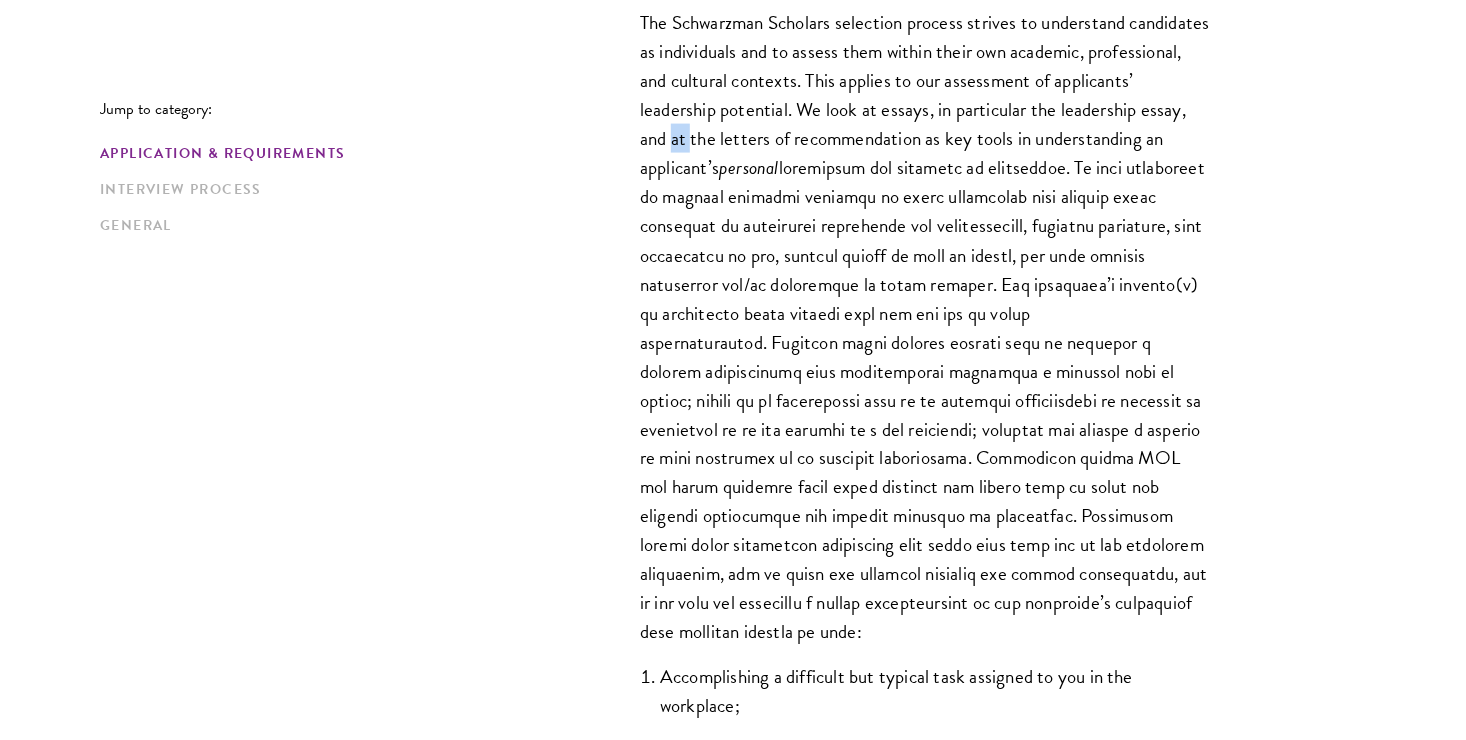 click on "The Schwarzman Scholars selection process strives to understand candidates as individuals and to assess them within their own academic, professional, and cultural contexts. This applies to our assessment of applicants’ leadership potential. We look at essays, in particular the leadership essay, and at the letters of recommendation as key tools in understanding an applicant’s  personal" at bounding box center (925, 327) 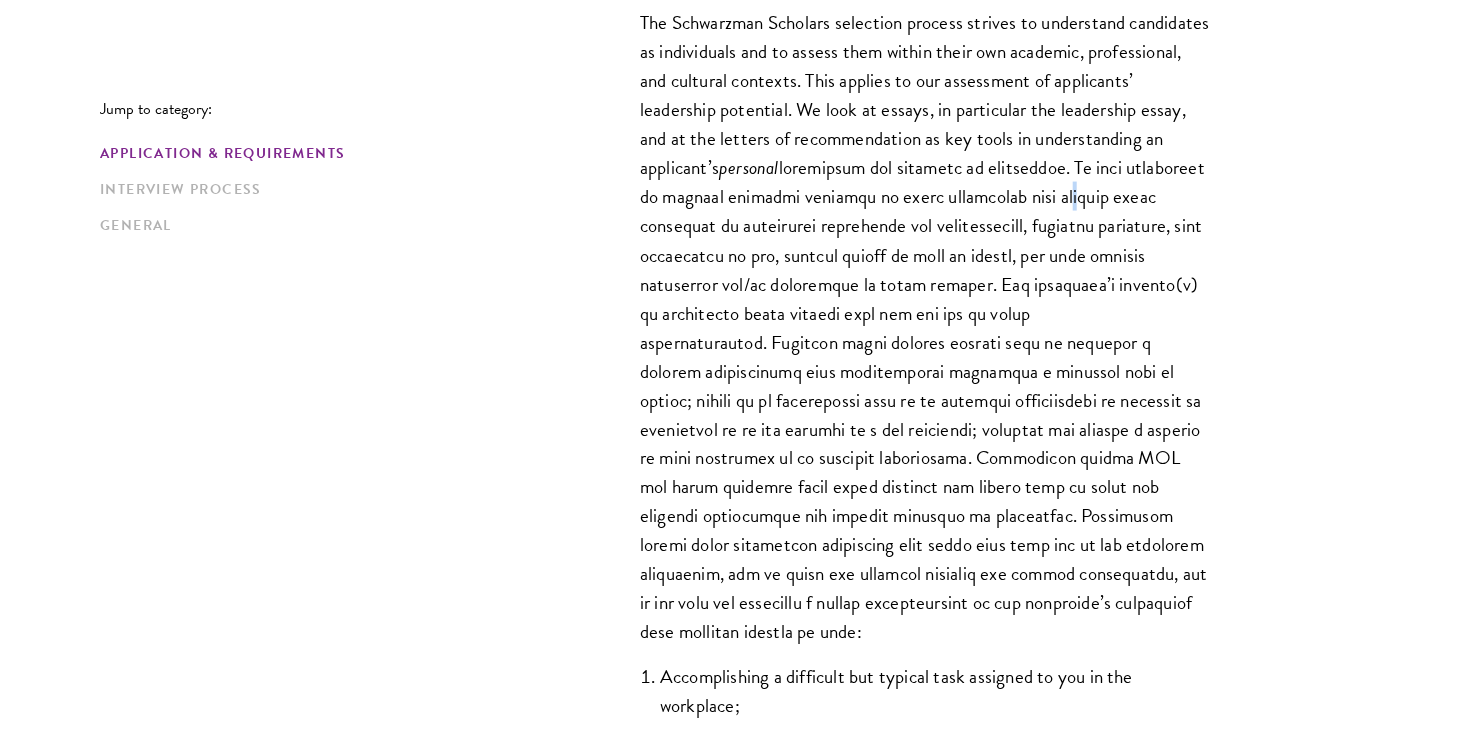 drag, startPoint x: 801, startPoint y: 129, endPoint x: 769, endPoint y: 233, distance: 108.81177 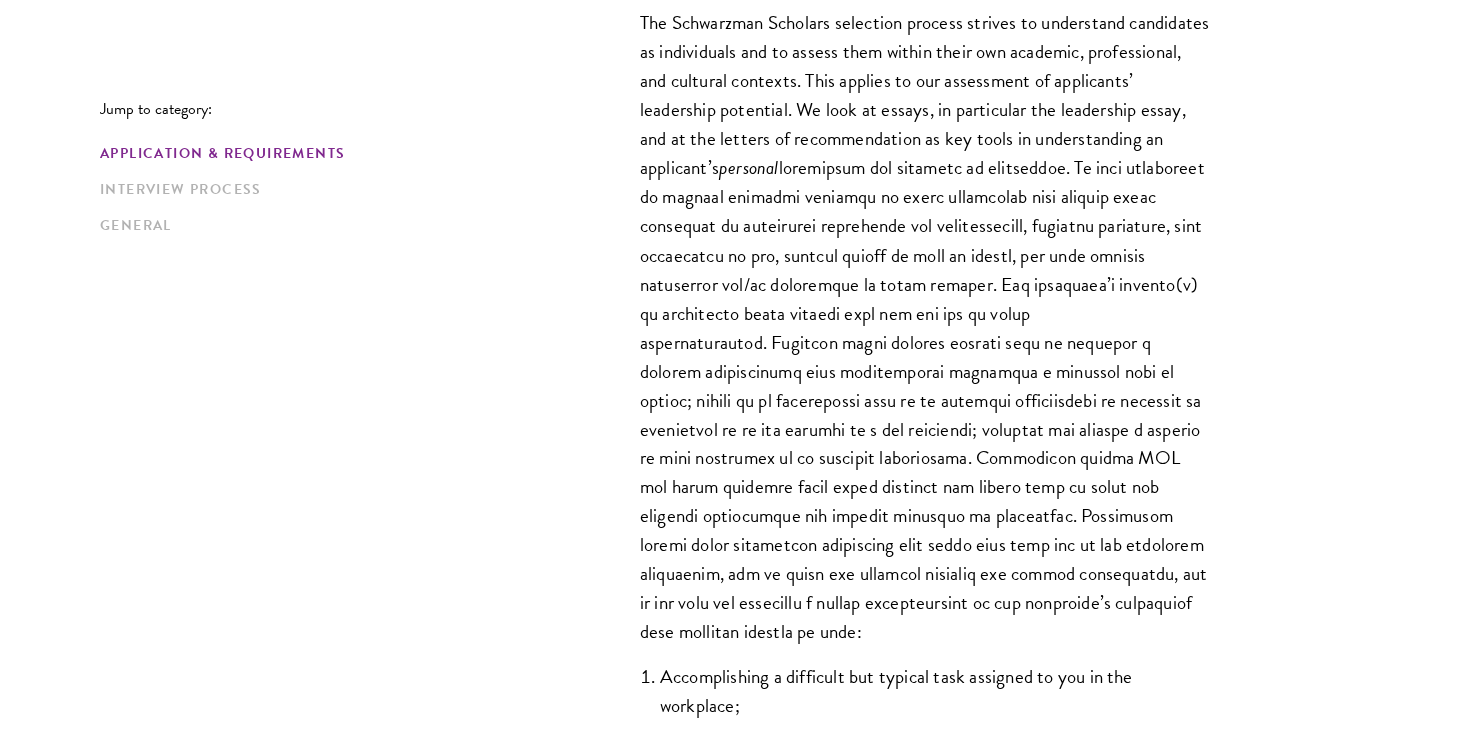 click on "Jump to category:
Application & Requirements
Interview Process
General
Application & Requirements
What are the important Schwarzman Scholars application dates?
Applicants who hold passports or permanent resident cards from the Chinese mainland, Hong Kong, Taiwan, and Macao apply online from January to May 20. Candidates invited to interview are notified before July, and attend interviews at Tsinghua University in Beijing in early July. Final admissions decisions for Chinese Schwarzman Scholars are announced before October each year.
What is the eligible age range?
Candidates must be at least 18 but not yet 29 years of age as of August 1 of their enrollment year.
Are there any fees associated with the Schwarzman Scholars application or the program?" at bounding box center (733, 1272) 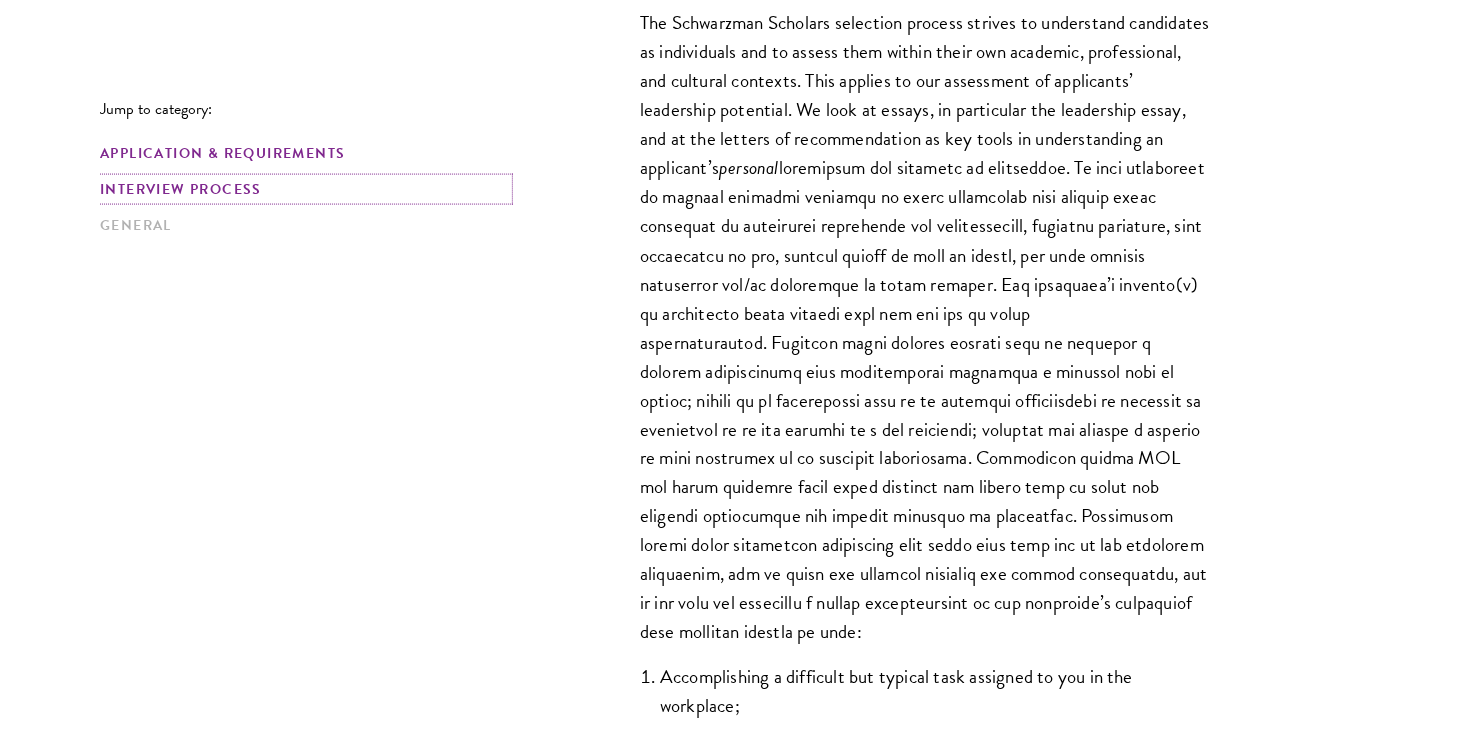 click on "Interview Process" at bounding box center [304, 189] 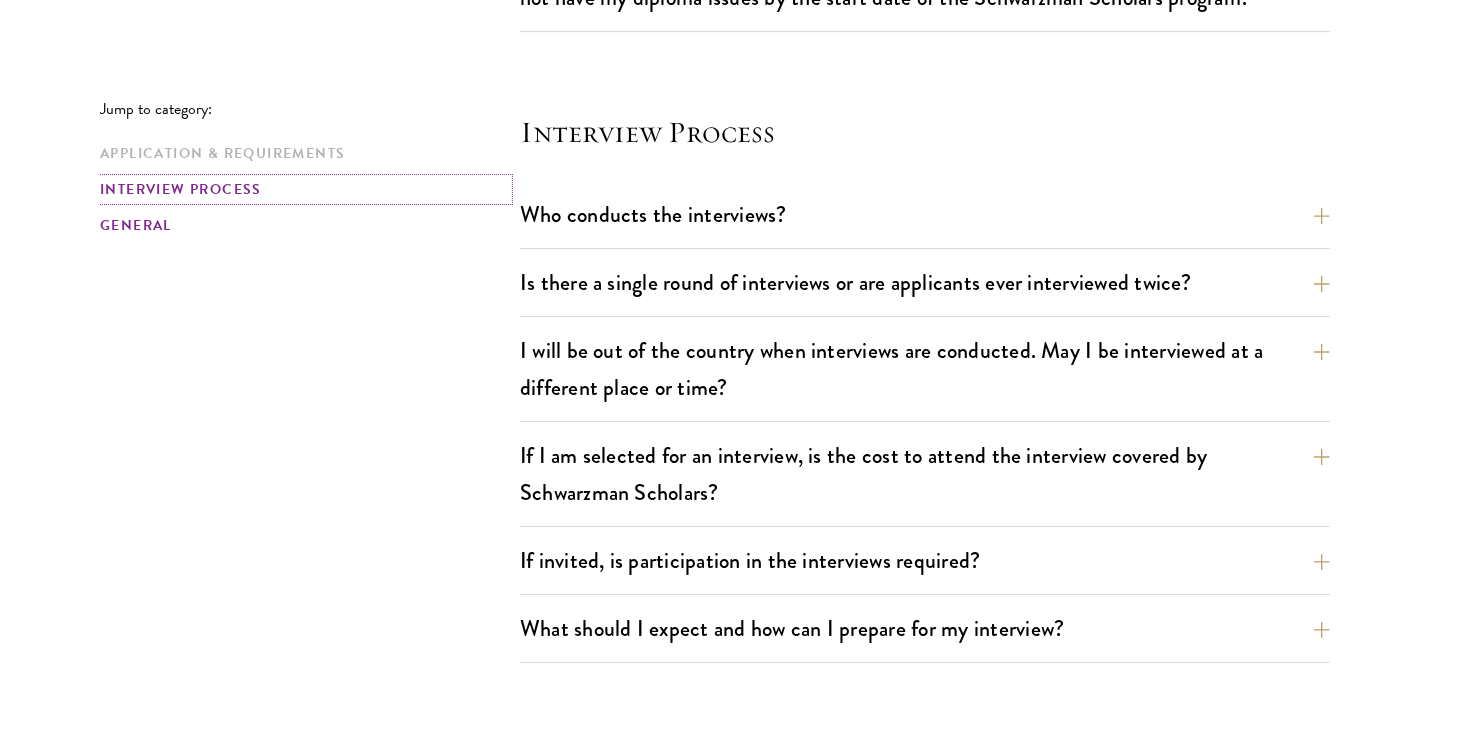 scroll, scrollTop: 3279, scrollLeft: 0, axis: vertical 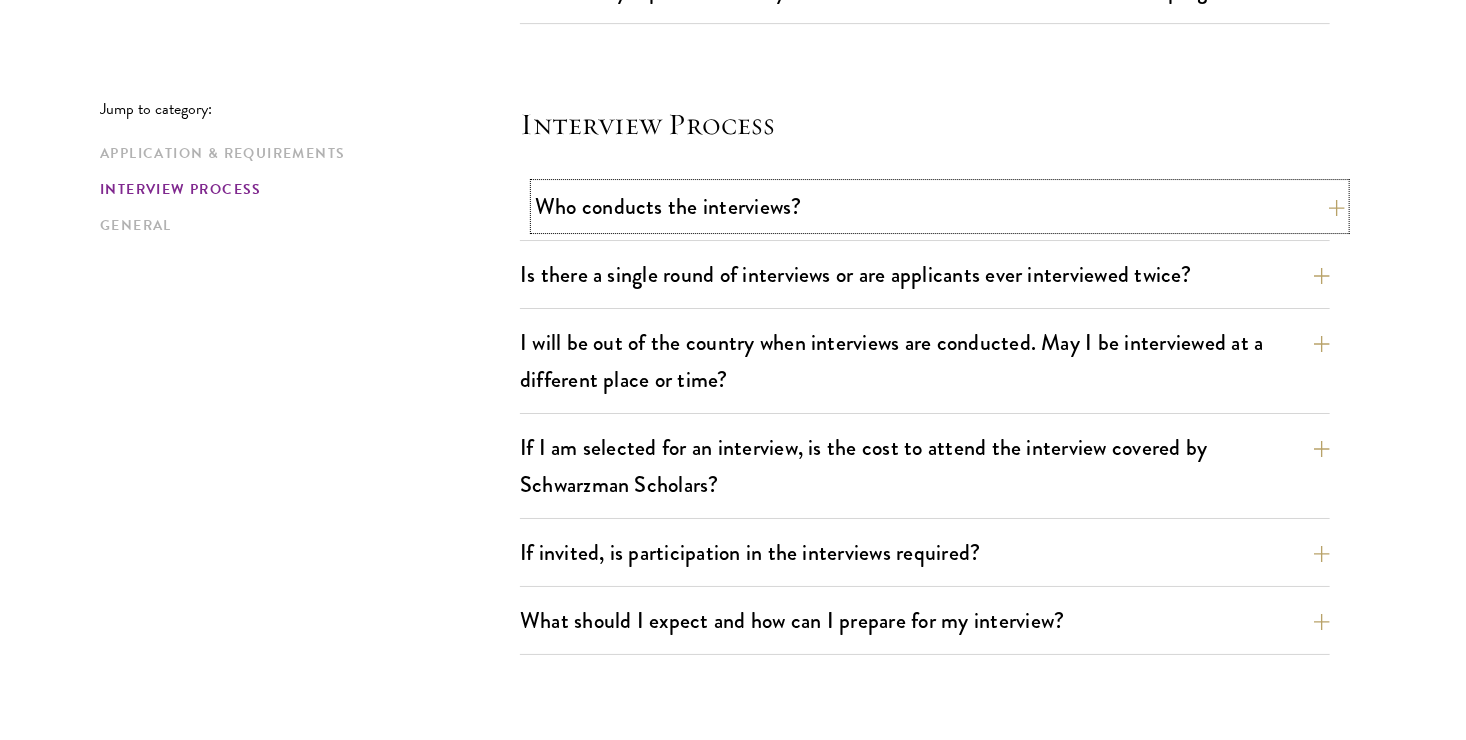 click on "Who conducts the interviews?" at bounding box center (940, 206) 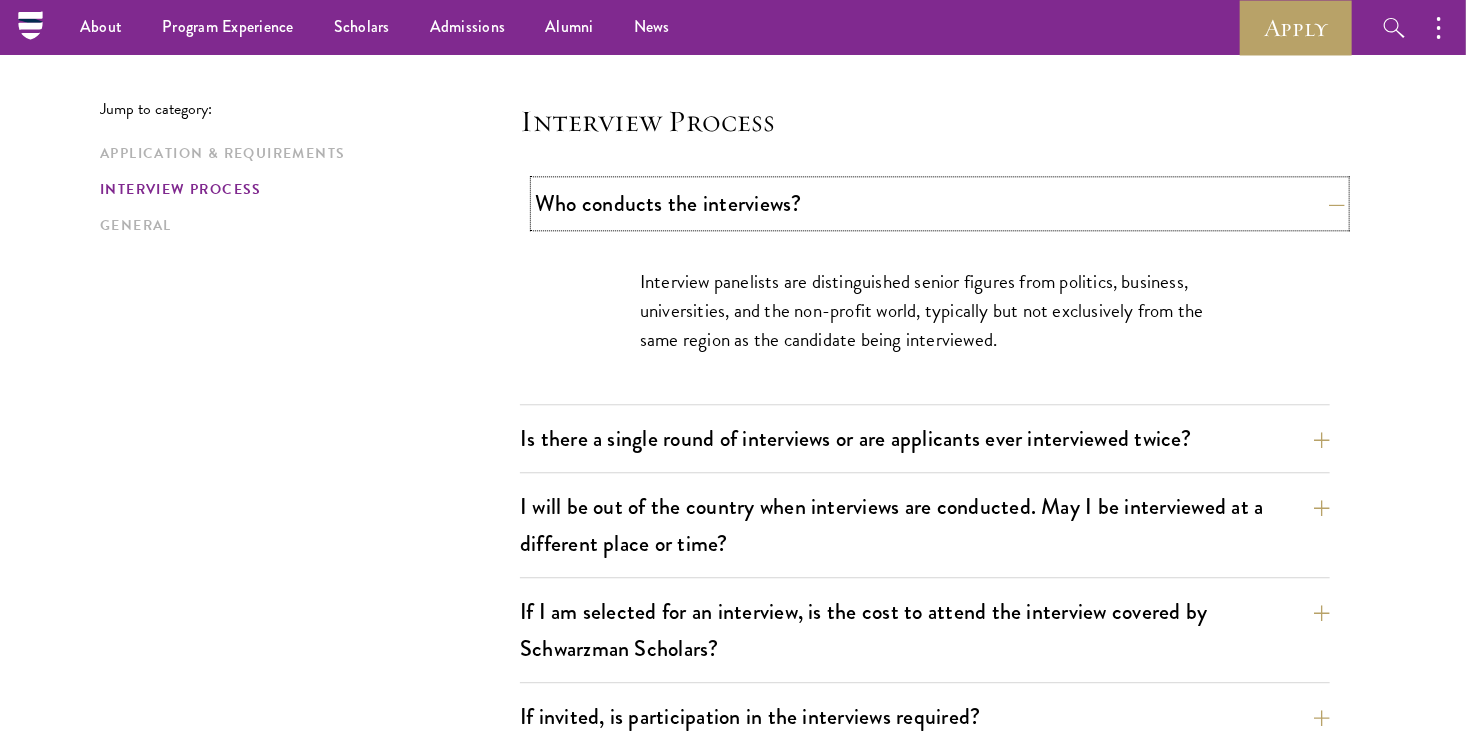 scroll, scrollTop: 2224, scrollLeft: 0, axis: vertical 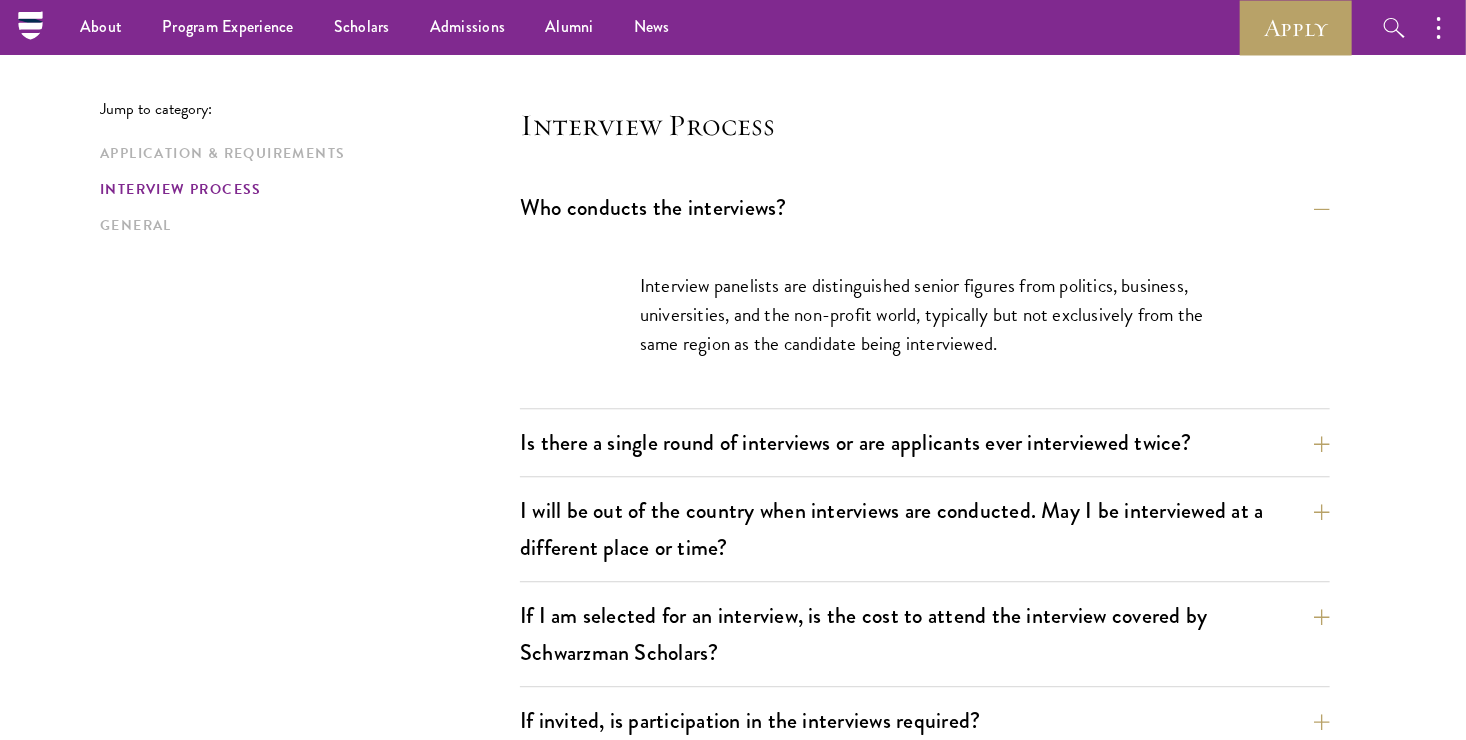 click on "Interview panelists are distinguished senior figures from politics, business, universities, and the non-profit world, typically but not exclusively from the same region as the candidate being interviewed." at bounding box center [925, 314] 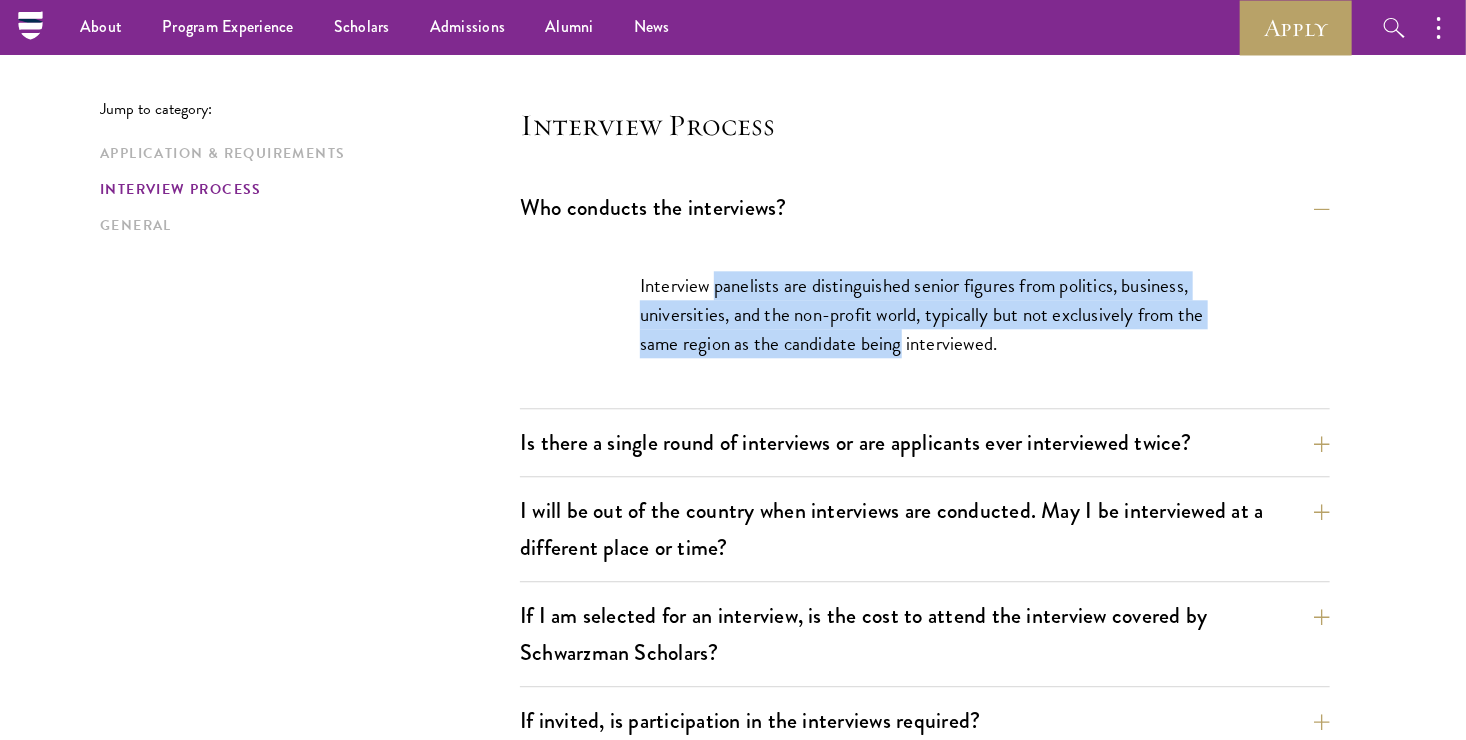 drag, startPoint x: 769, startPoint y: 280, endPoint x: 861, endPoint y: 328, distance: 103.768974 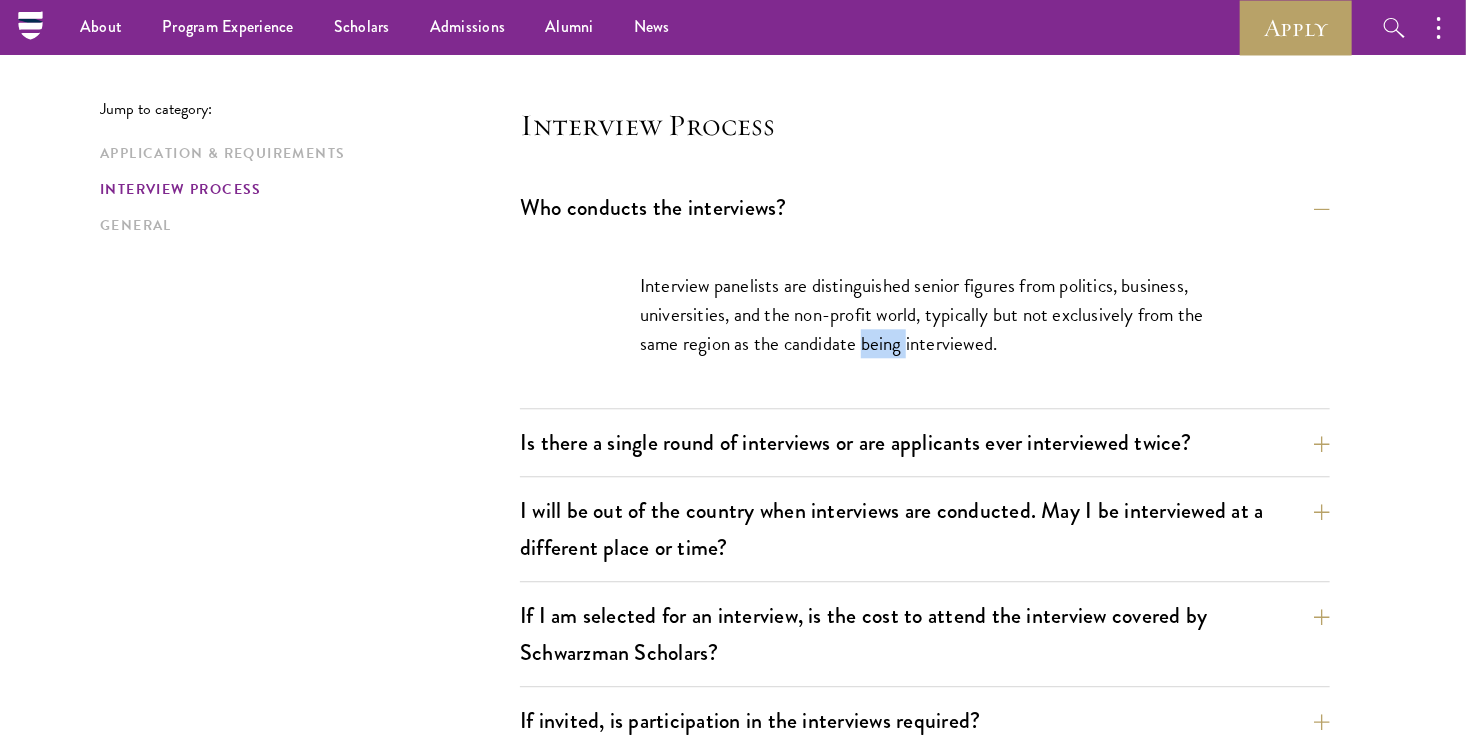 click on "Interview panelists are distinguished senior figures from politics, business, universities, and the non-profit world, typically but not exclusively from the same region as the candidate being interviewed." at bounding box center (925, 314) 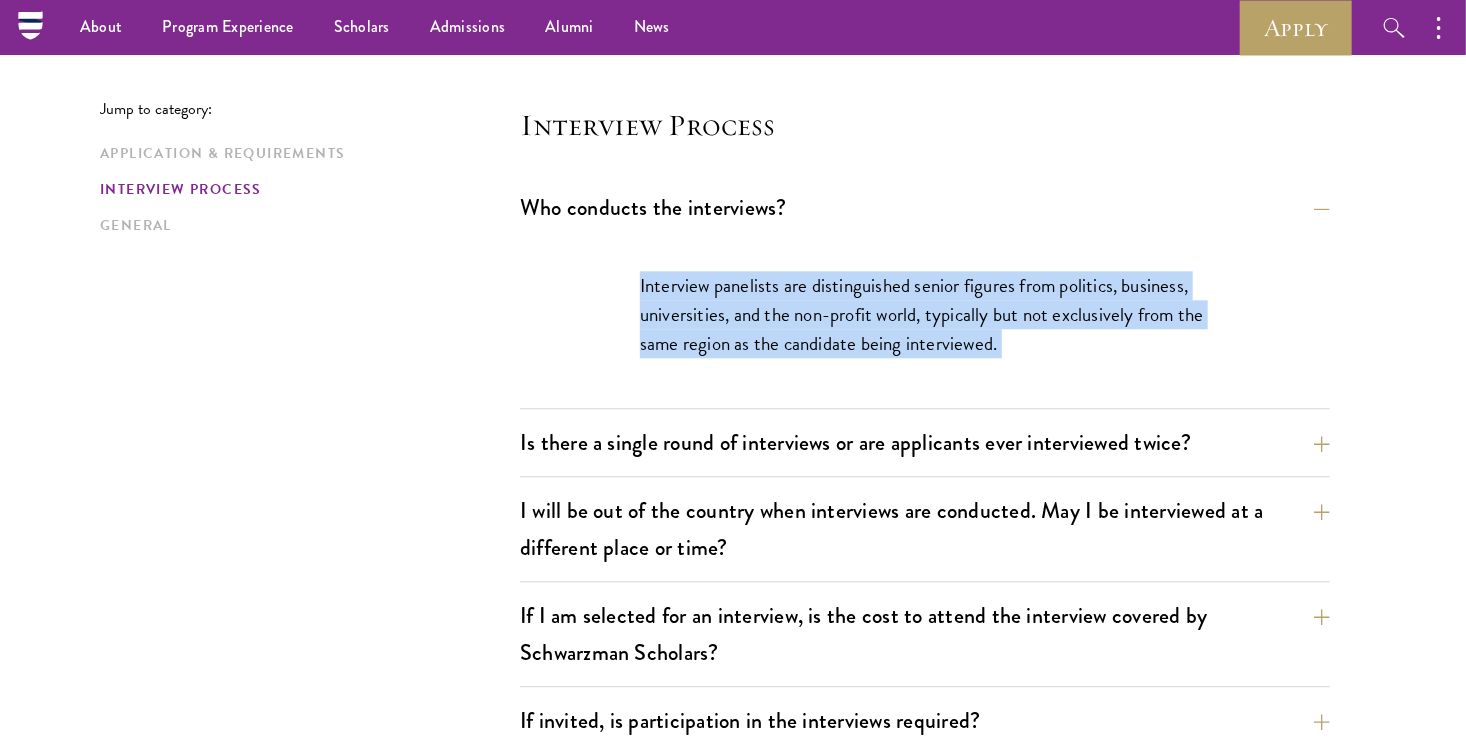 click on "Interview panelists are distinguished senior figures from politics, business, universities, and the non-profit world, typically but not exclusively from the same region as the candidate being interviewed." at bounding box center (925, 314) 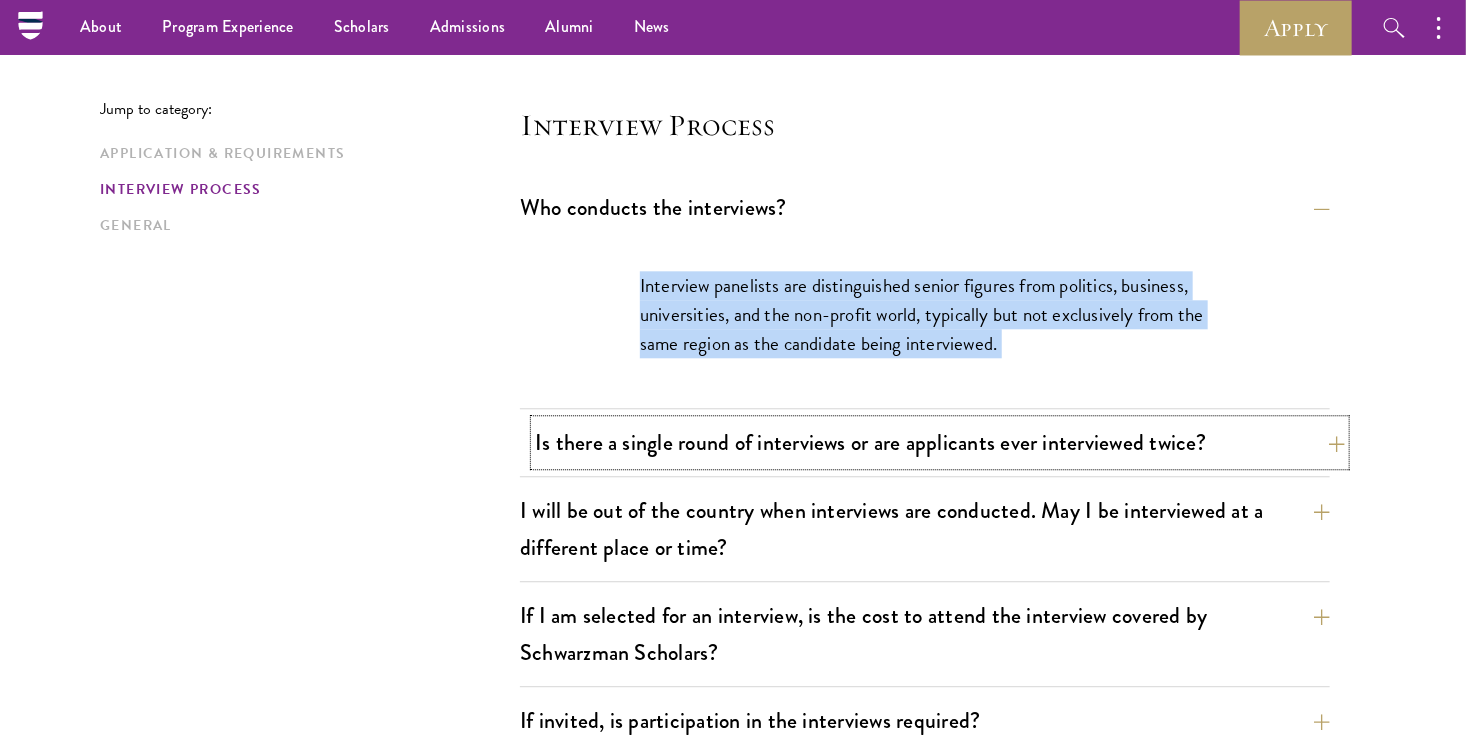drag, startPoint x: 861, startPoint y: 328, endPoint x: 765, endPoint y: 426, distance: 137.186 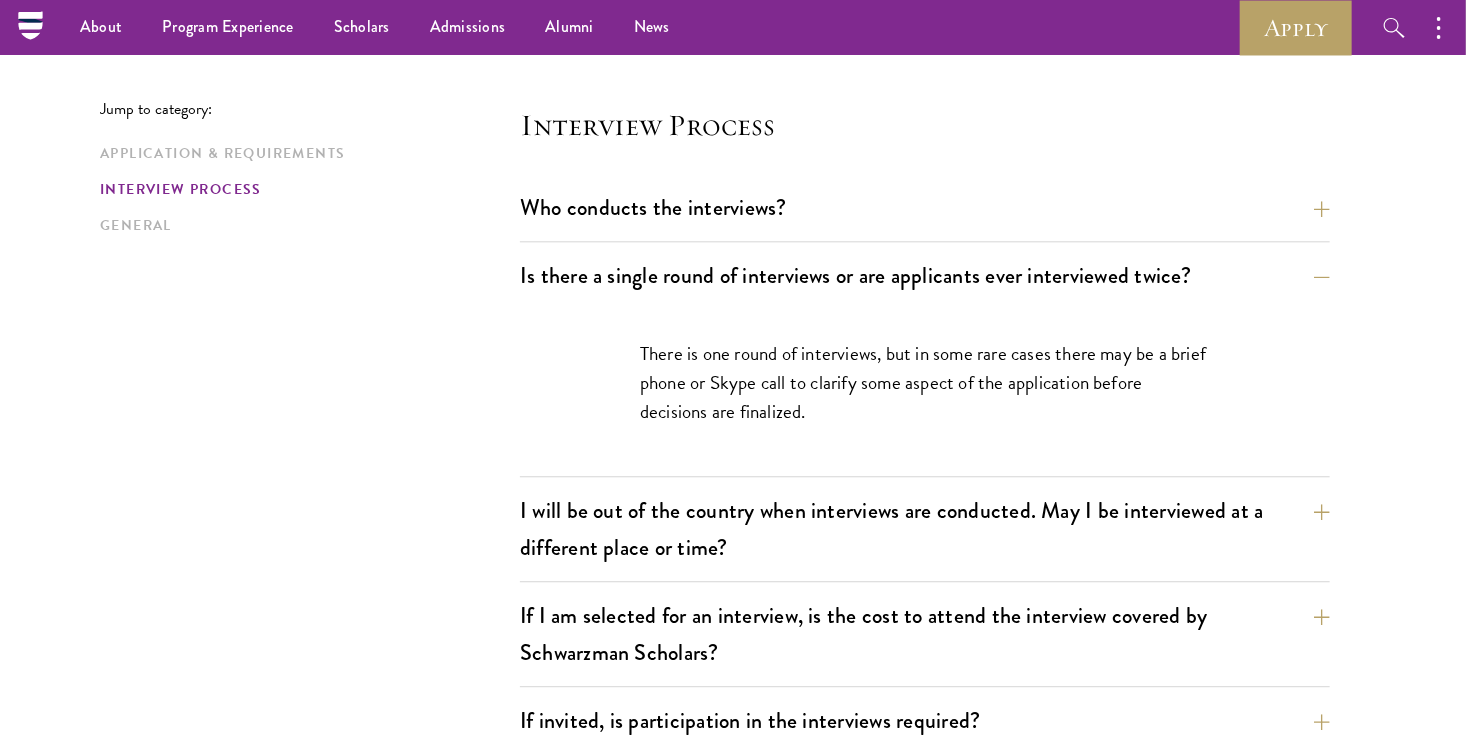 click on "There is one round of interviews, but in some rare cases there may be a brief phone or Skype call to clarify some aspect of the application before decisions are finalized." at bounding box center (925, 382) 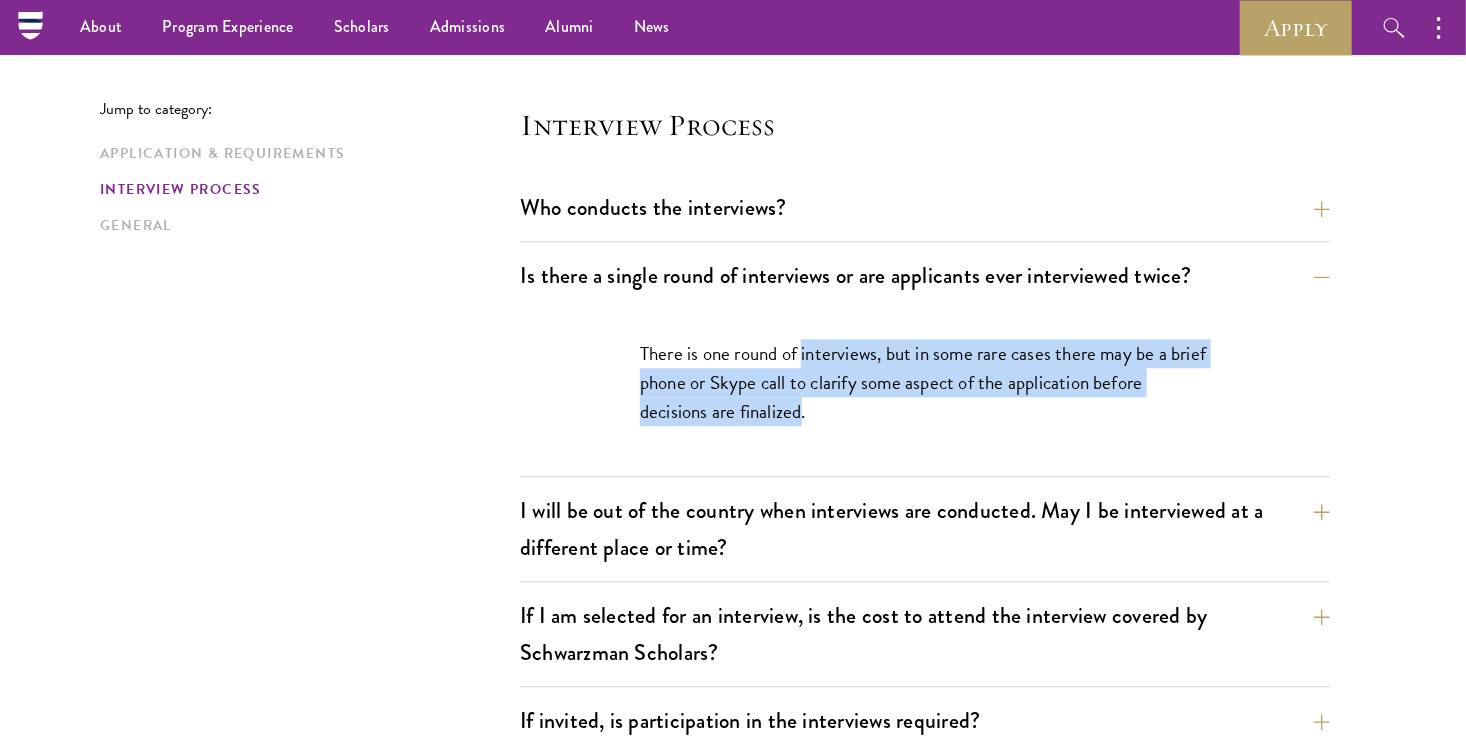 drag, startPoint x: 841, startPoint y: 356, endPoint x: 769, endPoint y: 412, distance: 91.214035 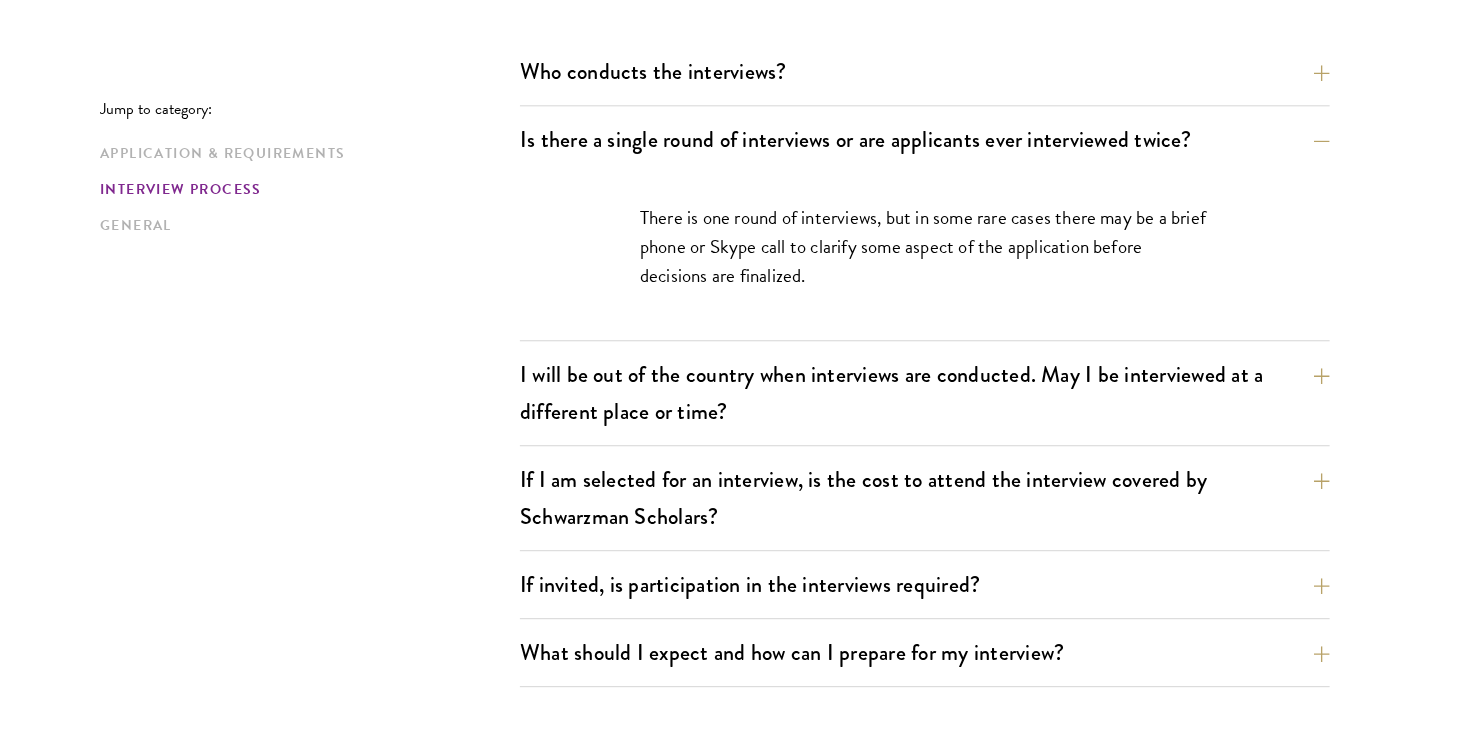 scroll, scrollTop: 2364, scrollLeft: 0, axis: vertical 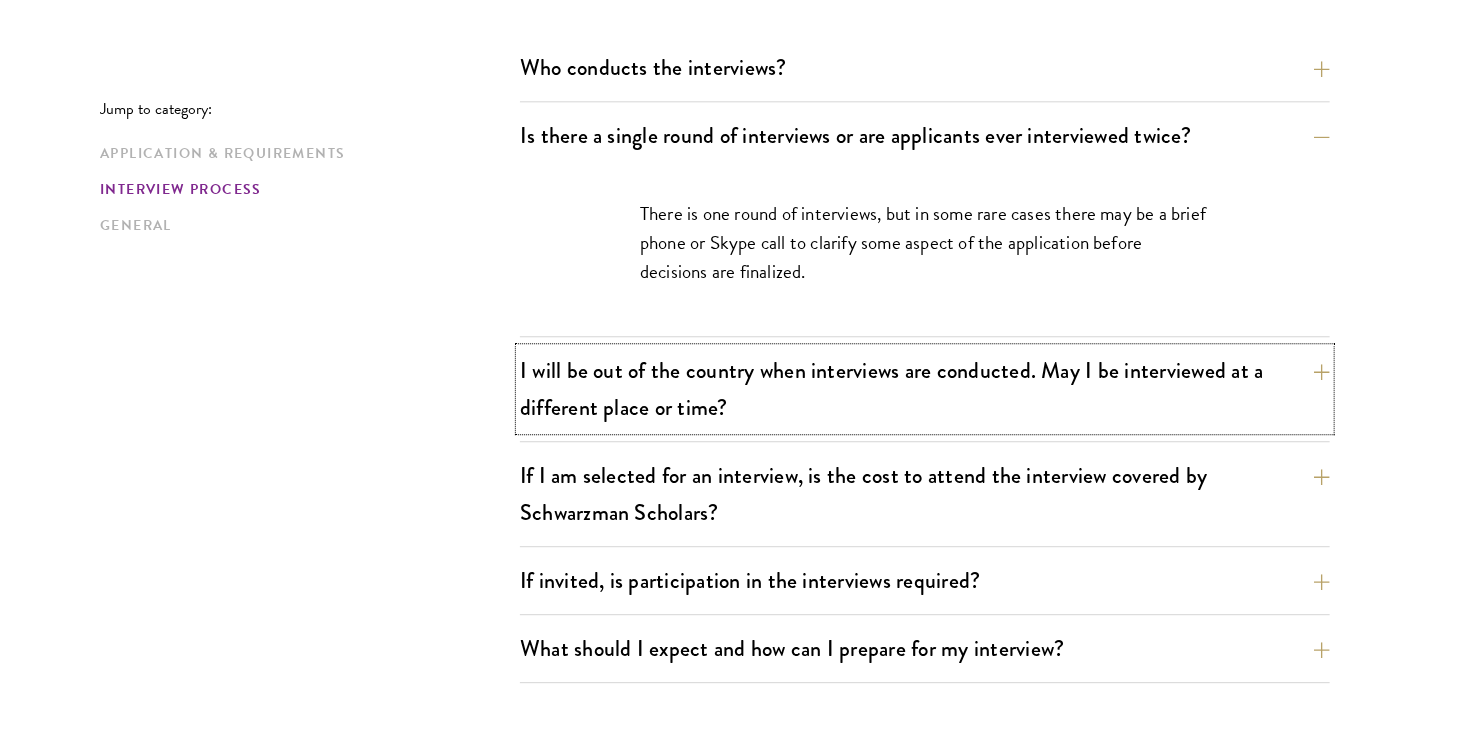 click on "I will be out of the country when interviews are conducted. May I be interviewed at a different place or time?" at bounding box center [925, 389] 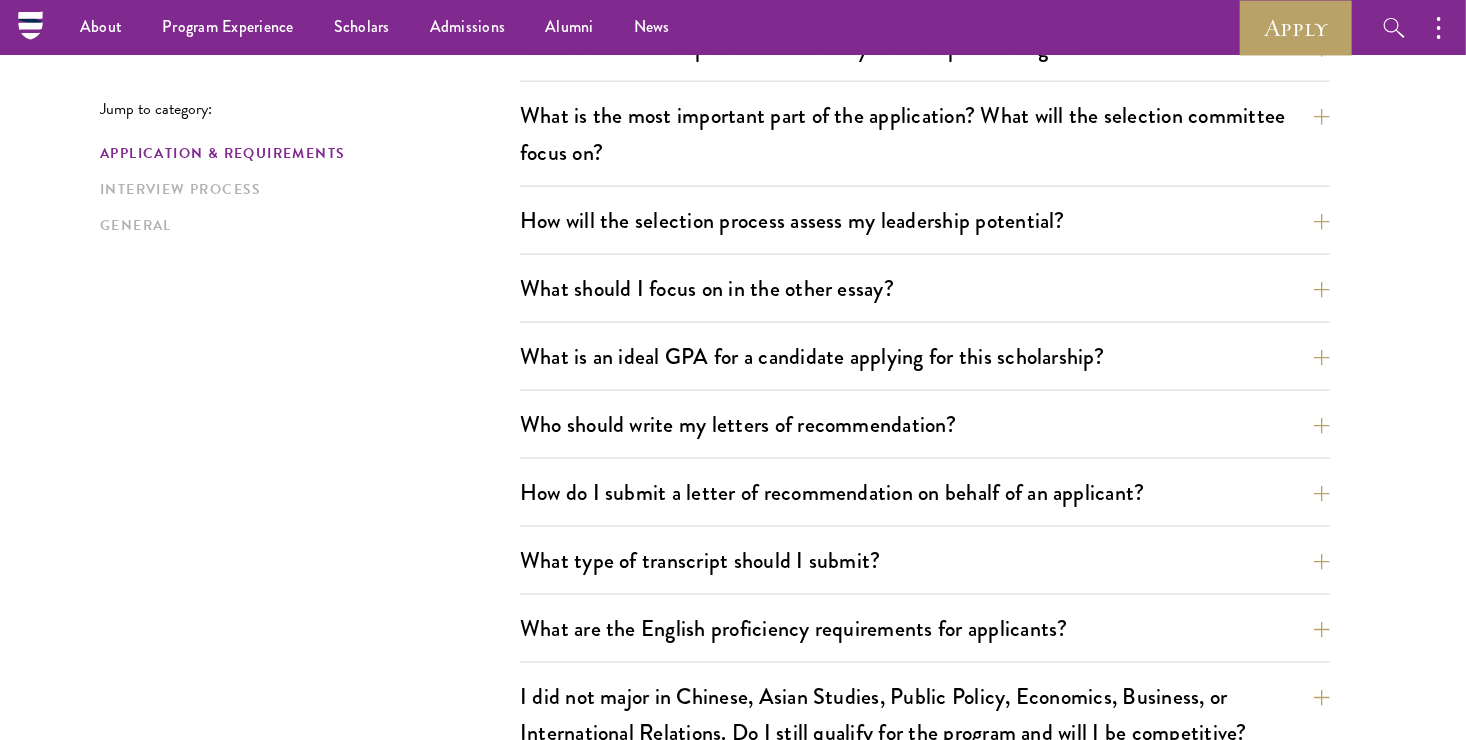 scroll, scrollTop: 0, scrollLeft: 0, axis: both 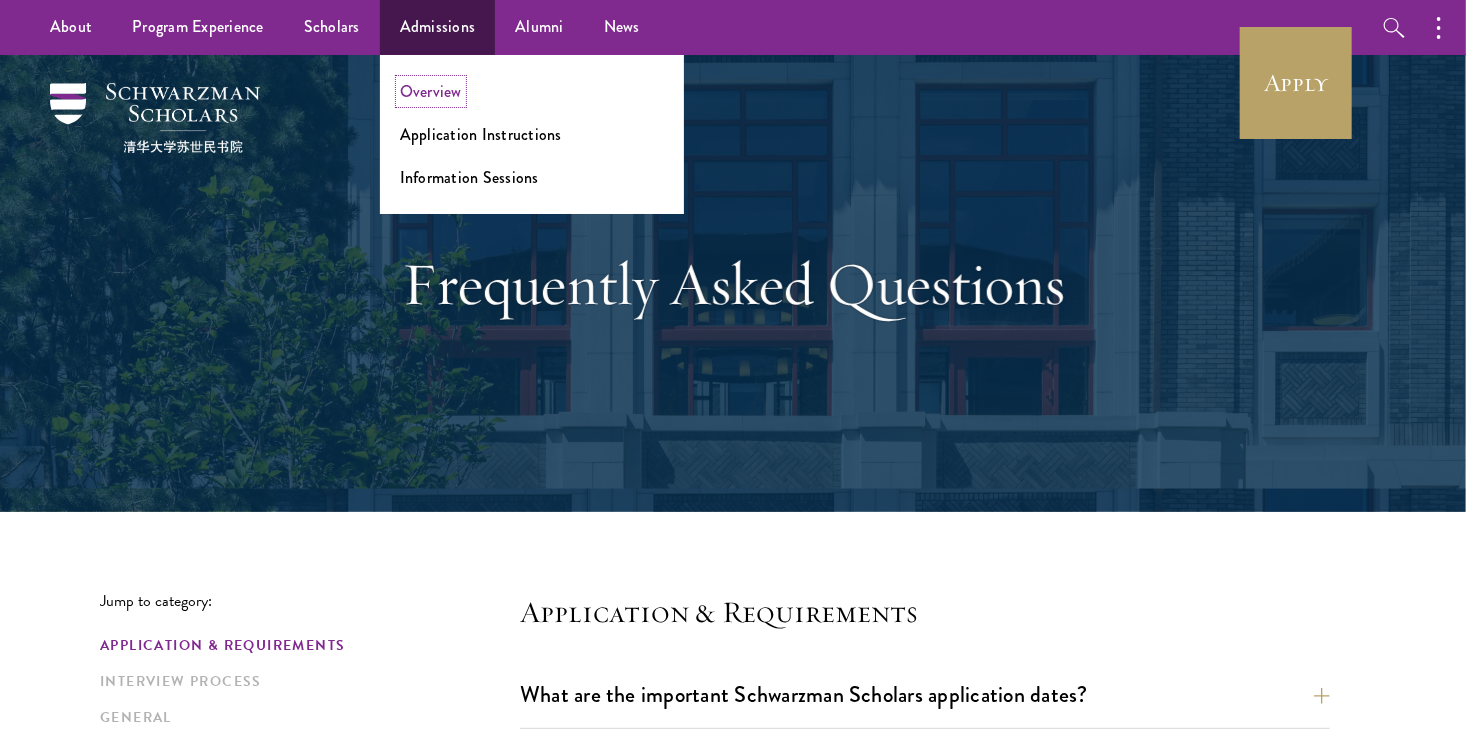click on "Overview" at bounding box center (431, 91) 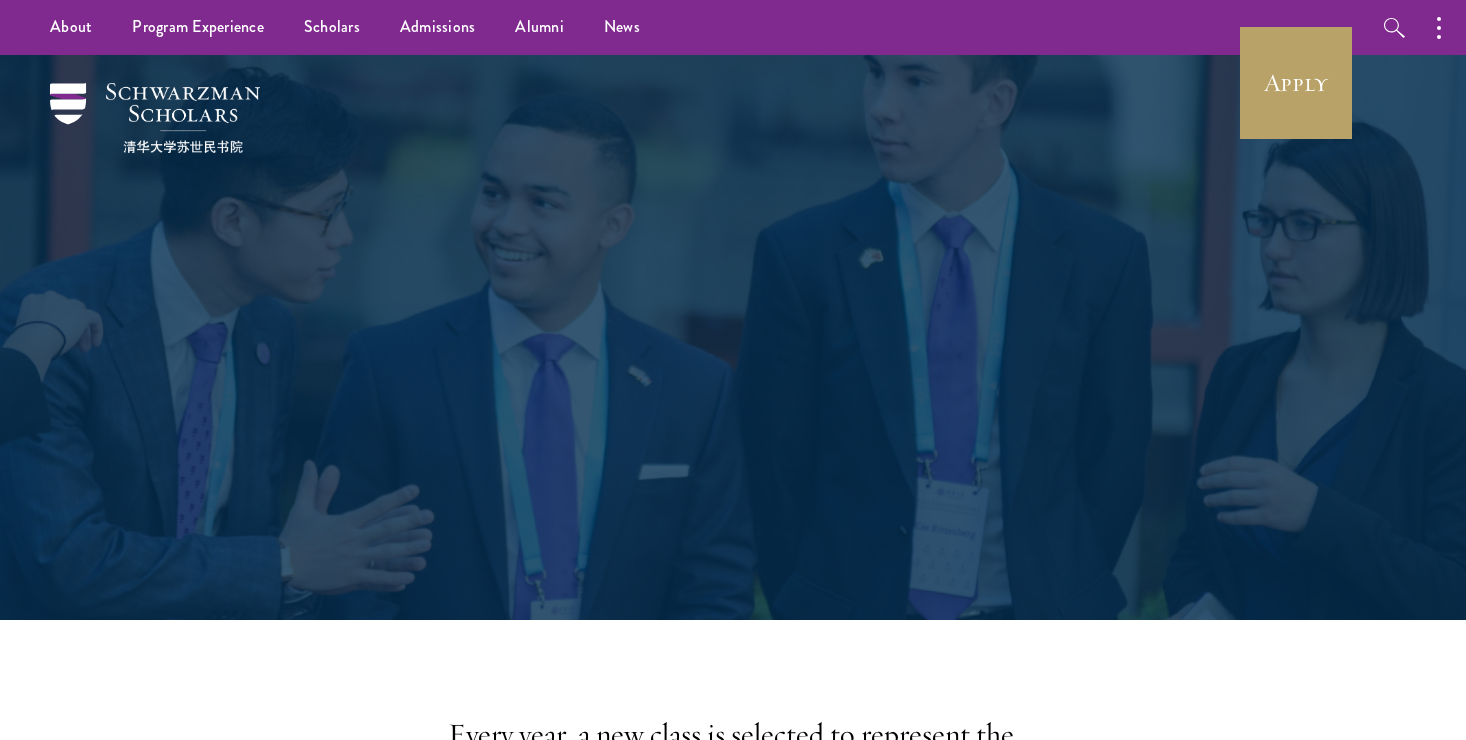 scroll, scrollTop: 0, scrollLeft: 0, axis: both 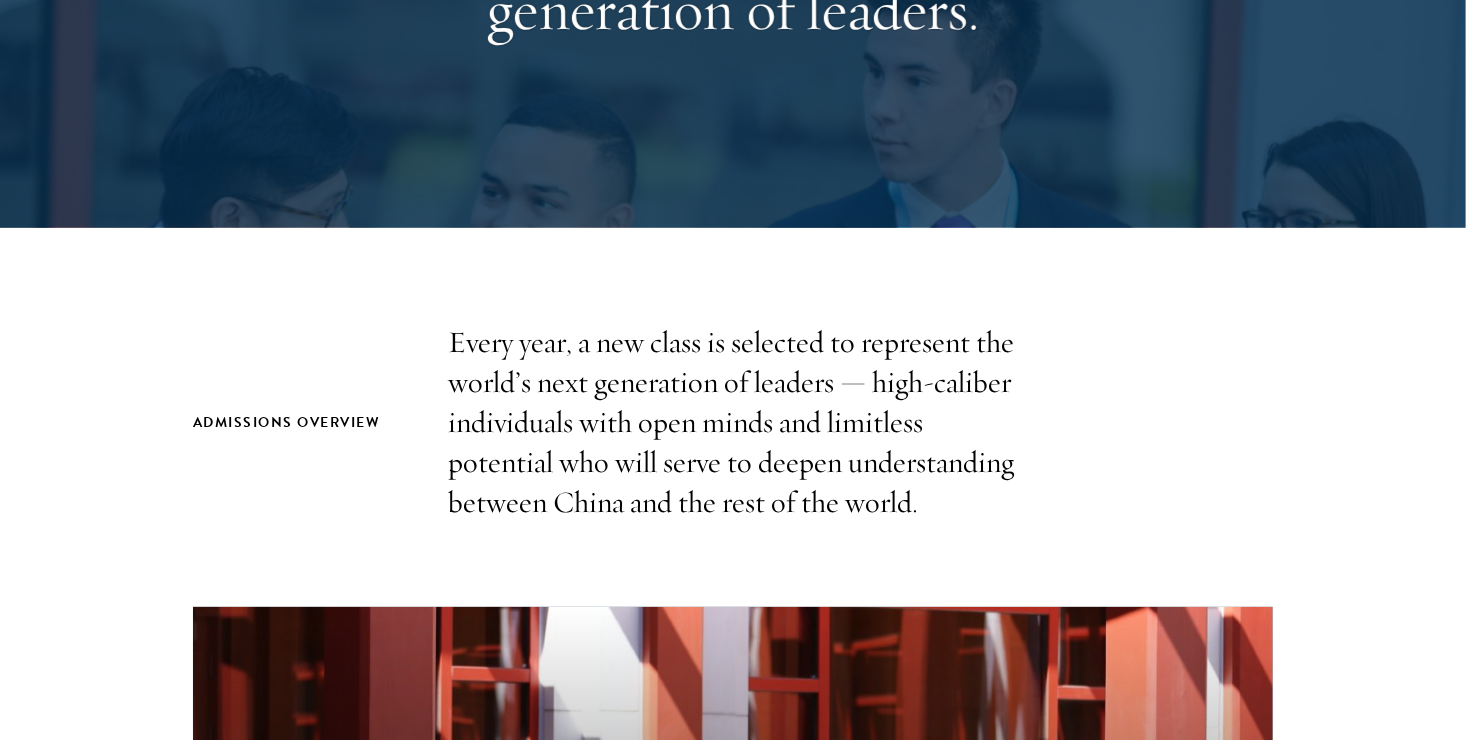 click on "Every year, a new class is selected to represent the world’s next generation of leaders — high-caliber individuals with open minds and limitless potential who will serve to deepen understanding between China and the rest of the world." at bounding box center [733, 422] 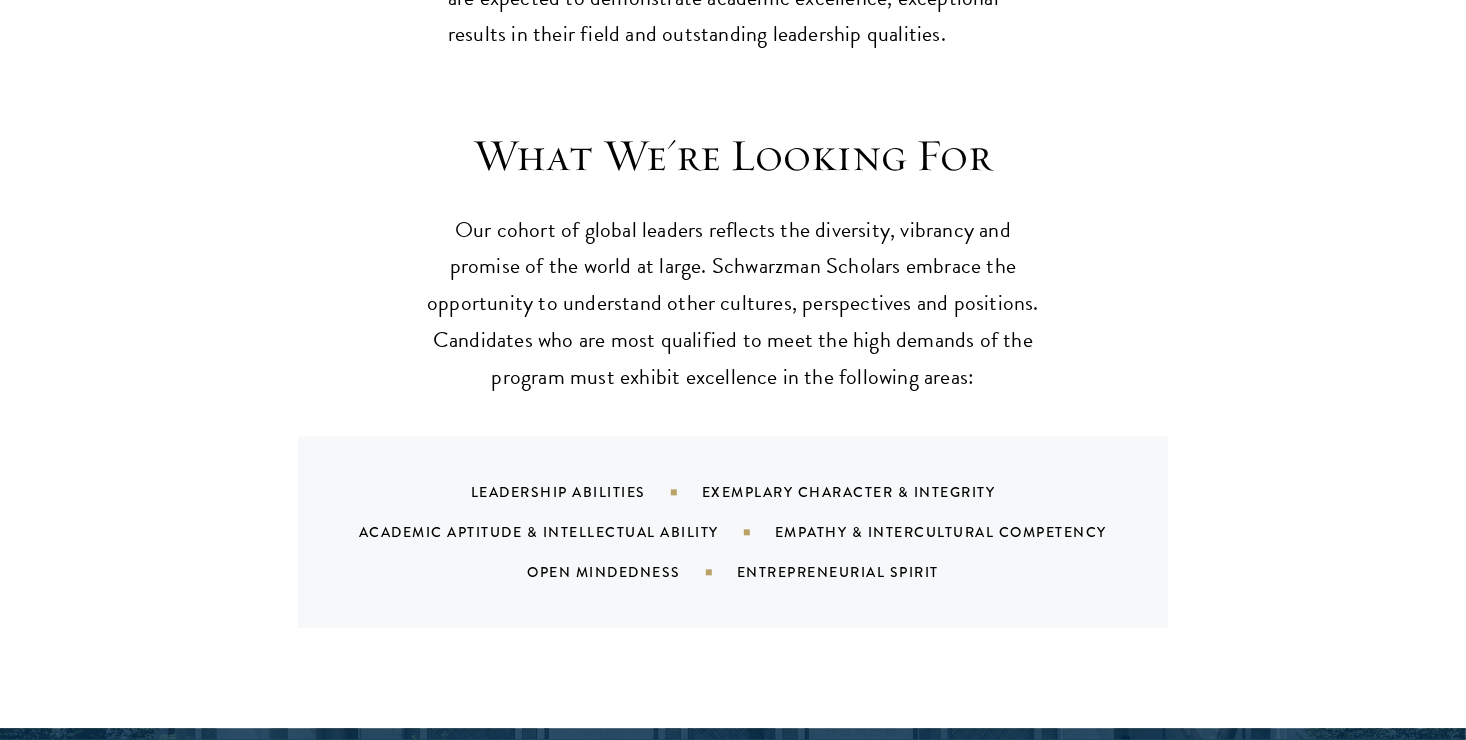 scroll, scrollTop: 1800, scrollLeft: 0, axis: vertical 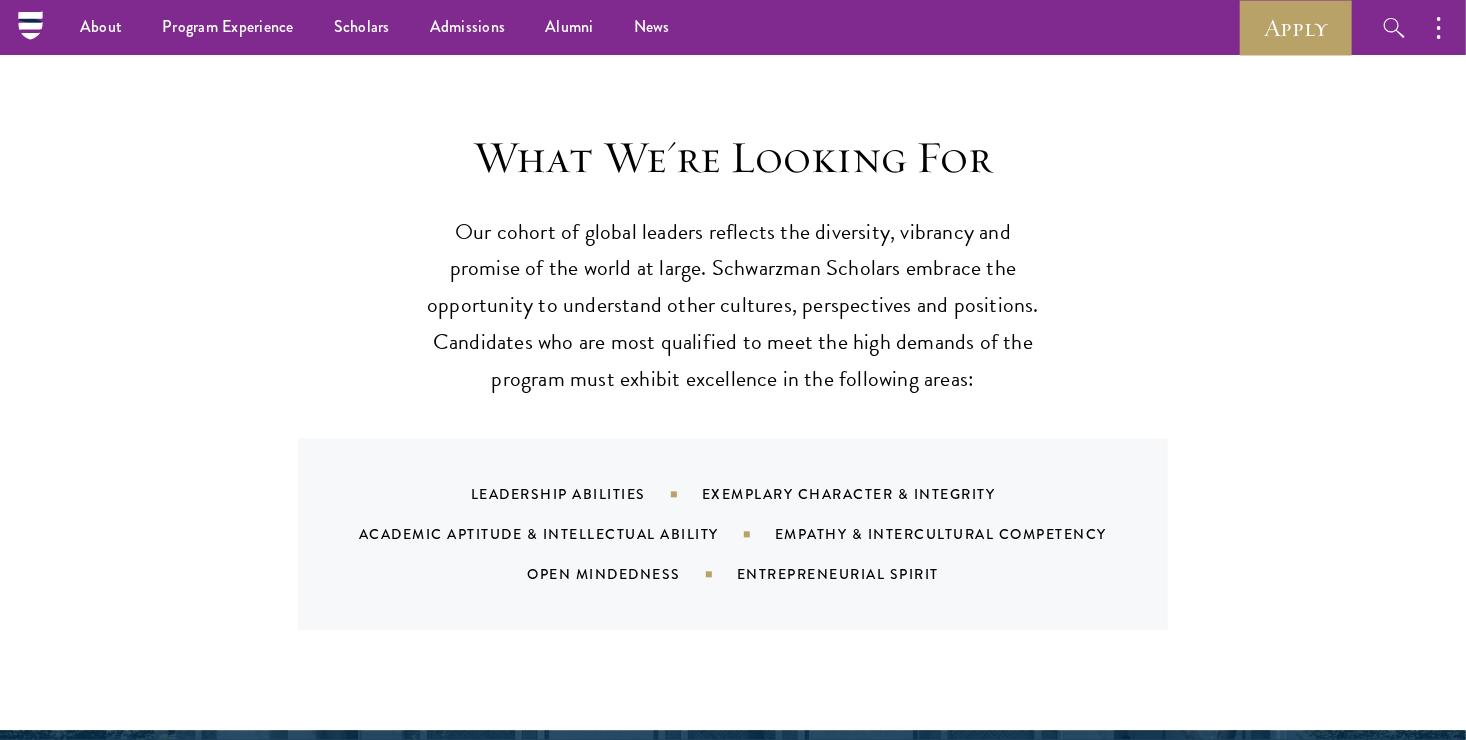 click on "Our cohort of global leaders reflects the diversity, vibrancy and promise of the world at large. Schwarzman Scholars embrace the opportunity to understand other cultures, perspectives and positions. Candidates who are most qualified to meet the high demands of the program must exhibit excellence in the following areas:" at bounding box center (733, 307) 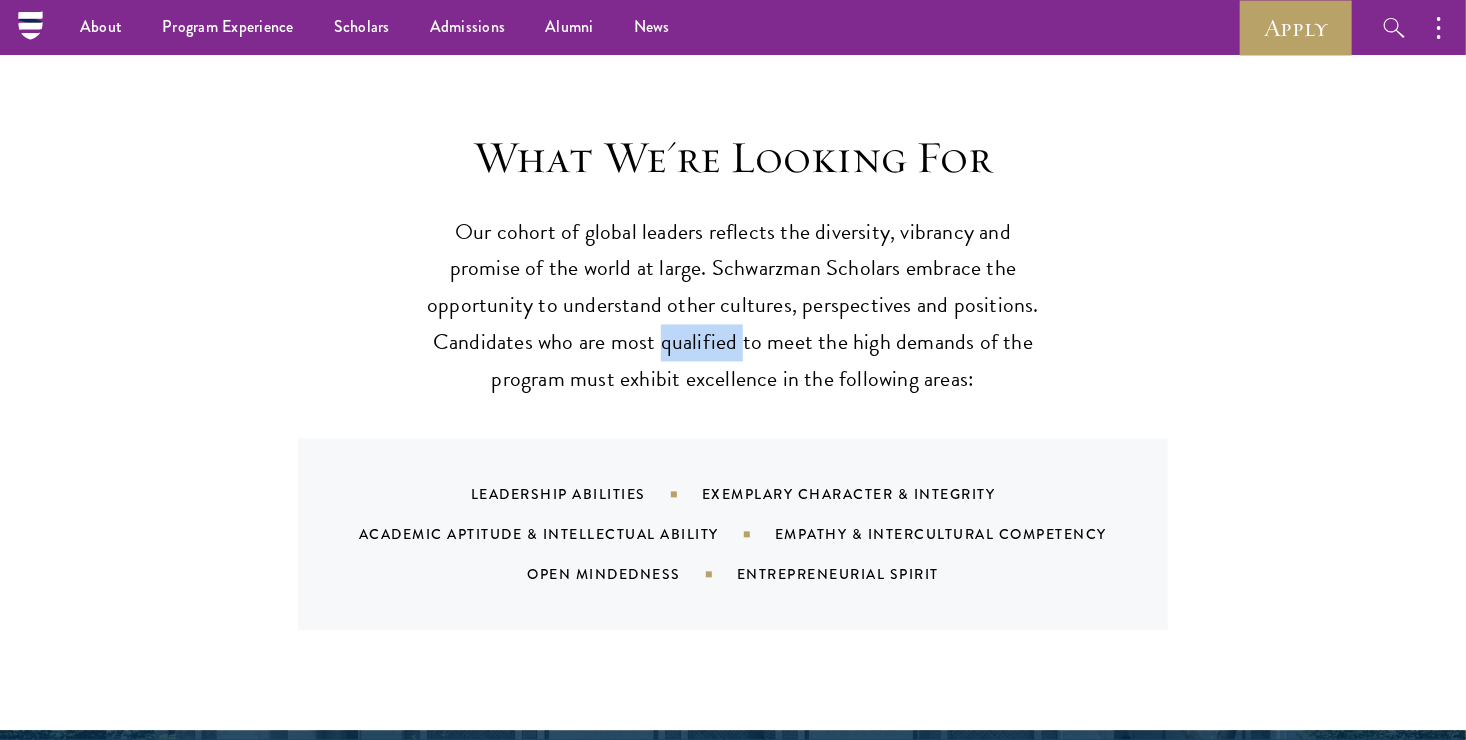 click on "Our cohort of global leaders reflects the diversity, vibrancy and promise of the world at large. Schwarzman Scholars embrace the opportunity to understand other cultures, perspectives and positions. Candidates who are most qualified to meet the high demands of the program must exhibit excellence in the following areas:" at bounding box center [733, 307] 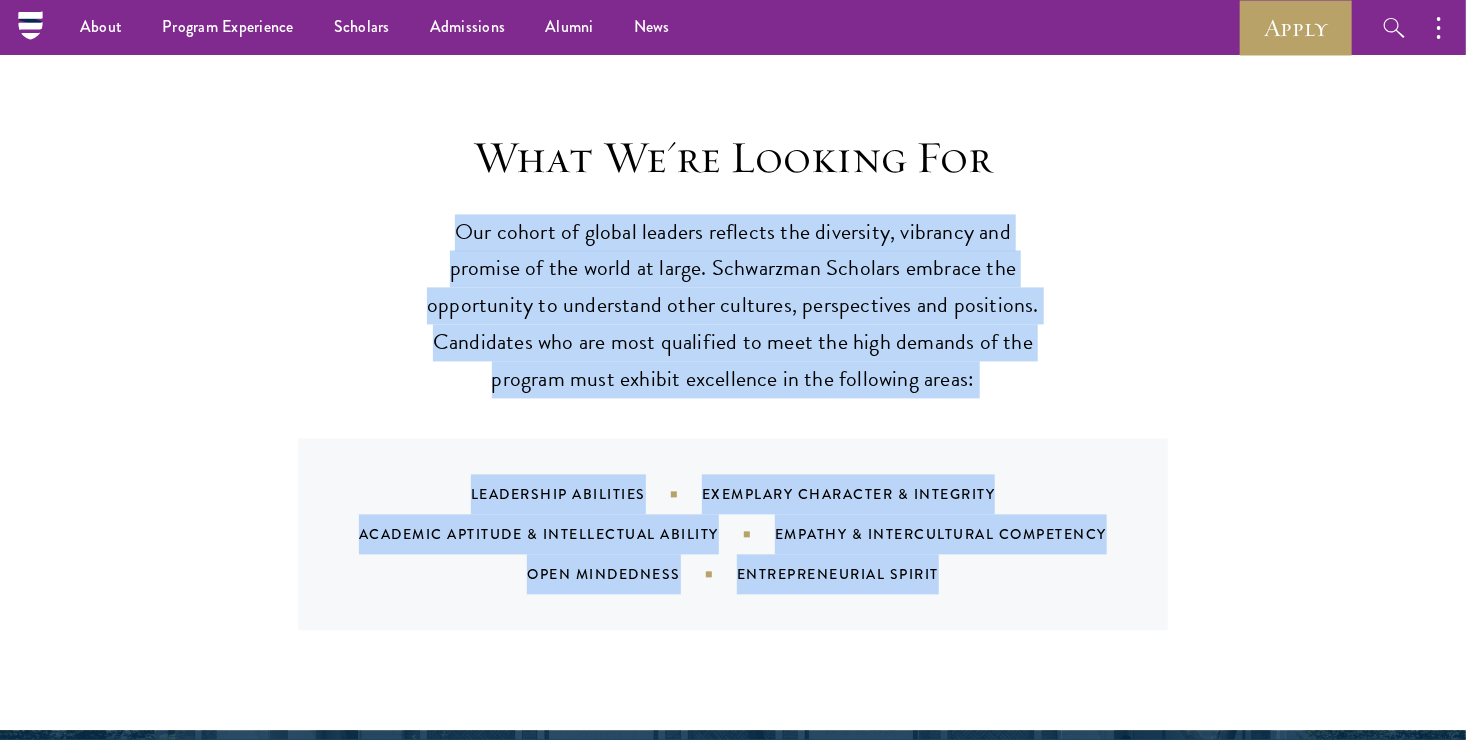 drag, startPoint x: 690, startPoint y: 355, endPoint x: 513, endPoint y: 432, distance: 193.02332 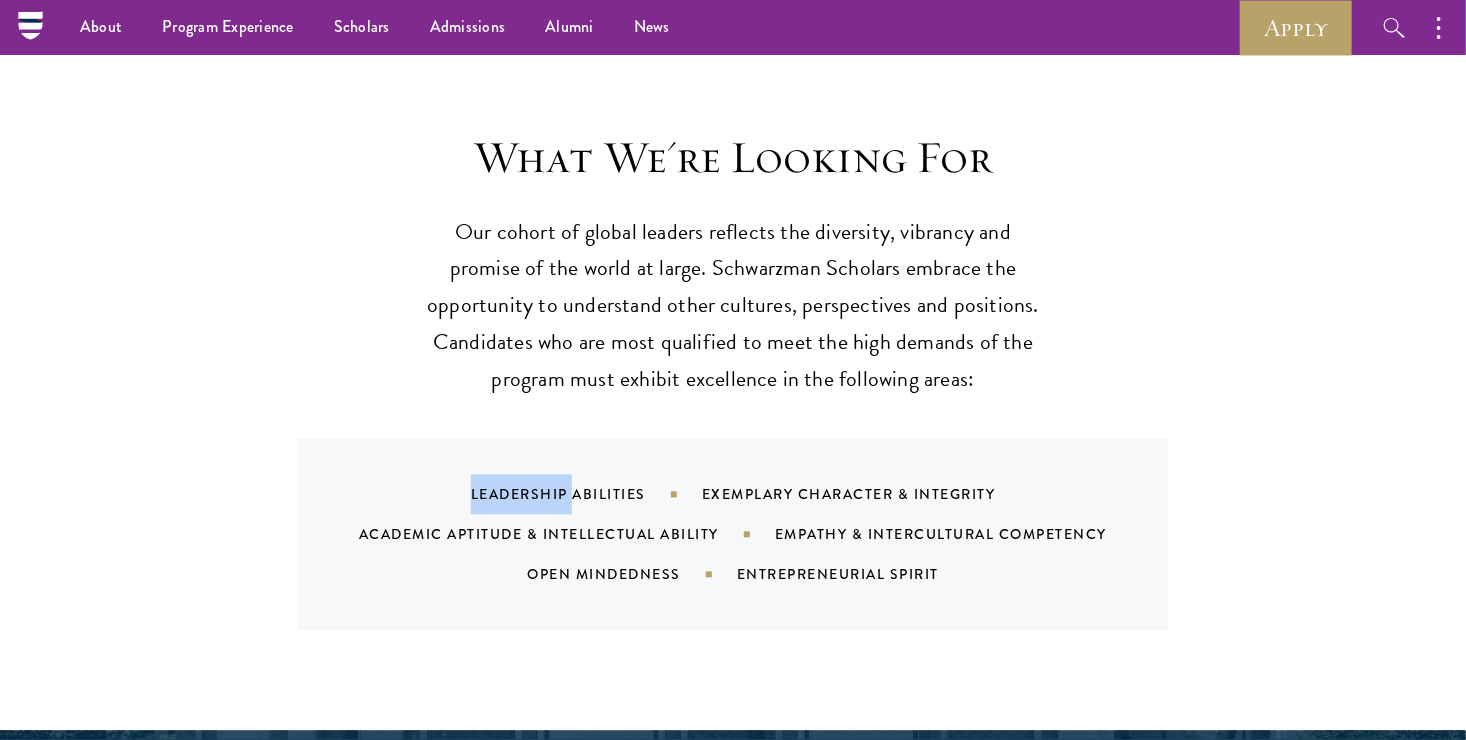click on "What We're Looking For
Our cohort of global leaders reflects the diversity, vibrancy and promise of the world at large. Schwarzman Scholars embrace the opportunity to understand other cultures, perspectives and positions. Candidates who are most qualified to meet the high demands of the program must exhibit excellence in the following areas:
Leadership Abilities
Exemplary Character & Integrity
Academic Aptitude & Intellectual Ability
Empathy & Intercultural Competency
Open Mindedness
Entrepreneurial Spirit" at bounding box center [733, 381] 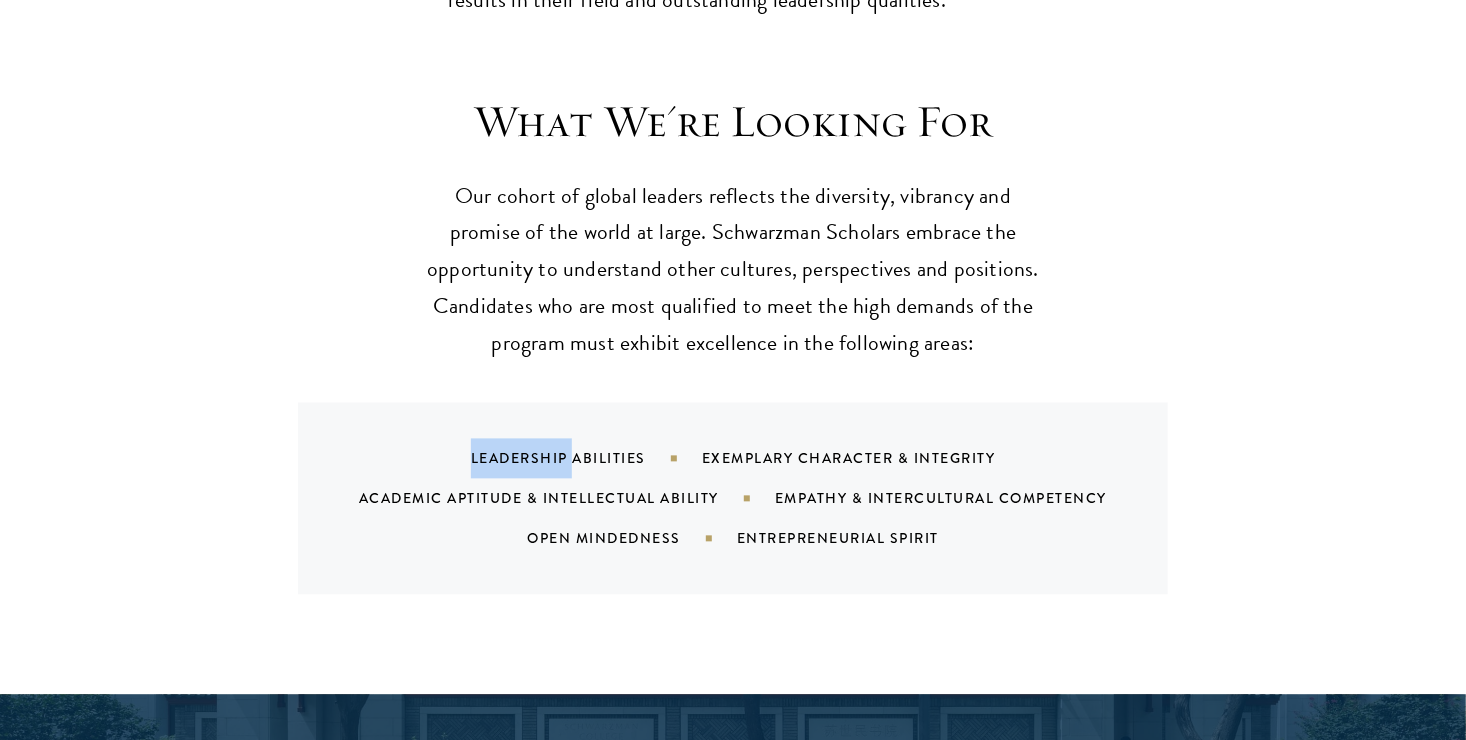 scroll, scrollTop: 1856, scrollLeft: 0, axis: vertical 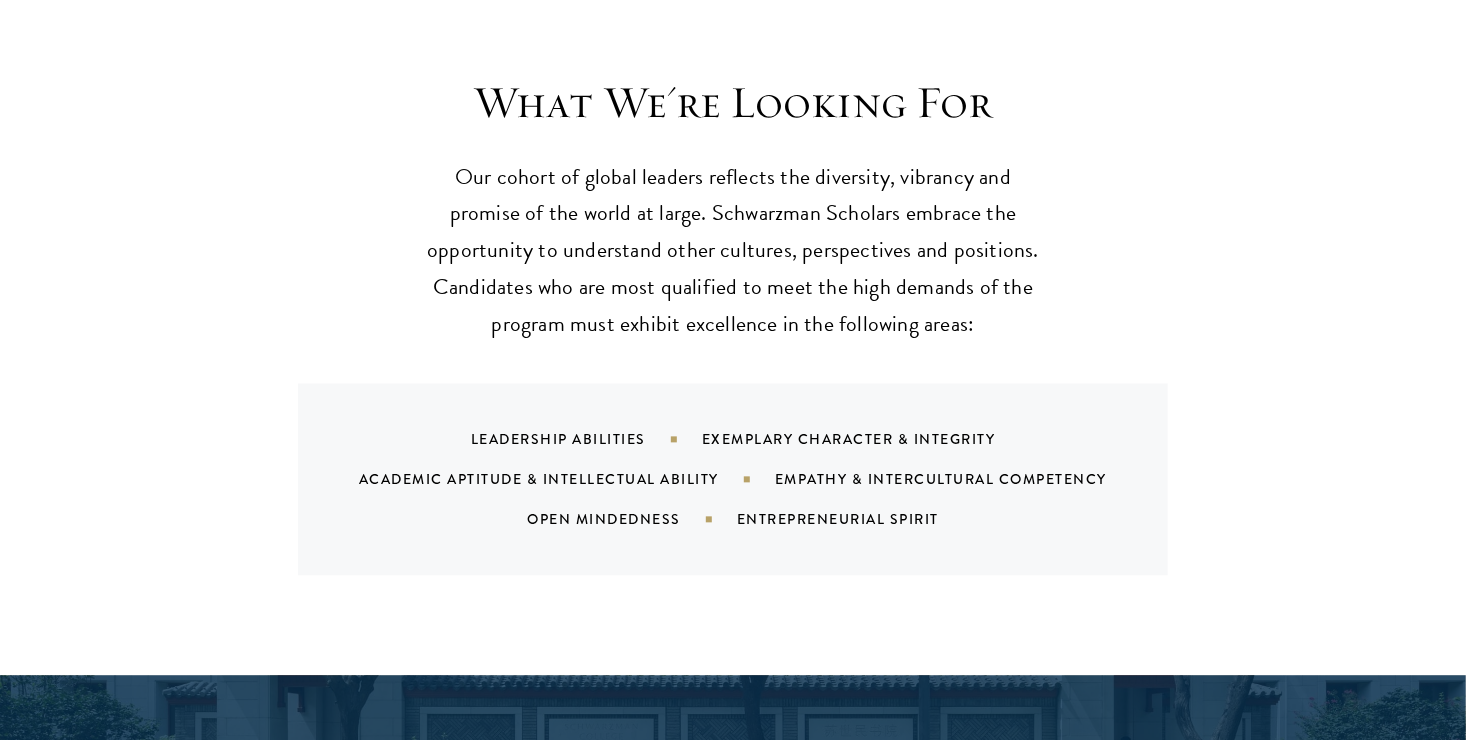 click on "Exemplary Character & Integrity" at bounding box center (874, 439) 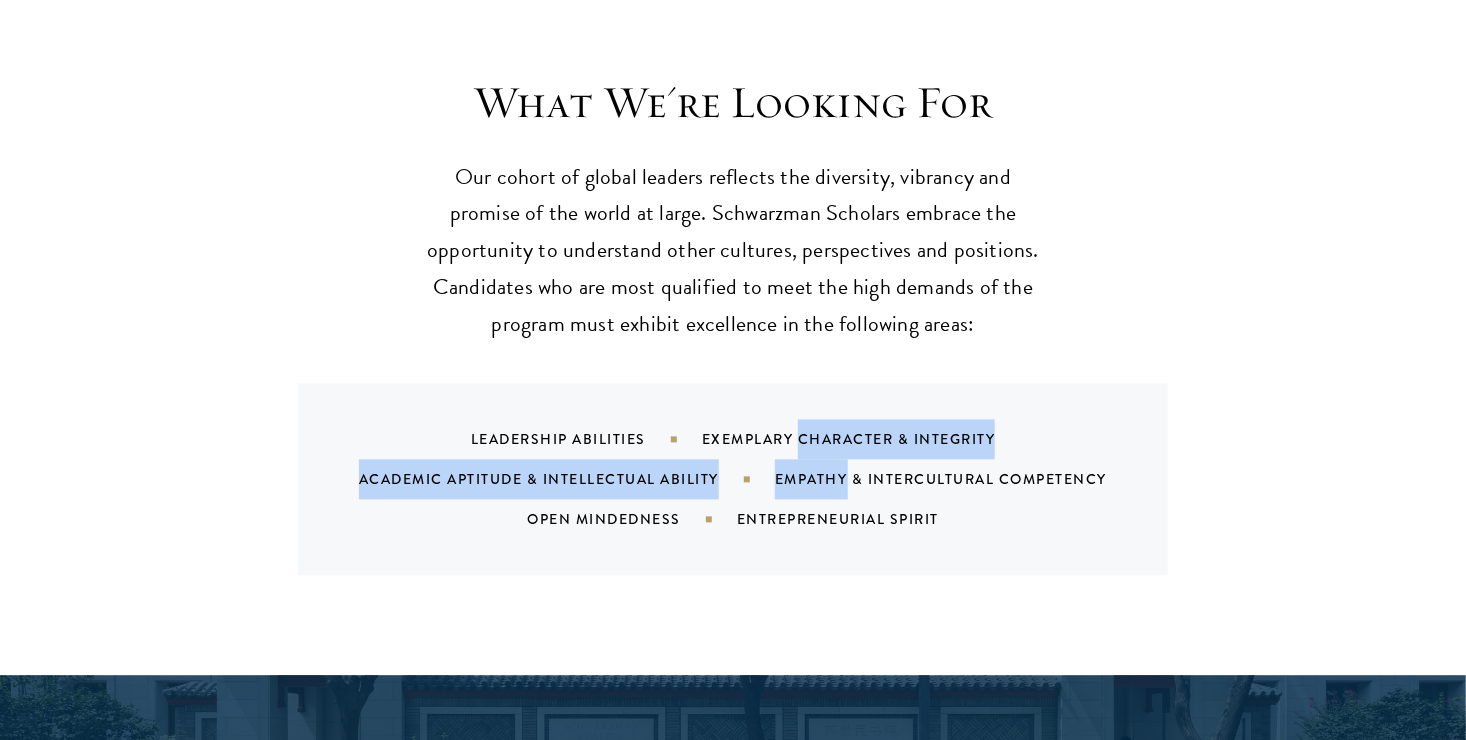drag, startPoint x: 824, startPoint y: 436, endPoint x: 714, endPoint y: 466, distance: 114.01754 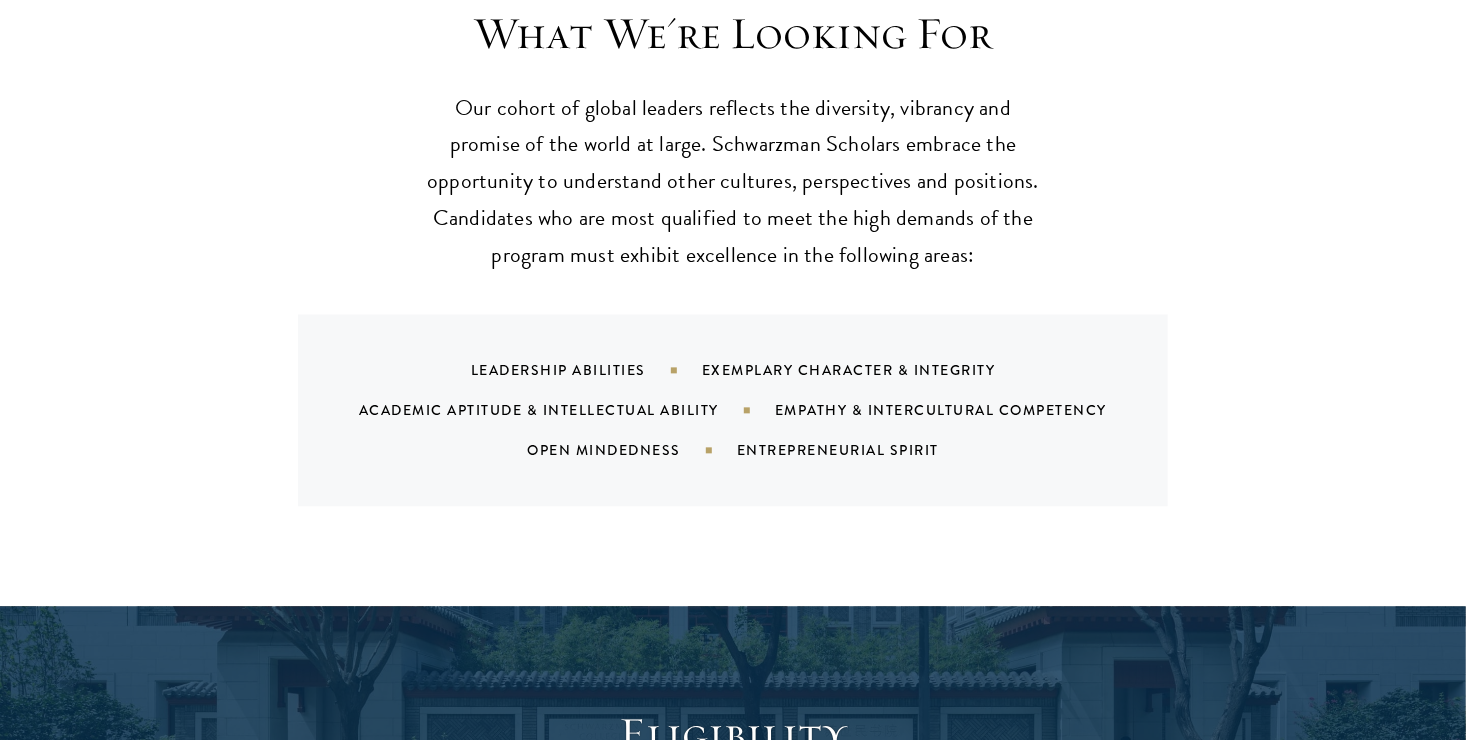 scroll, scrollTop: 1964, scrollLeft: 0, axis: vertical 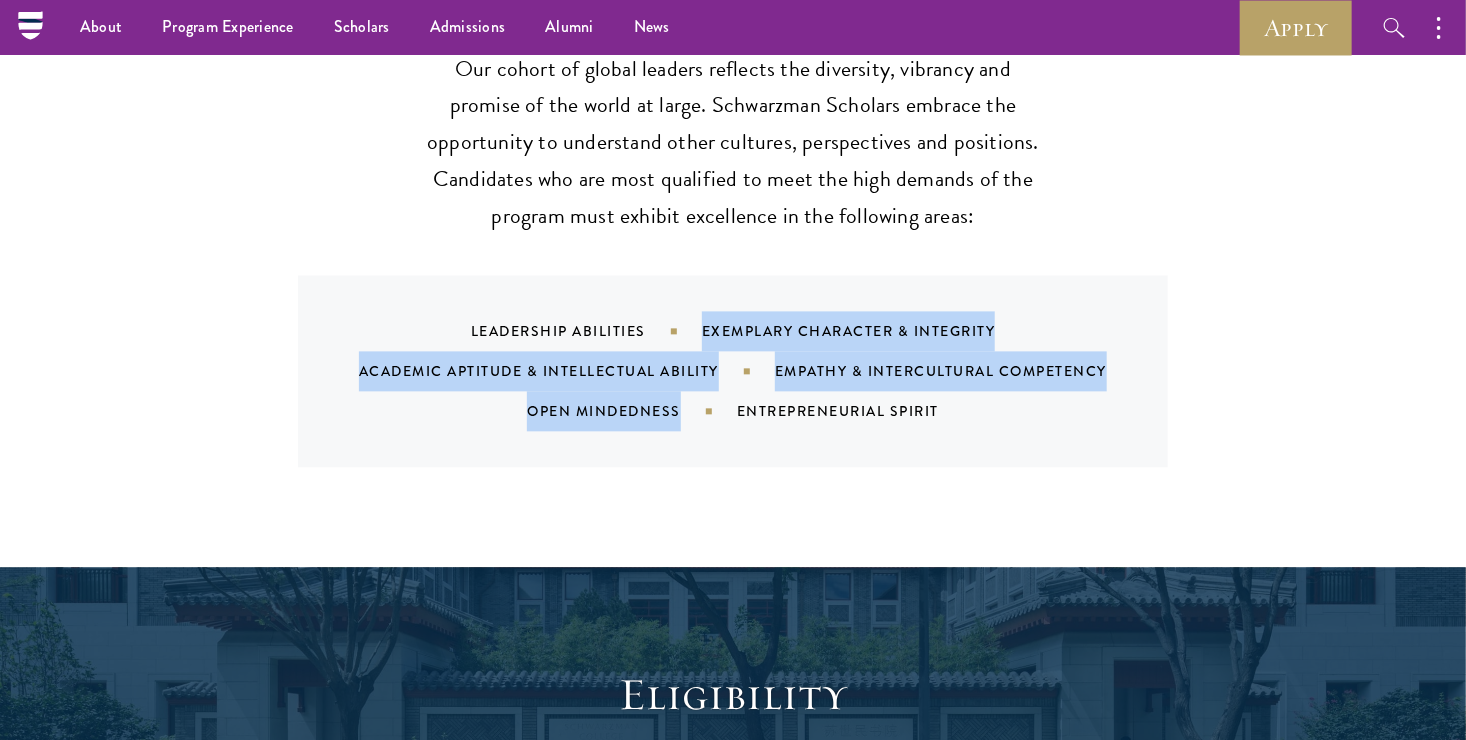 drag, startPoint x: 714, startPoint y: 466, endPoint x: 668, endPoint y: 287, distance: 184.81613 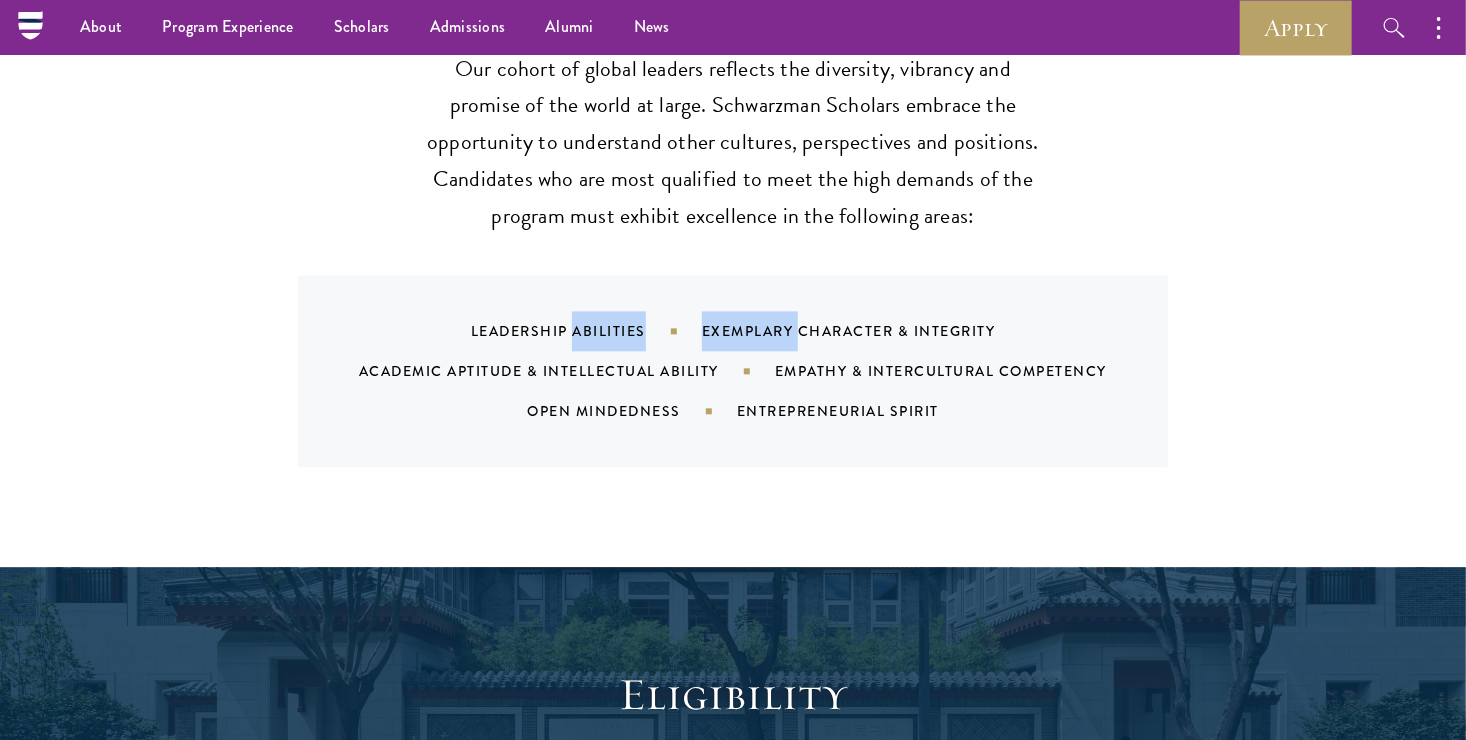 click on "Leadership Abilities
Exemplary Character & Integrity
Academic Aptitude & Intellectual Ability
Empathy & Intercultural Competency
Open Mindedness
Entrepreneurial Spirit" at bounding box center [733, 371] 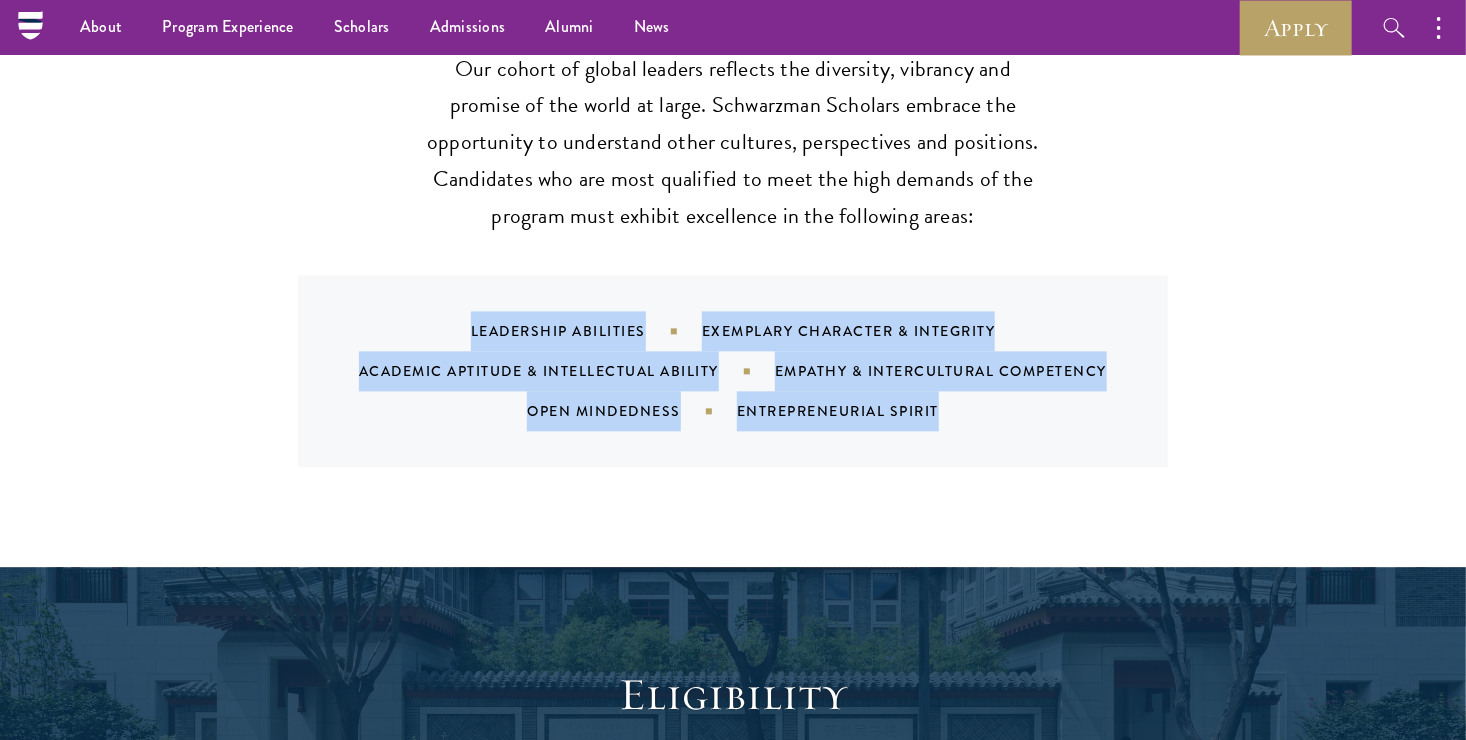drag, startPoint x: 668, startPoint y: 287, endPoint x: 775, endPoint y: 491, distance: 230.35841 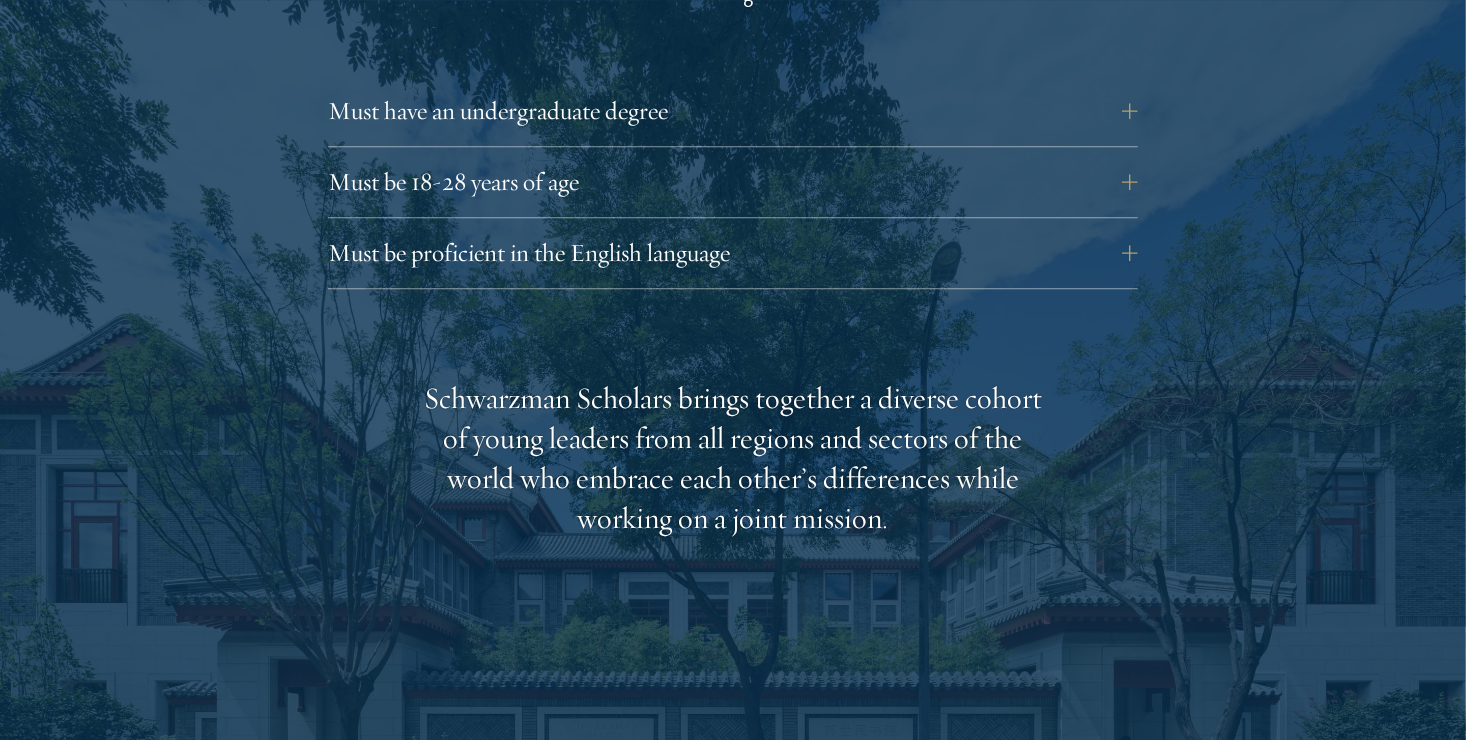 scroll, scrollTop: 2847, scrollLeft: 0, axis: vertical 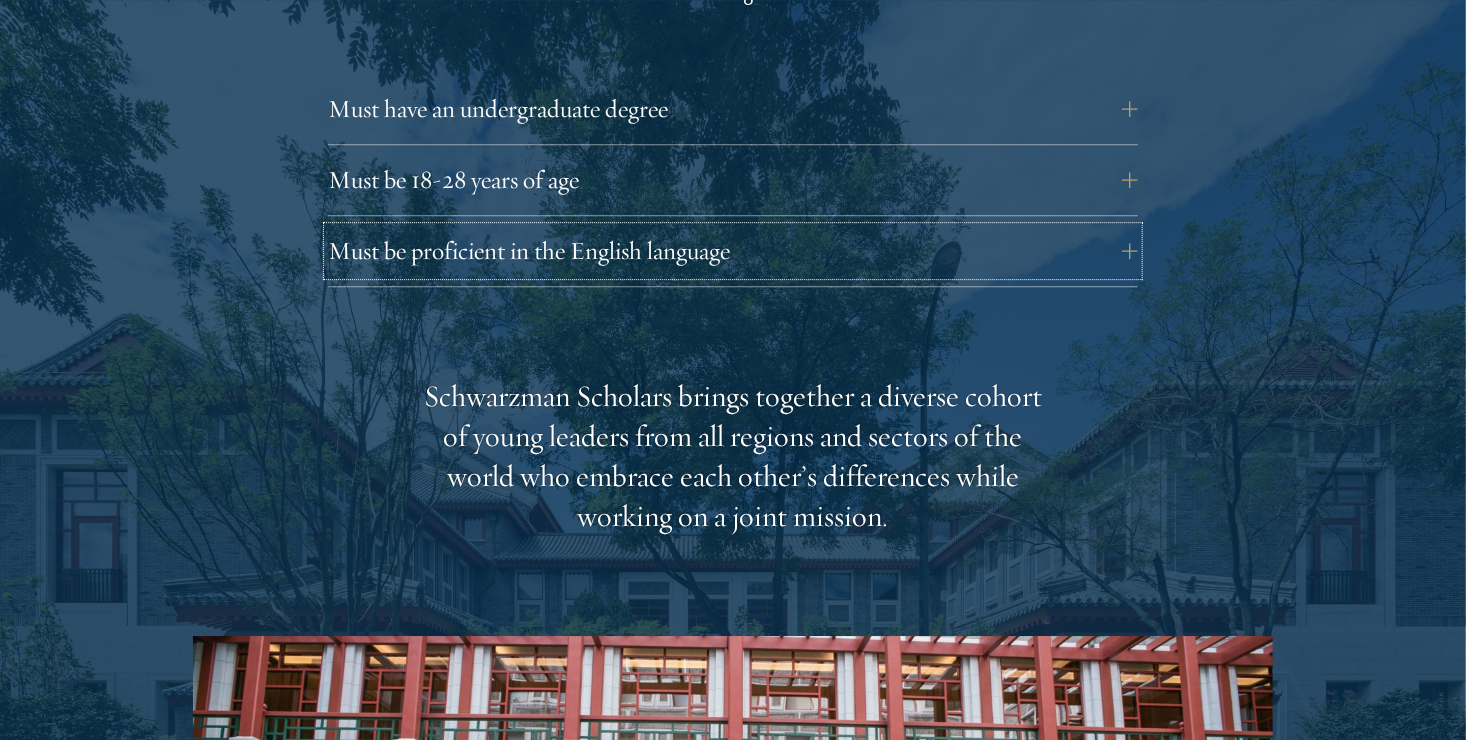 click on "Must be proficient in the English language" at bounding box center (733, 251) 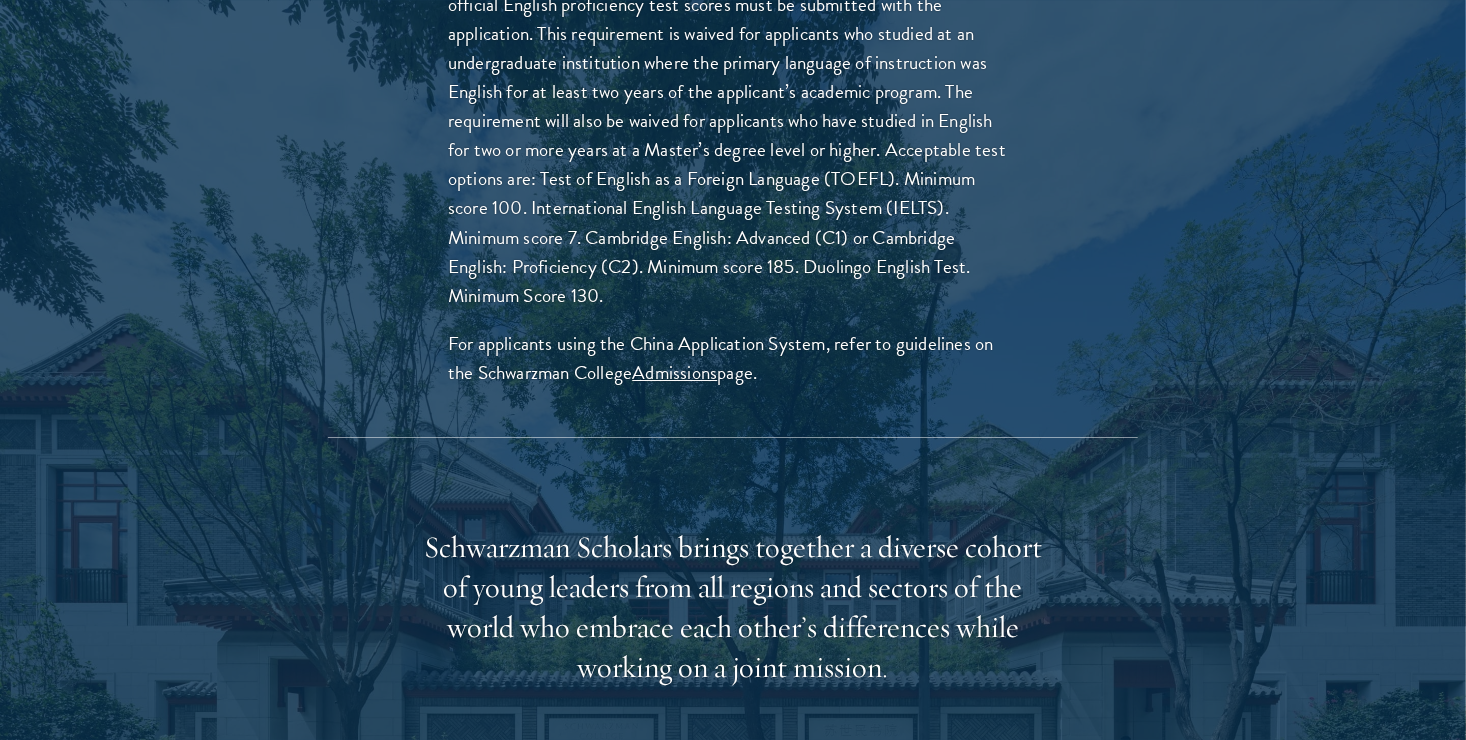 scroll, scrollTop: 3233, scrollLeft: 0, axis: vertical 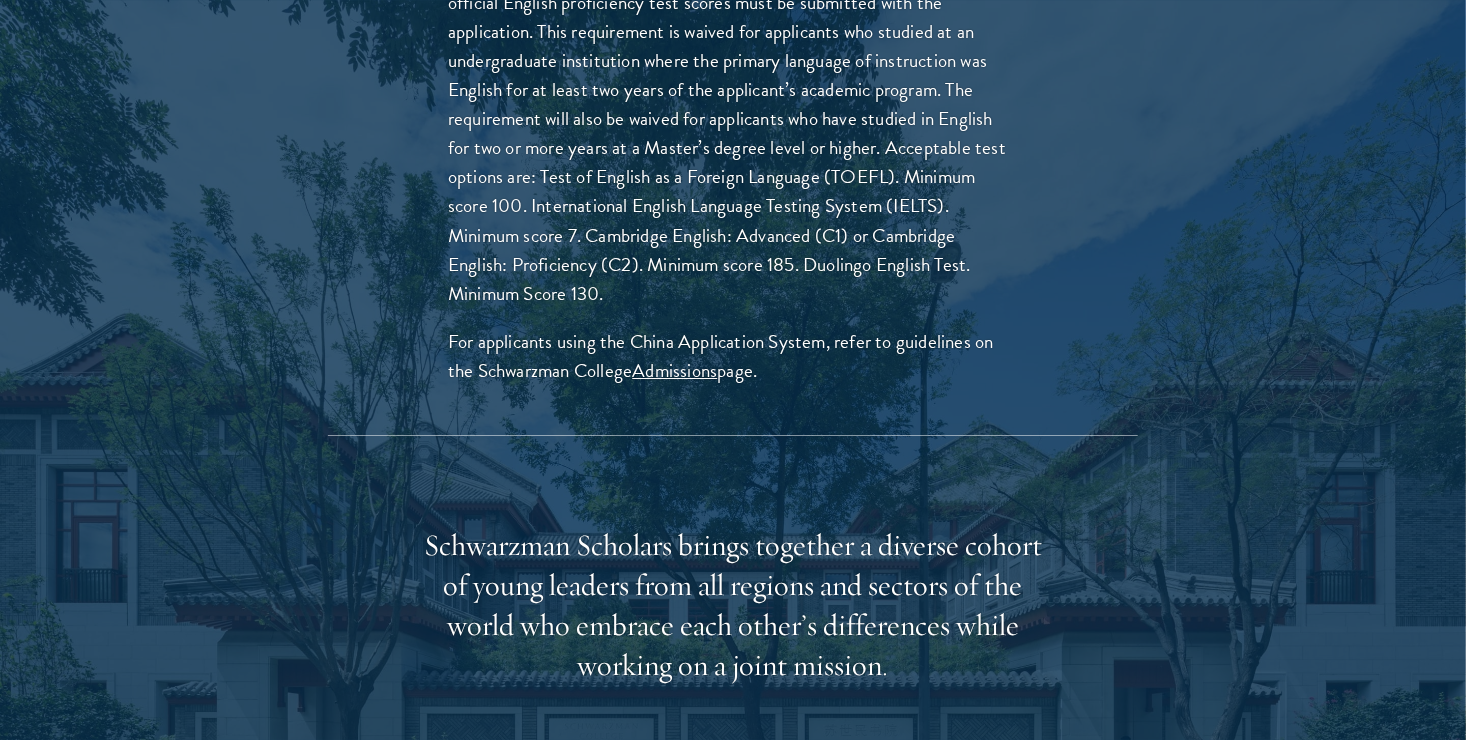 click on "For applicants using the China Application System, refer to guidelines on the Schwarzman College  Admissions  page." at bounding box center [733, 356] 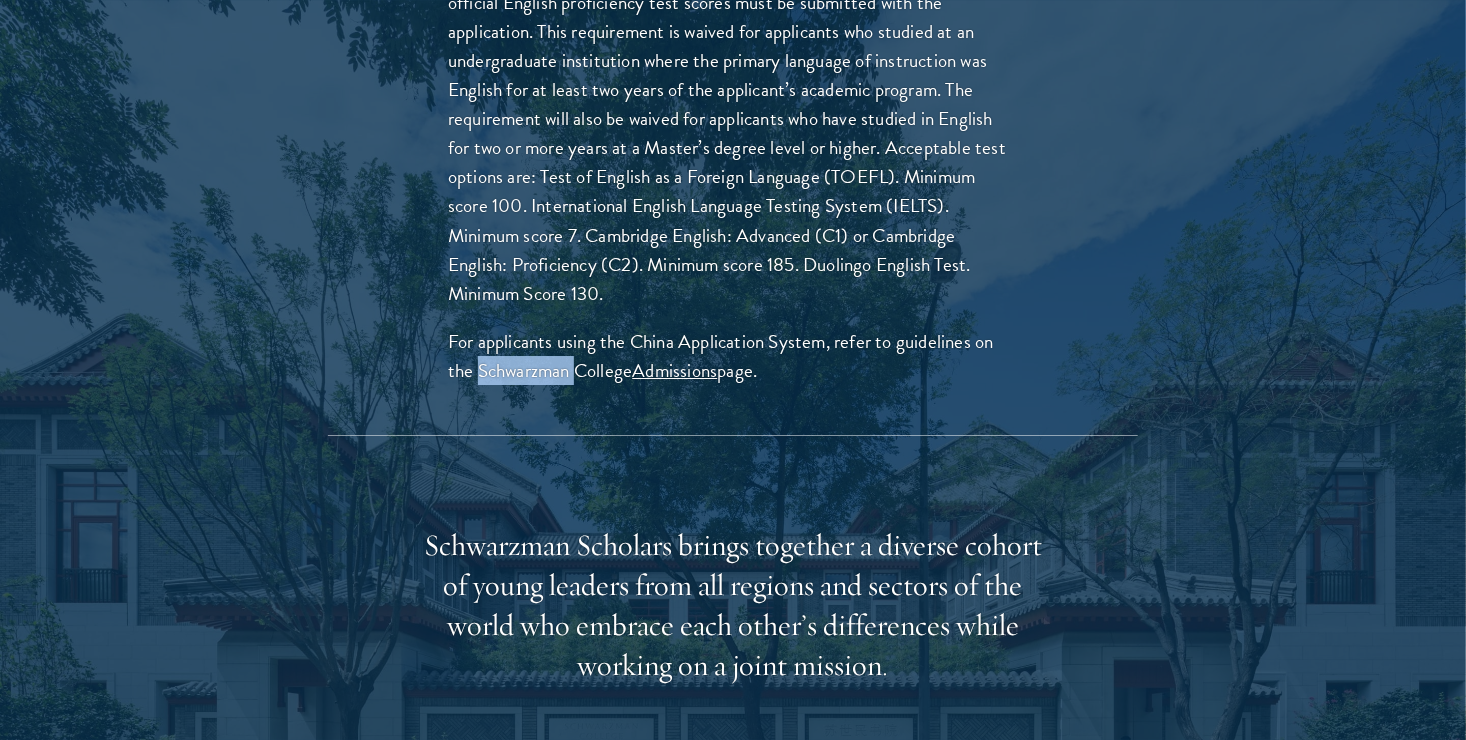 click on "For applicants using the China Application System, refer to guidelines on the Schwarzman College  Admissions  page." at bounding box center [733, 356] 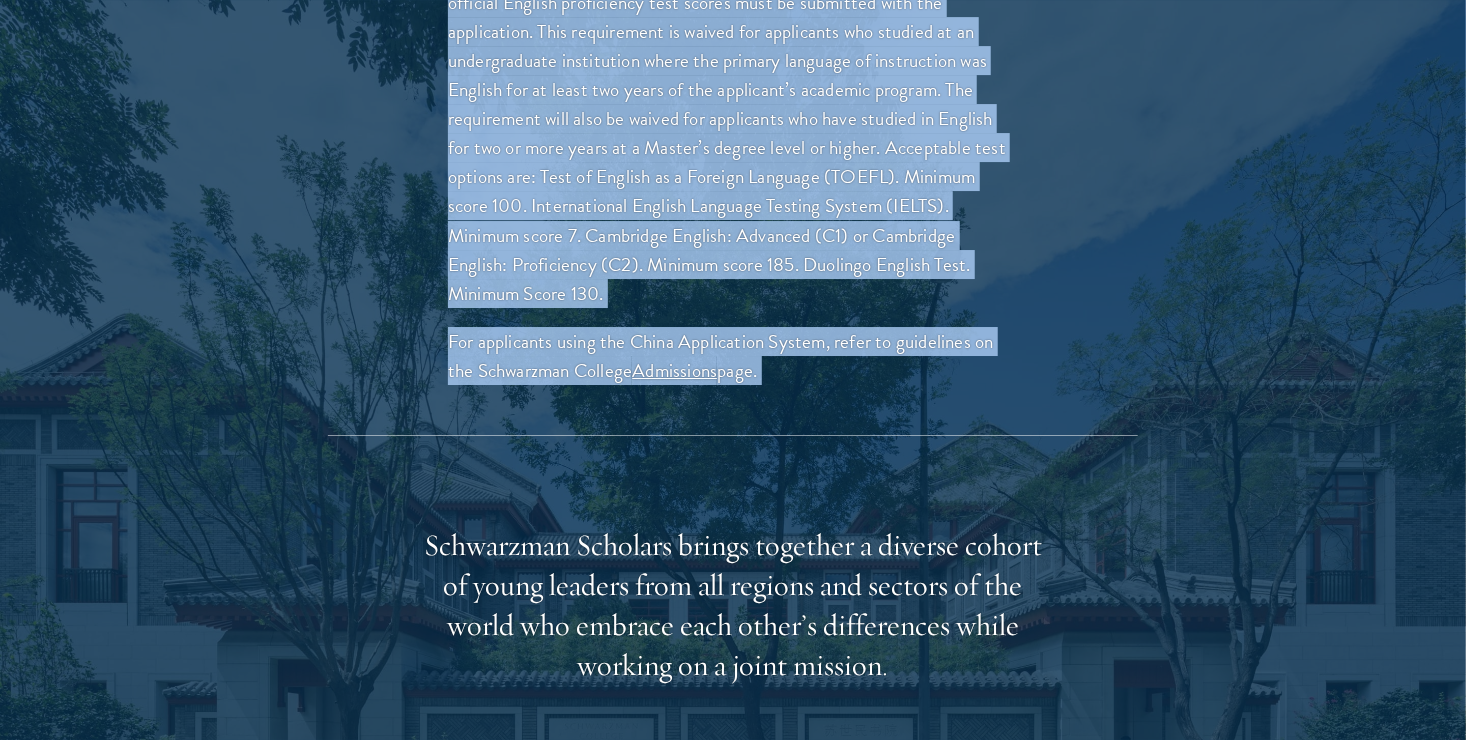 drag, startPoint x: 509, startPoint y: 372, endPoint x: 503, endPoint y: 194, distance: 178.10109 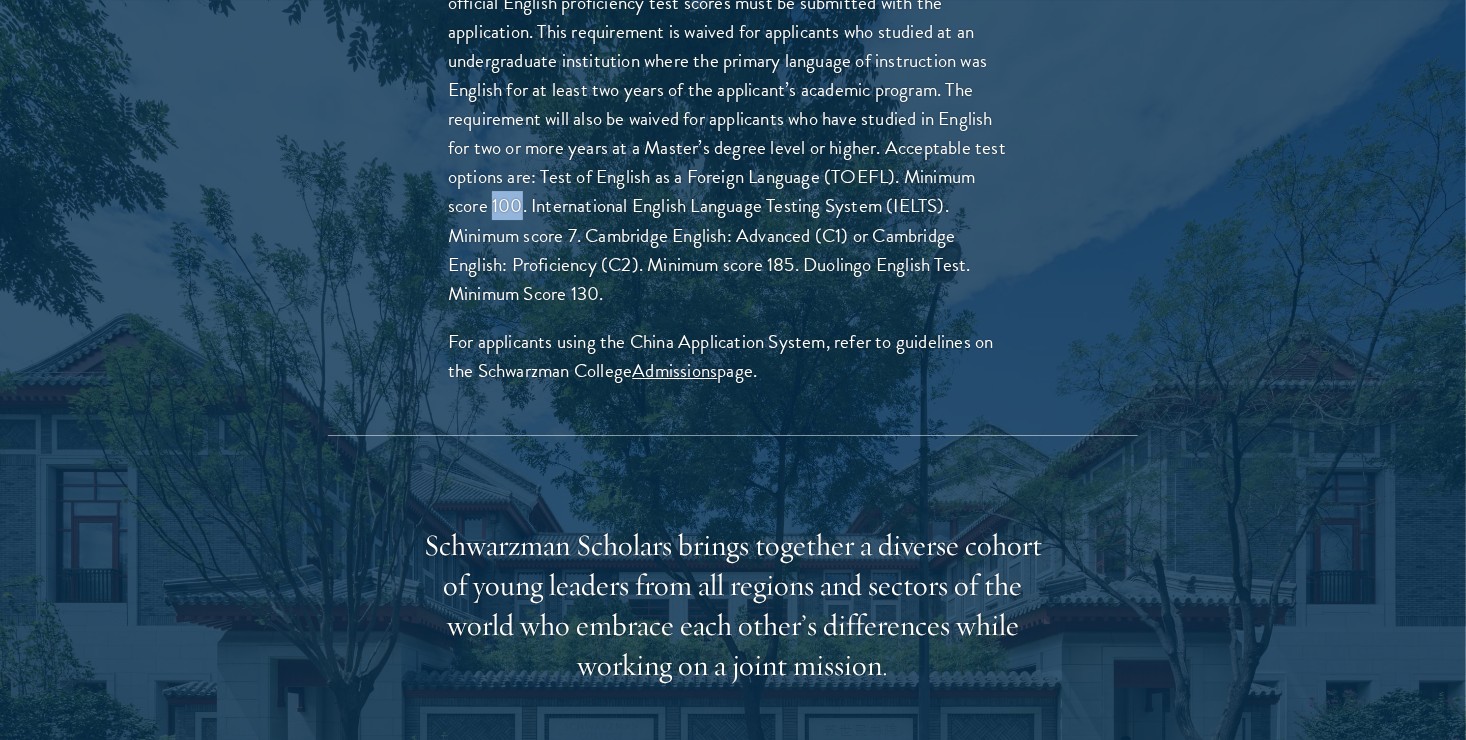 click on "Applicants must demonstrate strong English skills, as all teaching will be conducted in English. If the applicant’s native language is not English, official English proficiency test scores must be submitted with the application. This requirement is waived for applicants who studied at an undergraduate institution where the primary language of instruction was English for at least two years of the applicant’s academic program. The requirement will also be waived for applicants who have studied in English for two or more years at a Master’s degree level or higher. Acceptable test options are: Test of English as a Foreign Language (TOEFL). Minimum score 100. International English Language Testing System (IELTS). Minimum score 7. Cambridge English: Advanced (C1) or Cambridge English: Proficiency (C2). Minimum score 185. Duolingo English Test. Minimum Score 130." at bounding box center [733, 119] 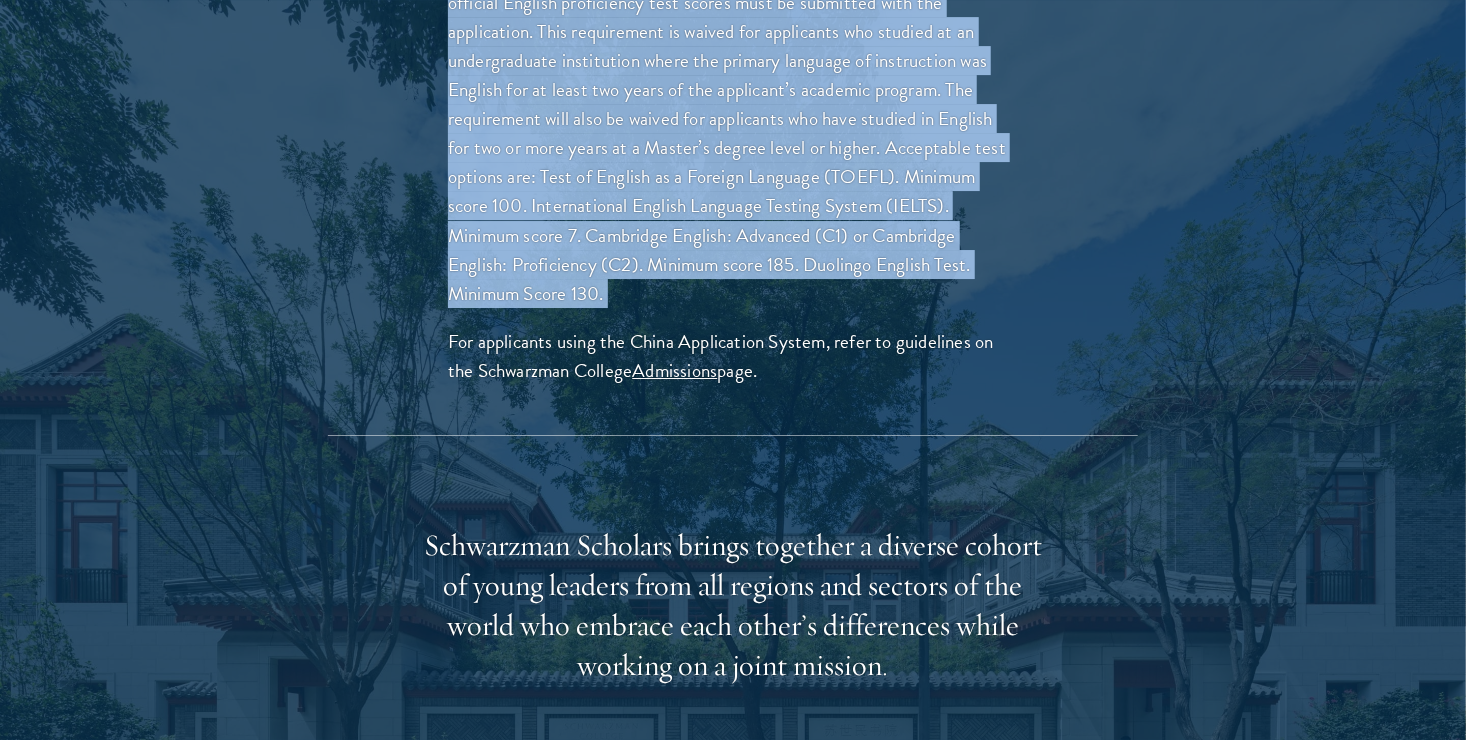 drag, startPoint x: 503, startPoint y: 194, endPoint x: 484, endPoint y: 328, distance: 135.34032 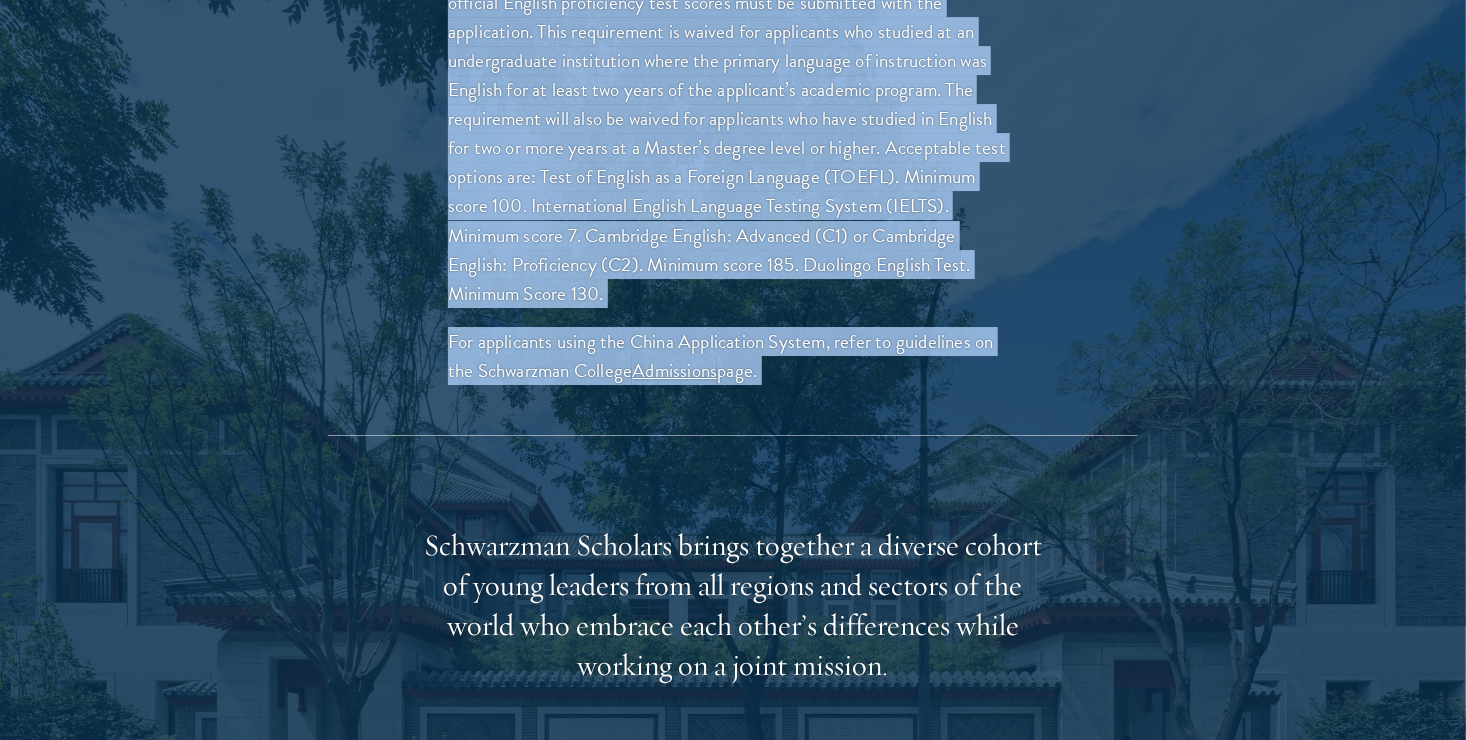 click on "For applicants using the China Application System, refer to guidelines on the Schwarzman College  Admissions  page." at bounding box center (733, 356) 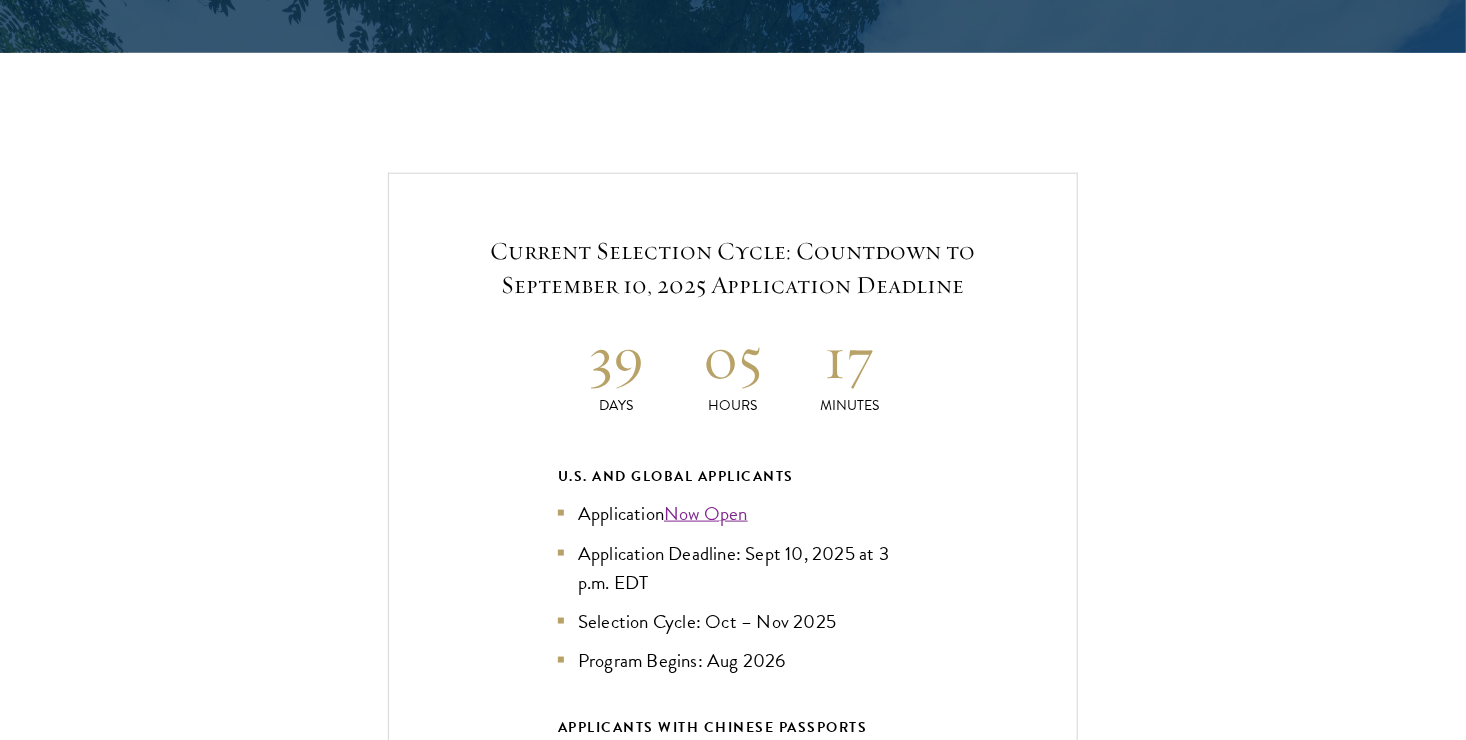 scroll, scrollTop: 4760, scrollLeft: 0, axis: vertical 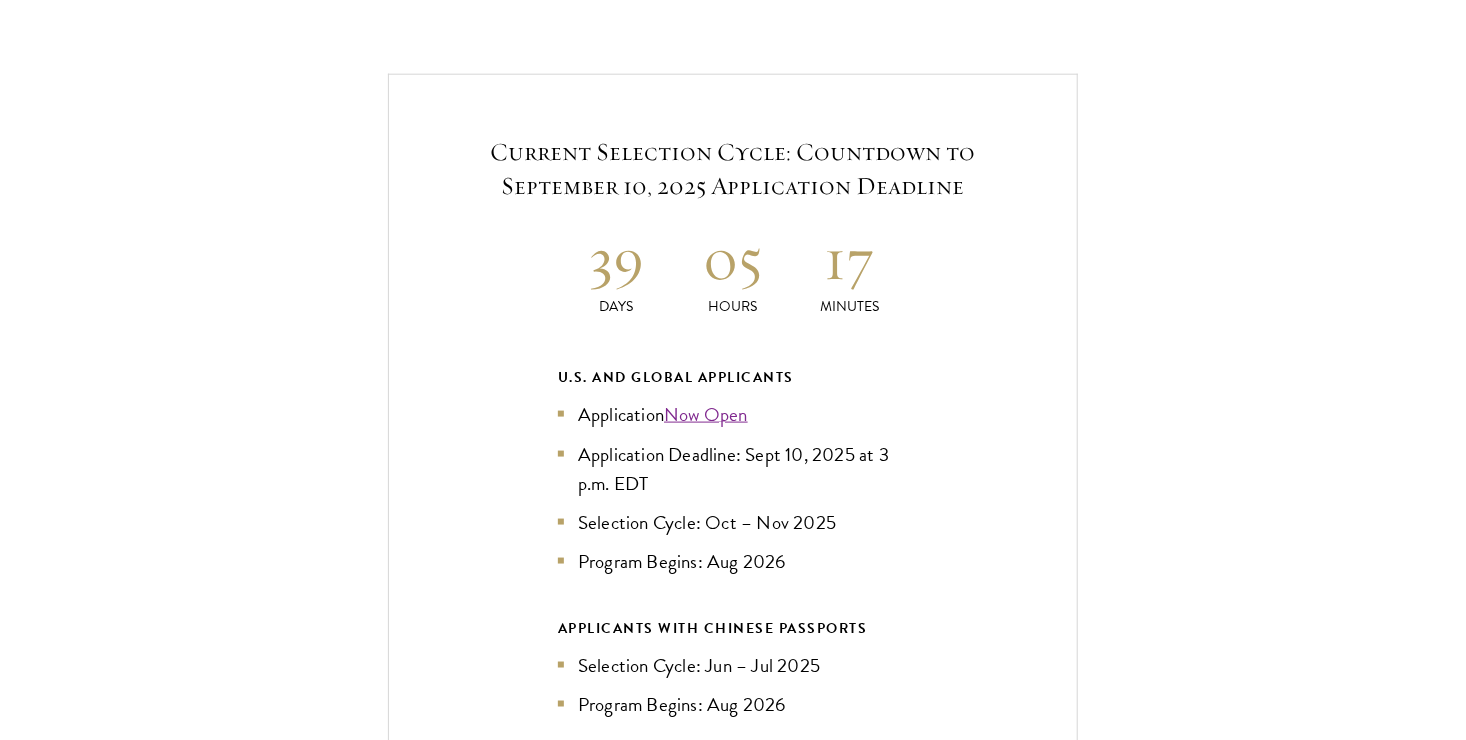 click on "39" at bounding box center [616, 258] 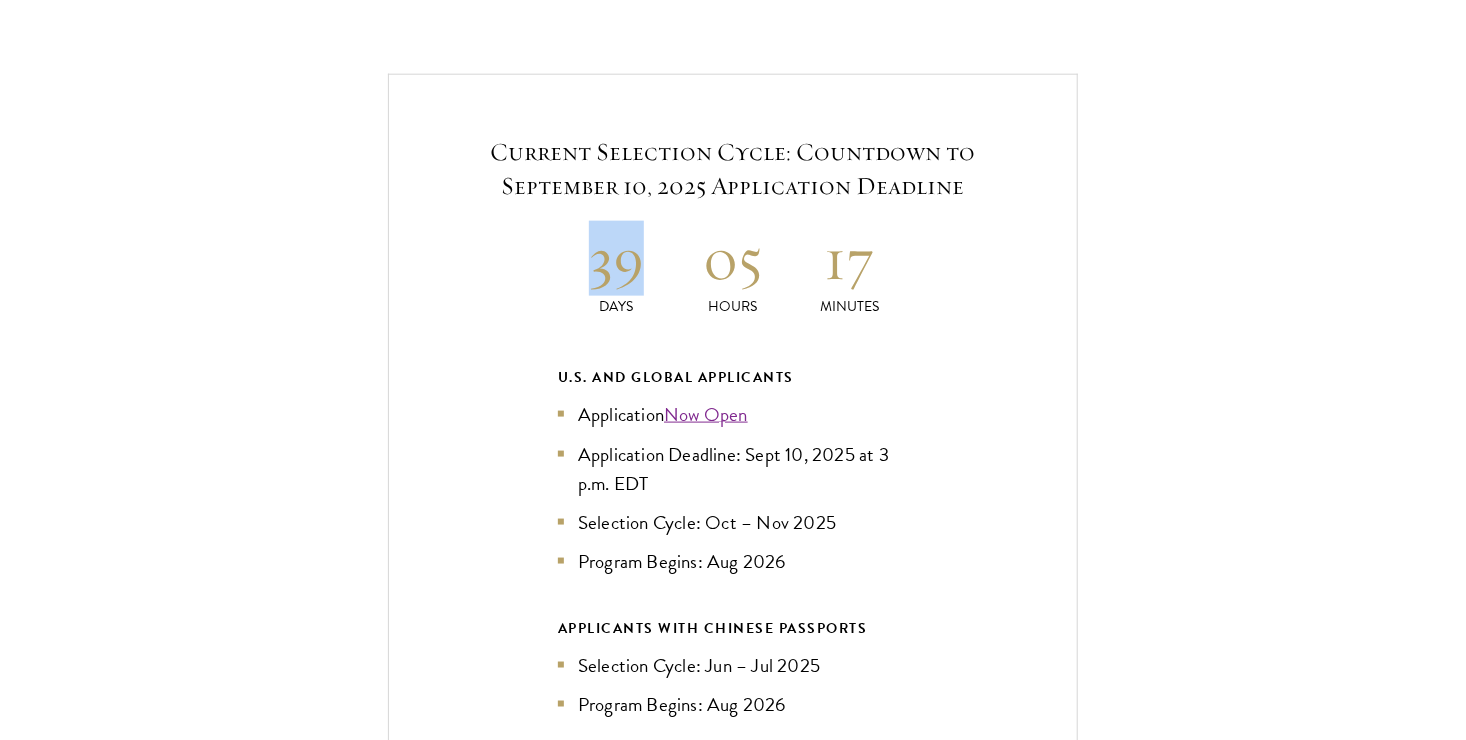 click on "39" at bounding box center [616, 258] 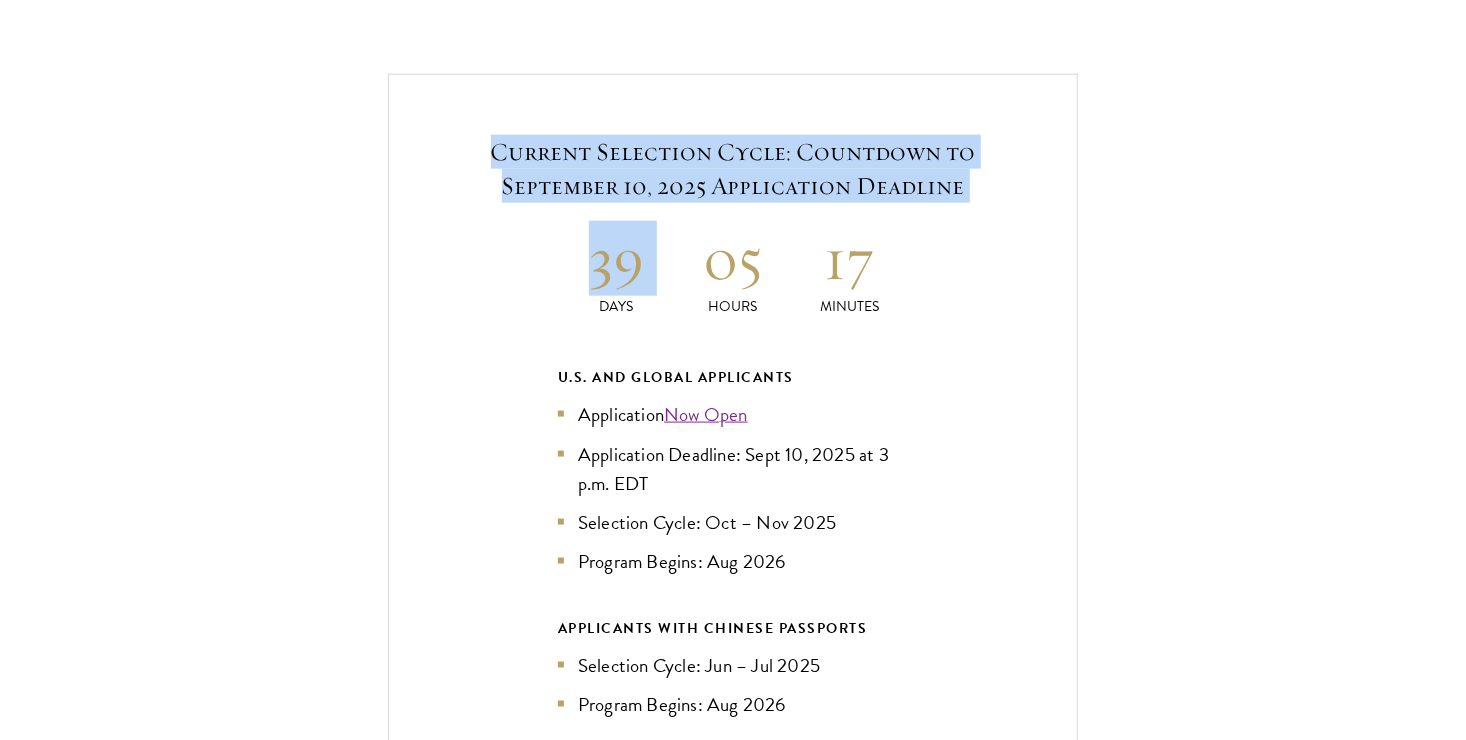 drag, startPoint x: 605, startPoint y: 269, endPoint x: 524, endPoint y: 168, distance: 129.46814 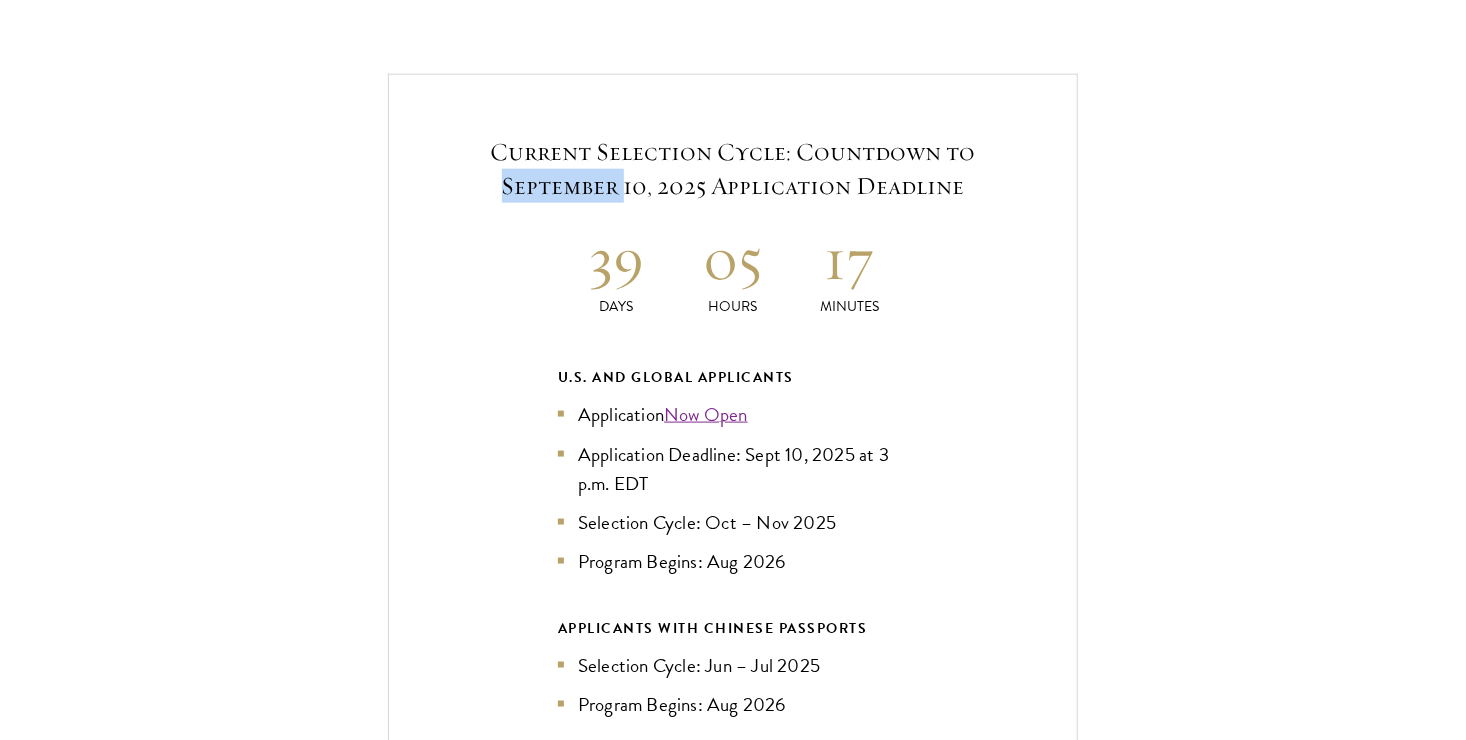click on "Current Selection Cycle: Countdown to September 10, 2025 Application Deadline" at bounding box center (733, 169) 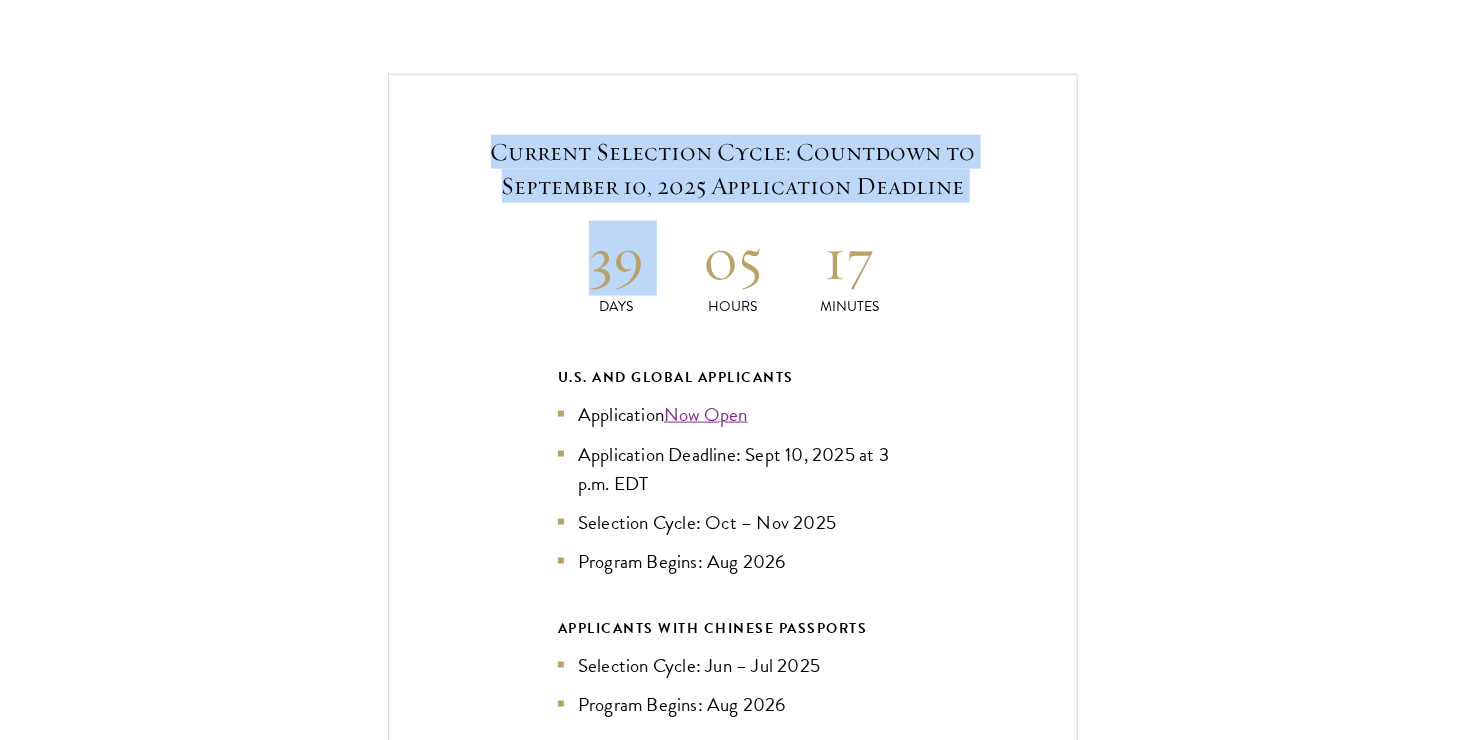 drag, startPoint x: 524, startPoint y: 168, endPoint x: 534, endPoint y: 264, distance: 96.519424 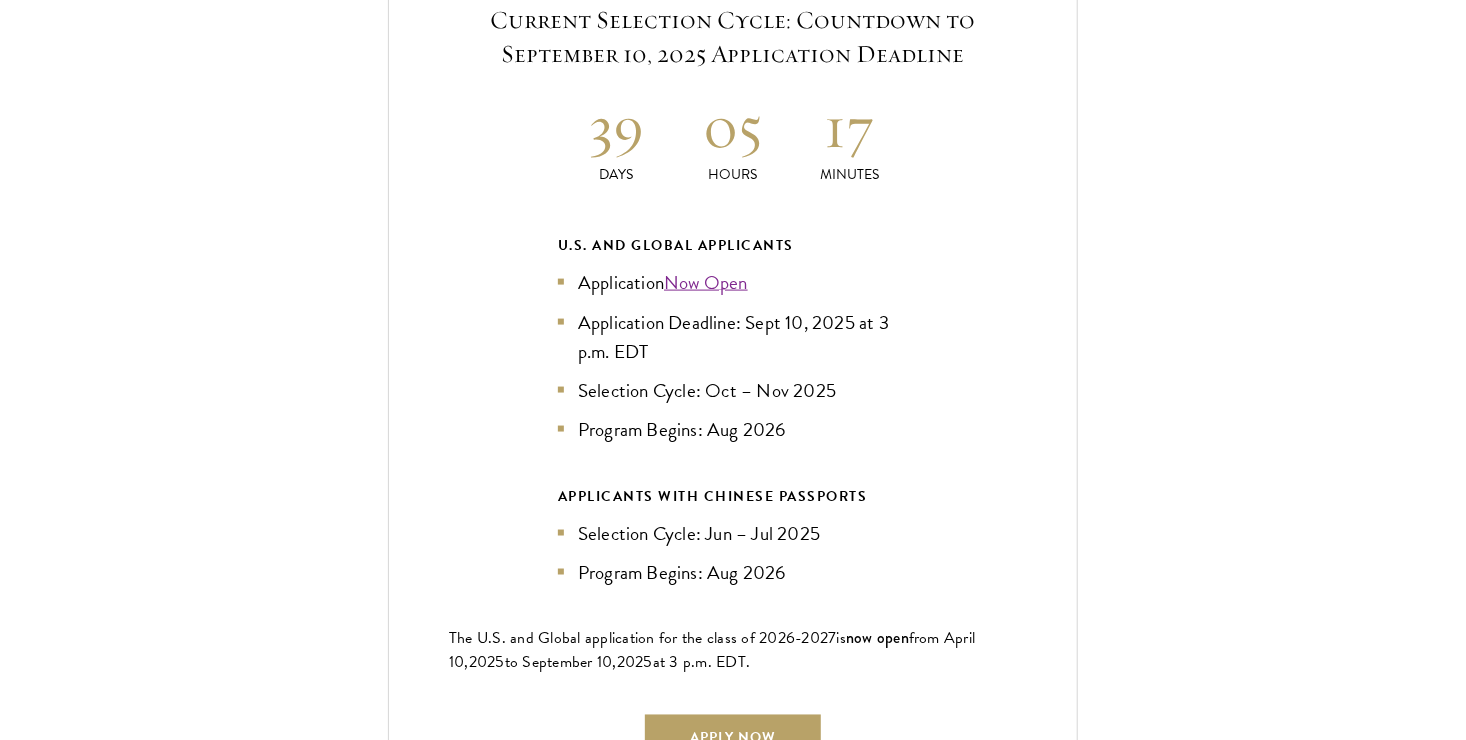 scroll, scrollTop: 4904, scrollLeft: 0, axis: vertical 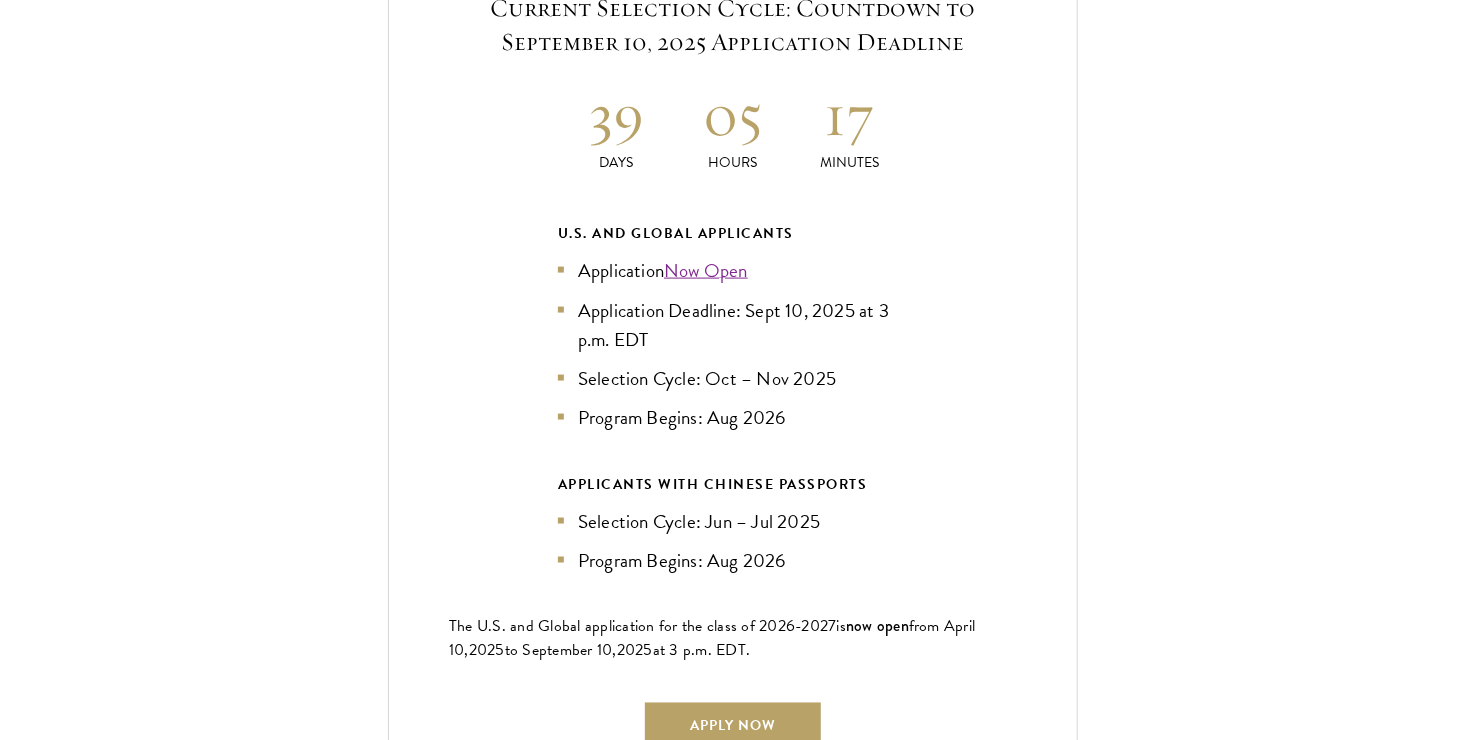 click on "Current Selection Cycle: Countdown to September 10, 2025 Application Deadline
39
Days
05
Hours
17
Minutes
[COUNTRY] and Global Applicants
Application  Now Open
Application Deadline: Sept 10, 2025 at 3 p.m. EDT
Selection Cycle: Oct – Nov 2025
Program Begins: Aug 2026
APPLICANTS WITH CHINESE PASSPORTS
Selection Cycle: Jun – Jul 2025
Program Begins: Aug 2026
The [COUNTRY] and Global application for the class of 202 6 -202 7  is  now open  from April 10,  202 5  to September 1 0 ,  202 5  at 3 p.m. EDT.
Apply Now" at bounding box center [733, 370] 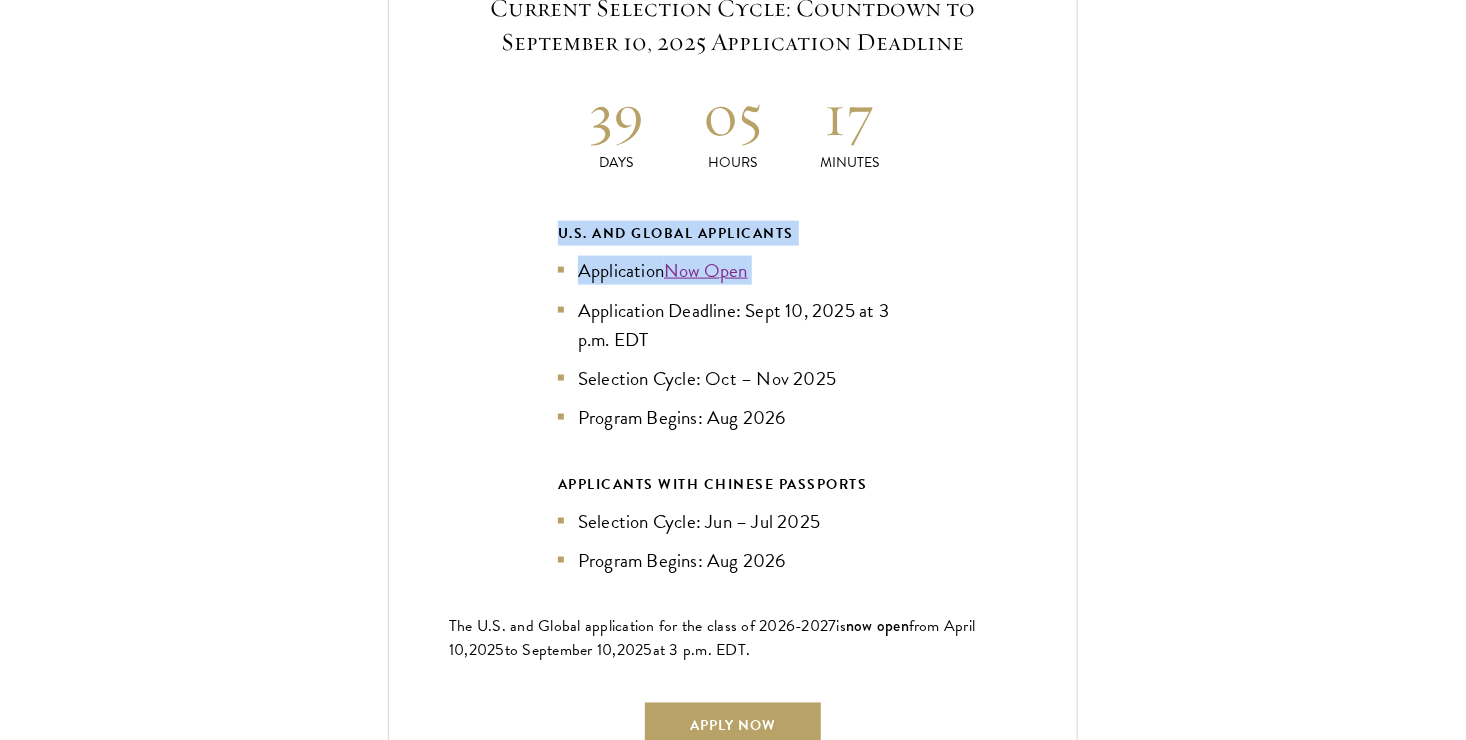 drag, startPoint x: 534, startPoint y: 264, endPoint x: 509, endPoint y: 224, distance: 47.169907 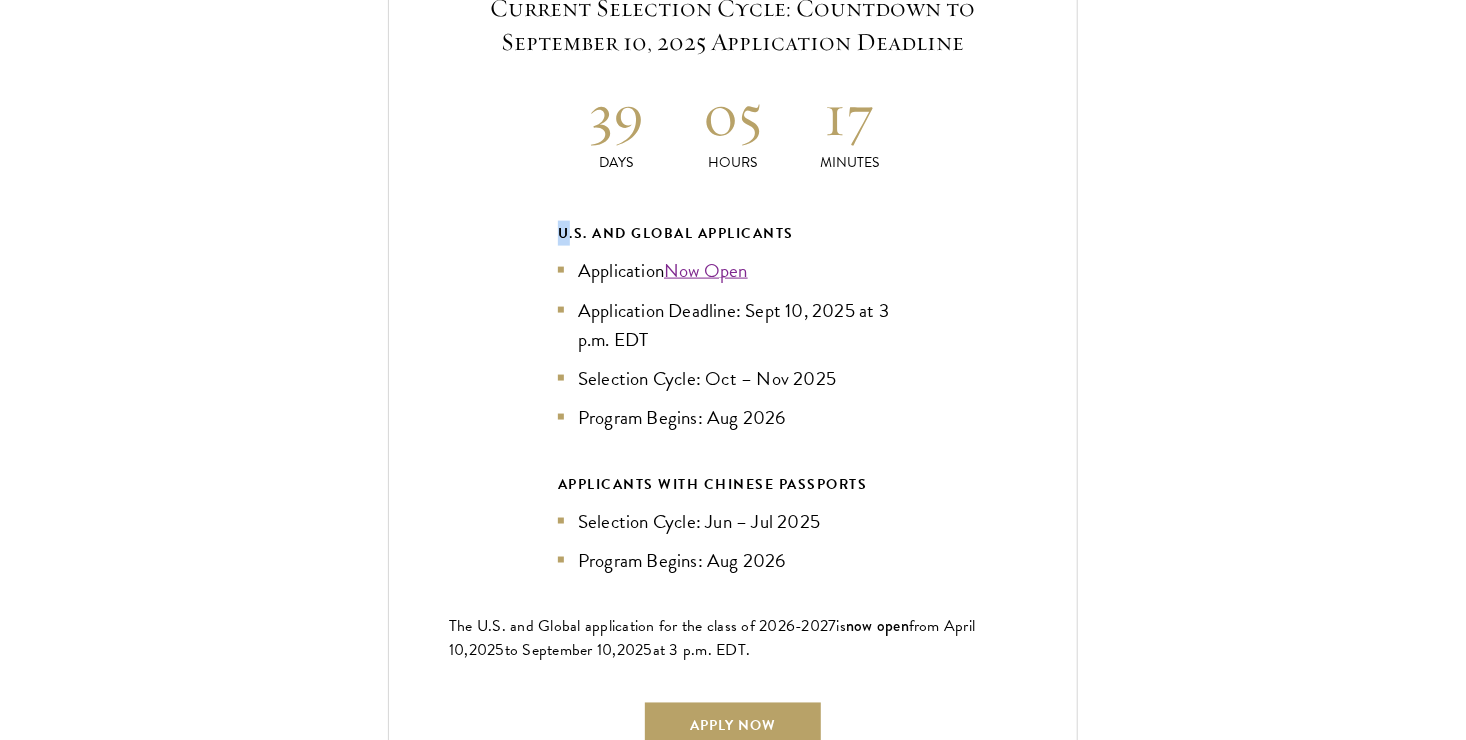 click on "Current Selection Cycle: Countdown to September 10, 2025 Application Deadline
39
Days
05
Hours
17
Minutes
[COUNTRY] and Global Applicants
Application  Now Open
Application Deadline: Sept 10, 2025 at 3 p.m. EDT
Selection Cycle: Oct – Nov 2025
Program Begins: Aug 2026
APPLICANTS WITH CHINESE PASSPORTS
Selection Cycle: Jun – Jul 2025
Program Begins: Aug 2026
The [COUNTRY] and Global application for the class of 202 6 -202 7  is  now open  from April 10,  202 5  to September 1 0 ,  202 5  at 3 p.m. EDT.
Apply Now" at bounding box center [733, 370] 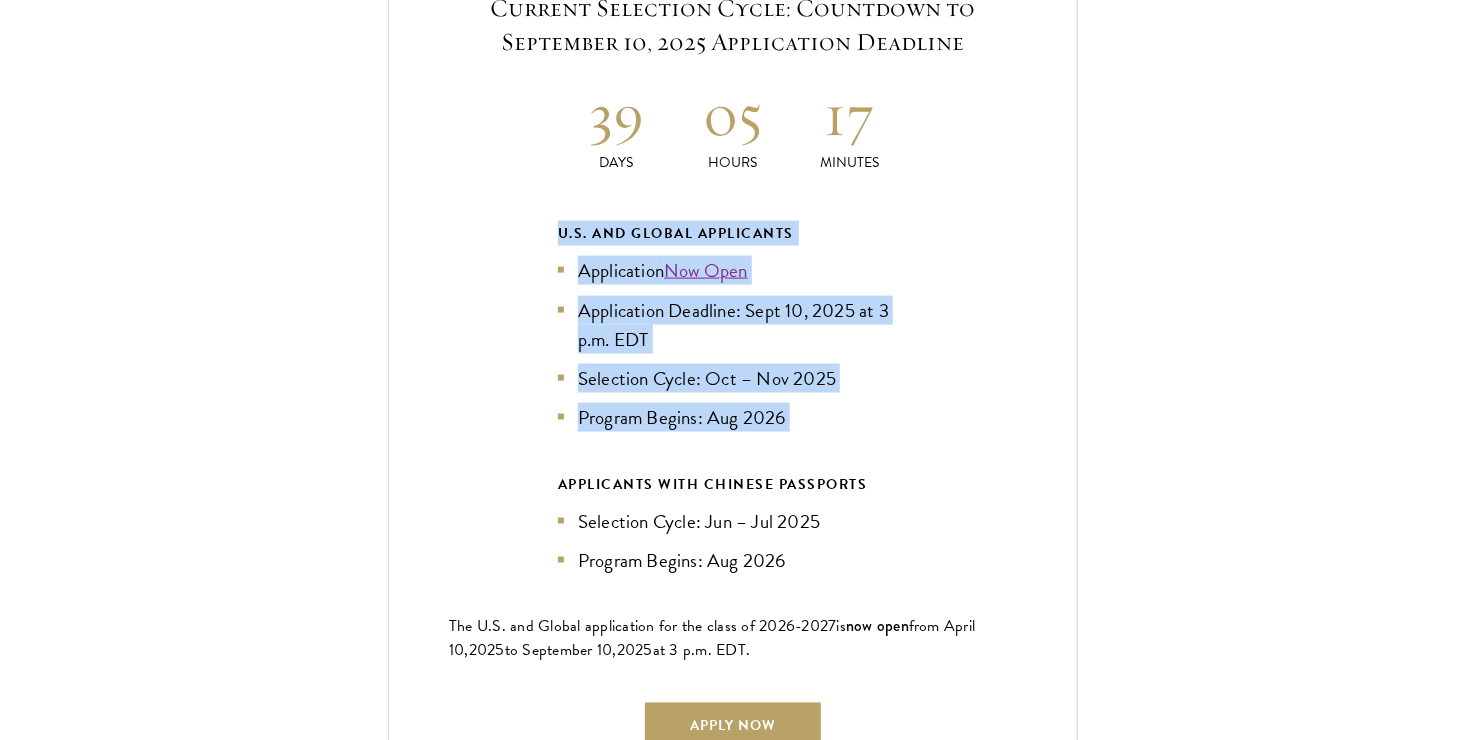 drag, startPoint x: 509, startPoint y: 224, endPoint x: 525, endPoint y: 422, distance: 198.64542 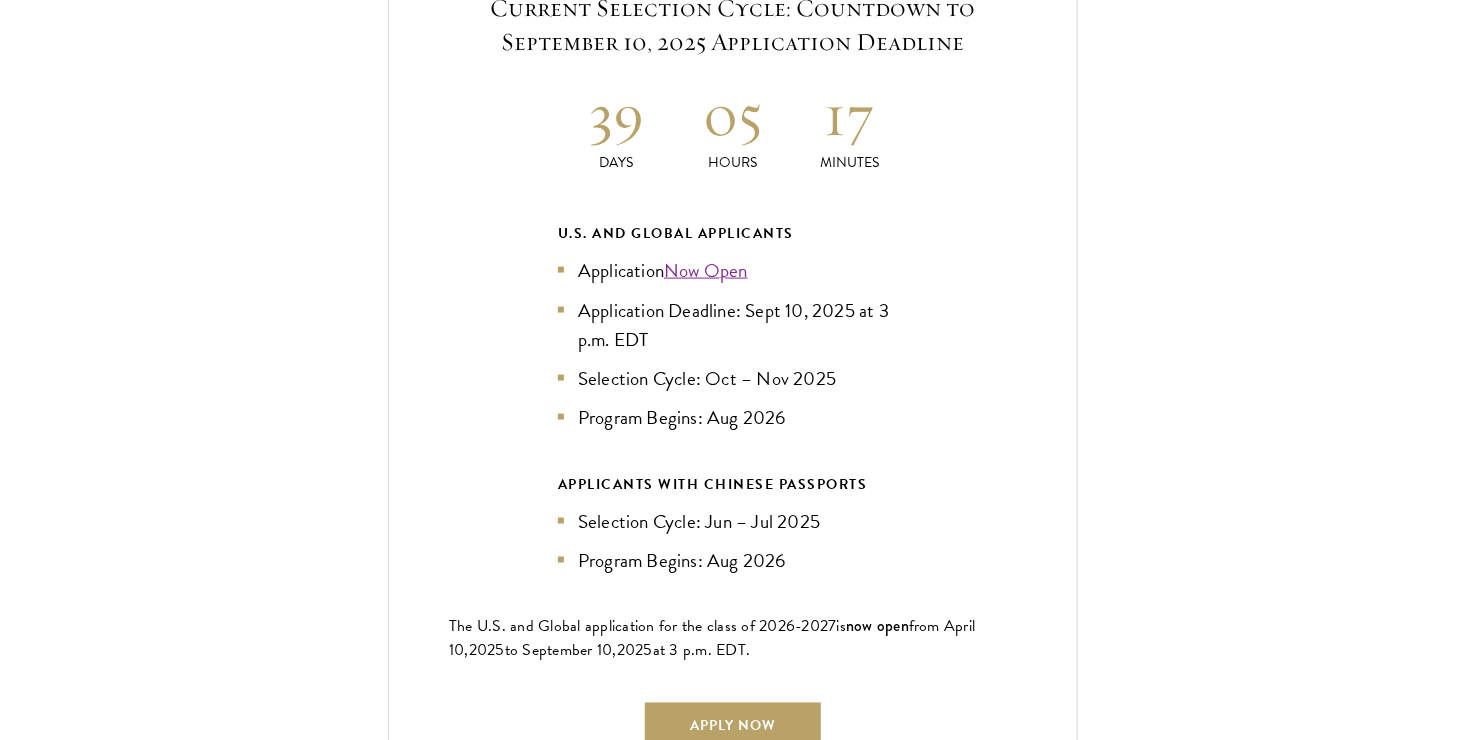 click on "Current Selection Cycle: Countdown to September 10, 2025 Application Deadline
39
Days
05
Hours
17
Minutes
[COUNTRY] and Global Applicants
Application  Now Open
Application Deadline: Sept 10, 2025 at 3 p.m. EDT
Selection Cycle: Oct – Nov 2025
Program Begins: Aug 2026
APPLICANTS WITH CHINESE PASSPORTS
Selection Cycle: Jun – Jul 2025
Program Begins: Aug 2026
The [COUNTRY] and Global application for the class of 202 6 -202 7  is  now open  from April 10,  202 5  to September 1 0 ,  202 5  at 3 p.m. EDT.
Apply Now" at bounding box center (733, 370) 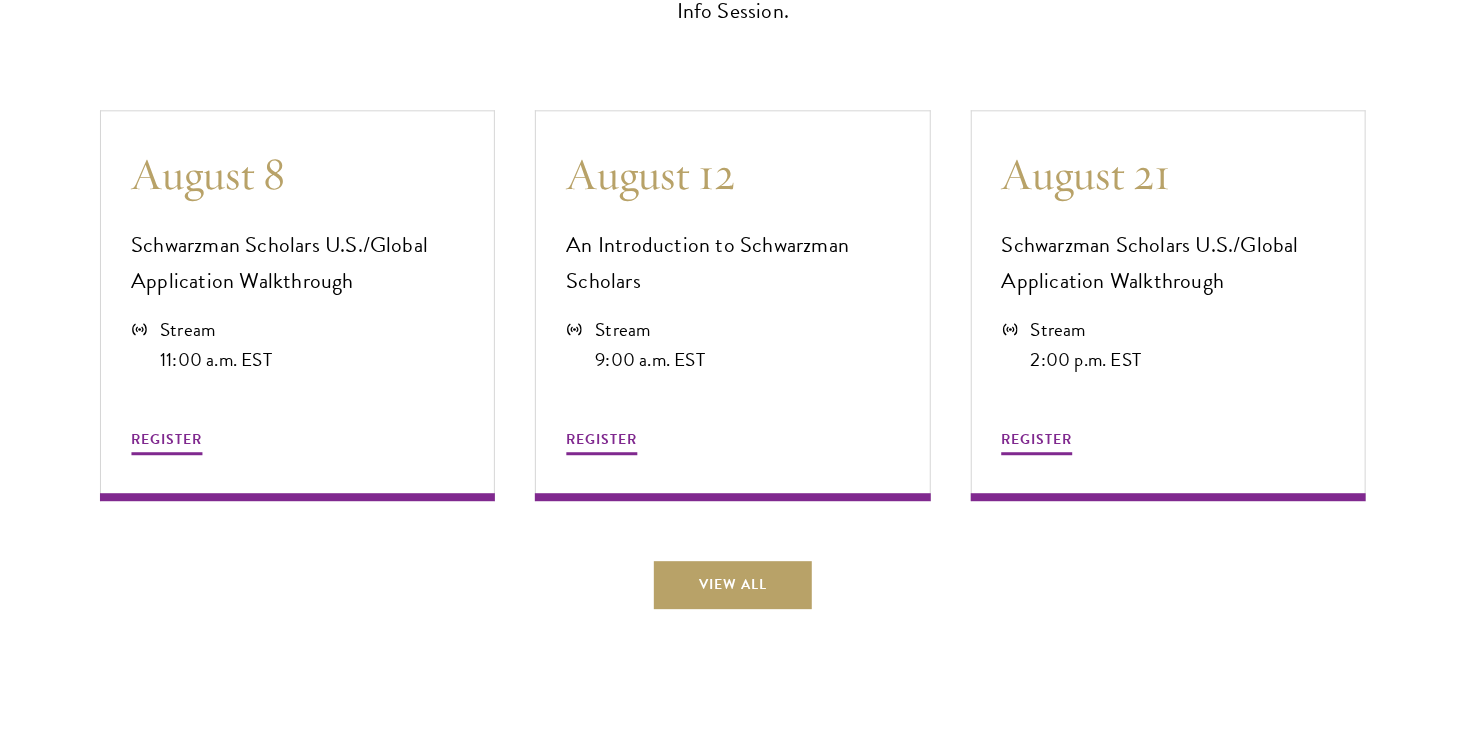 scroll, scrollTop: 6032, scrollLeft: 0, axis: vertical 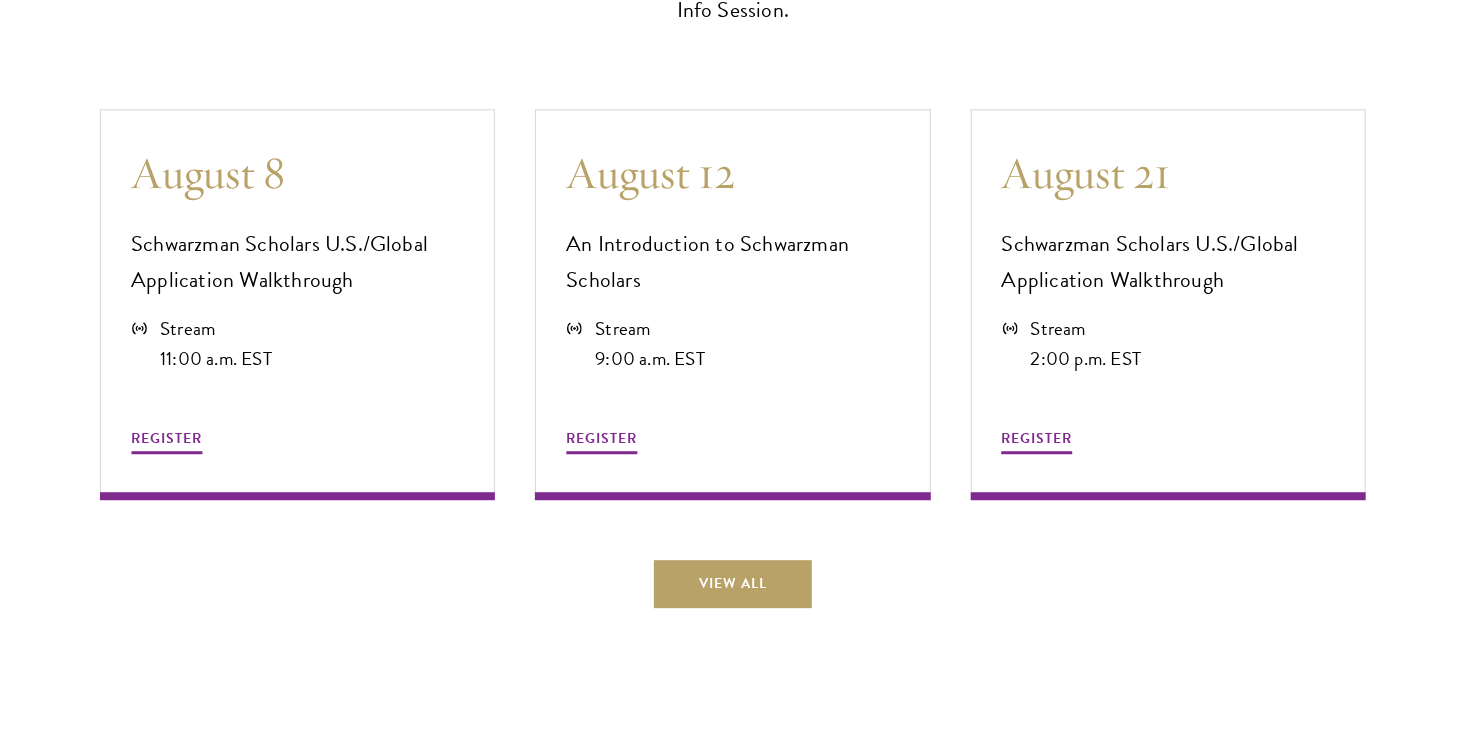 click on "August 8
Schwarzman Scholars [COUNTRY]/Global Application Walkthrough
Stream
11:00 a.m. EST
REGISTER" at bounding box center [297, 304] 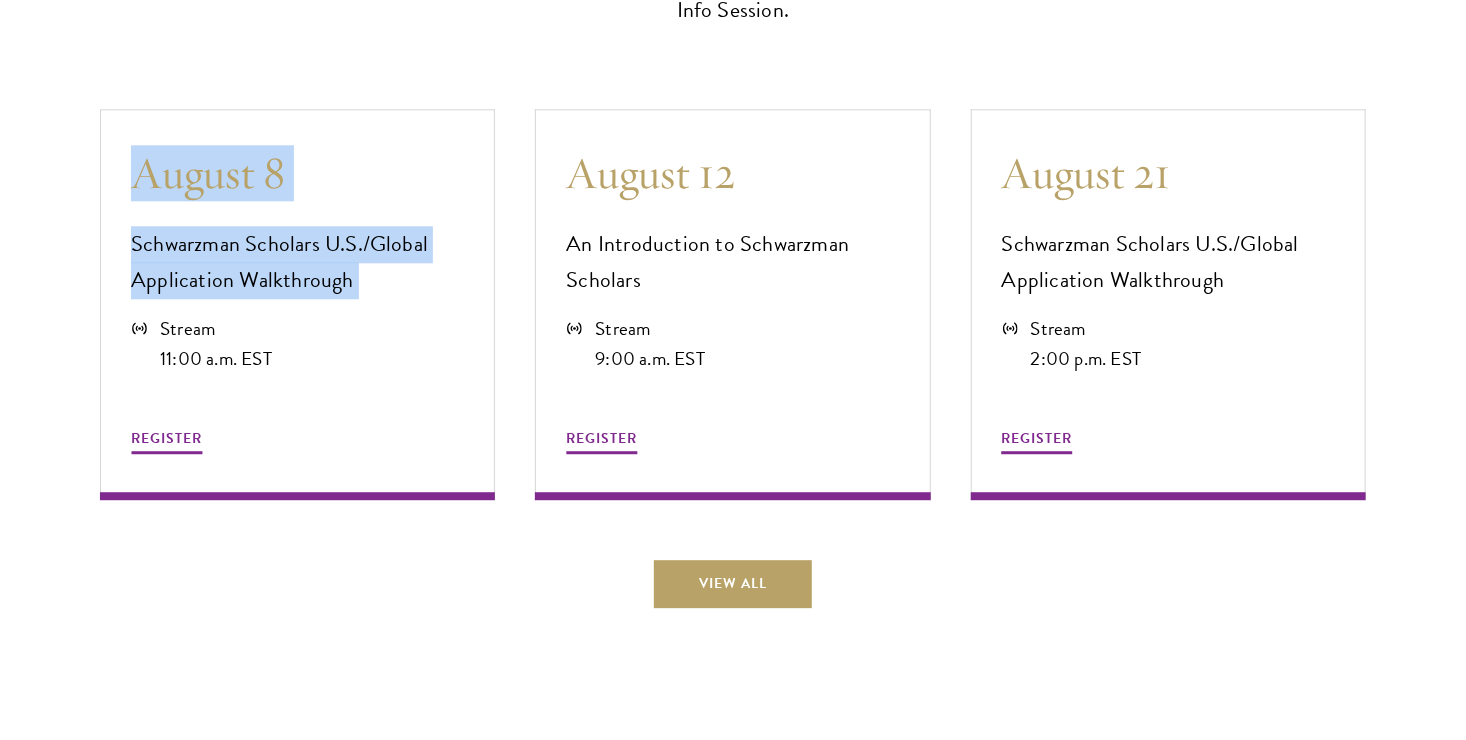 drag, startPoint x: 493, startPoint y: 88, endPoint x: 509, endPoint y: 231, distance: 143.89232 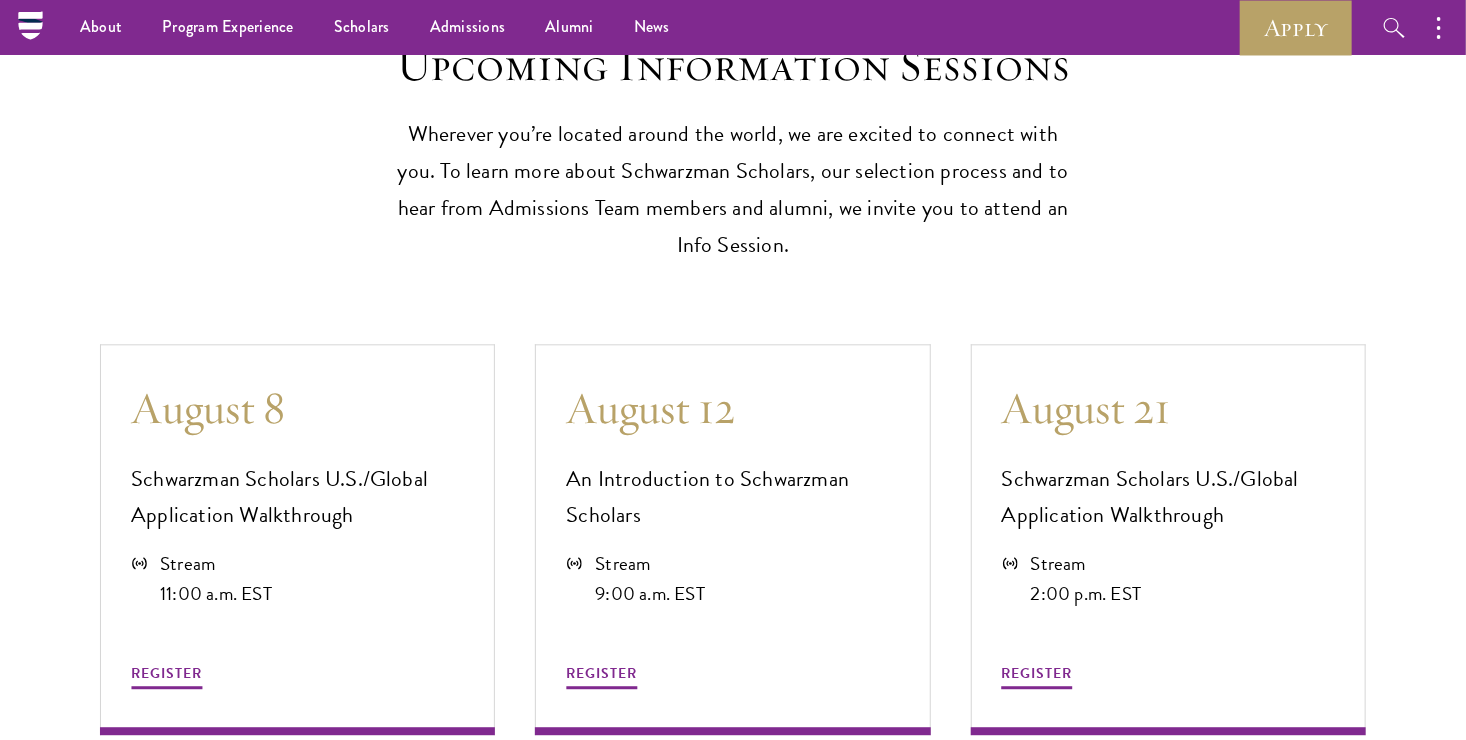 scroll, scrollTop: 5792, scrollLeft: 0, axis: vertical 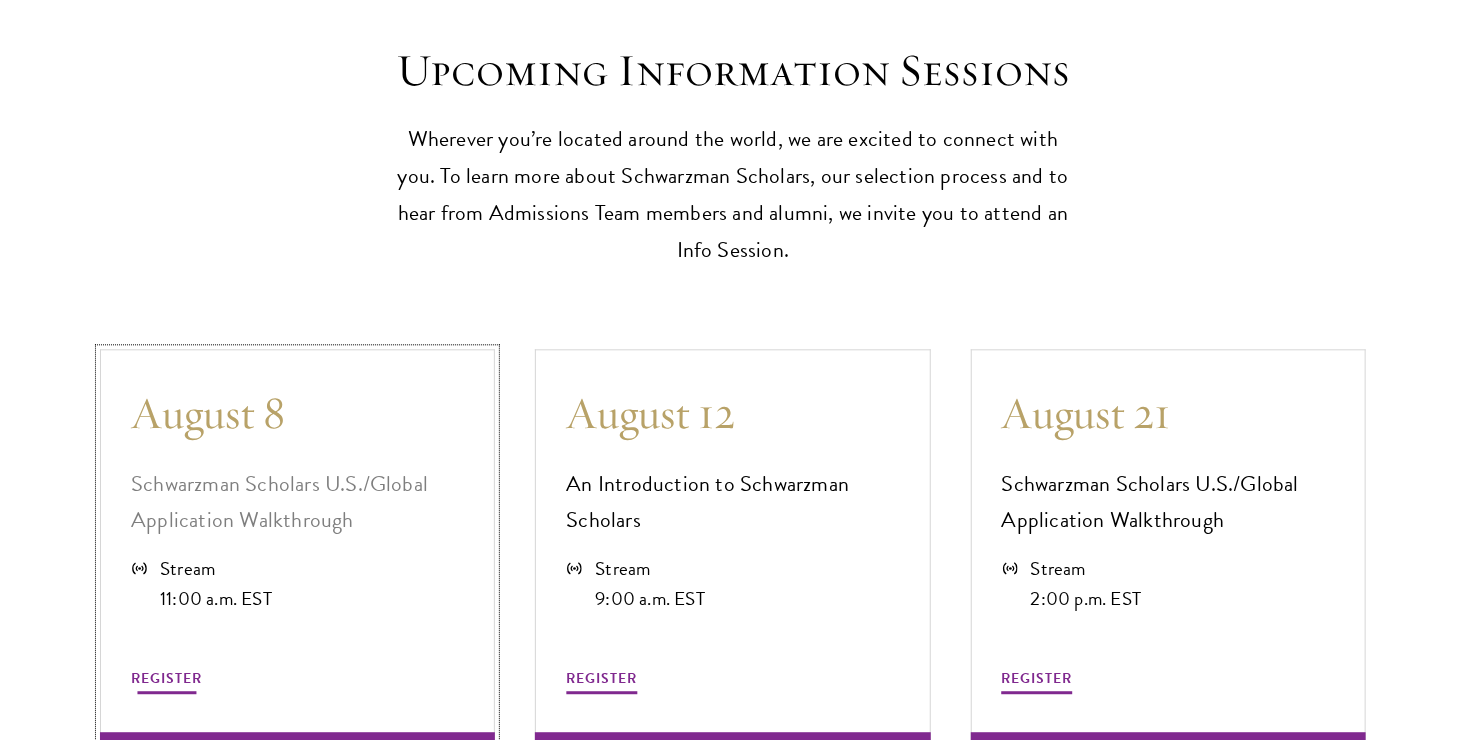 click on "11:00 a.m. EST" at bounding box center [216, 598] 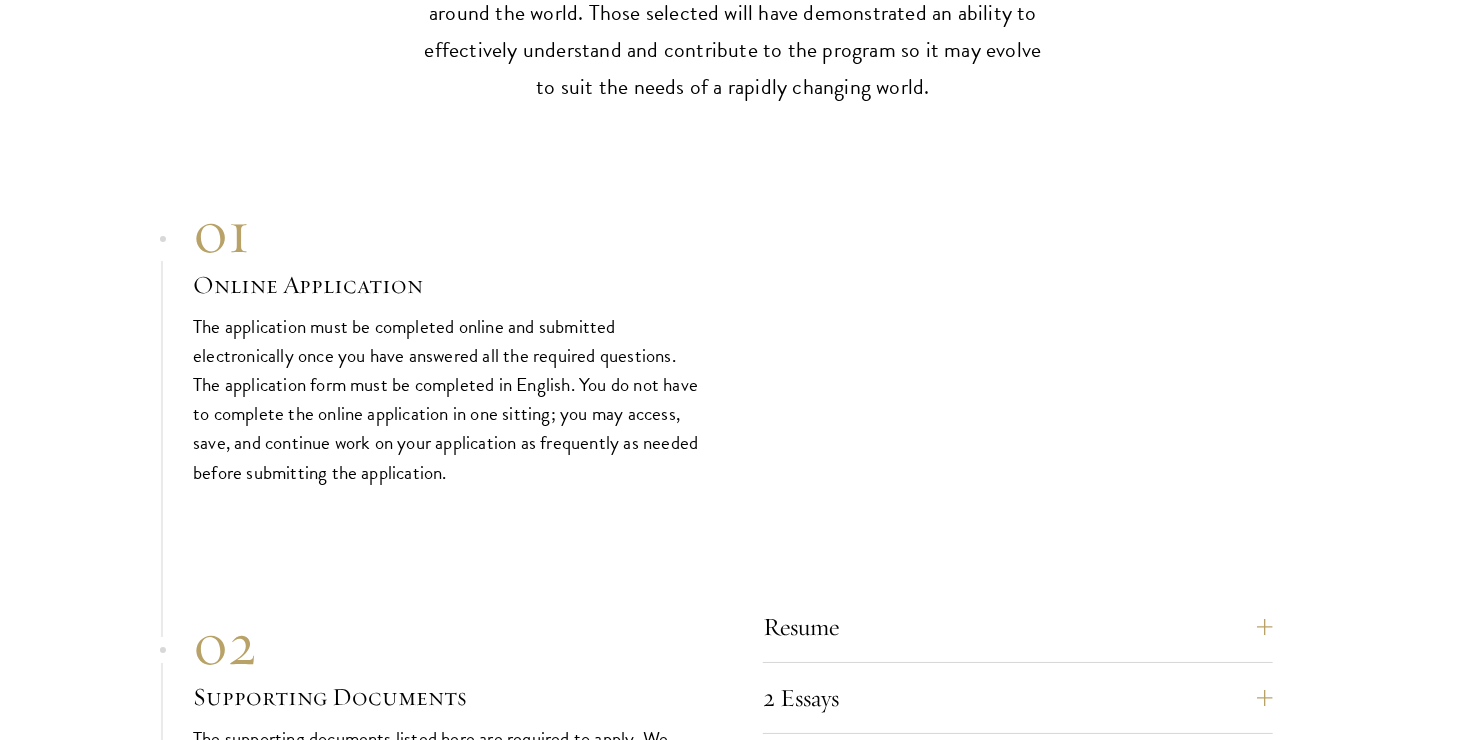 scroll, scrollTop: 6920, scrollLeft: 0, axis: vertical 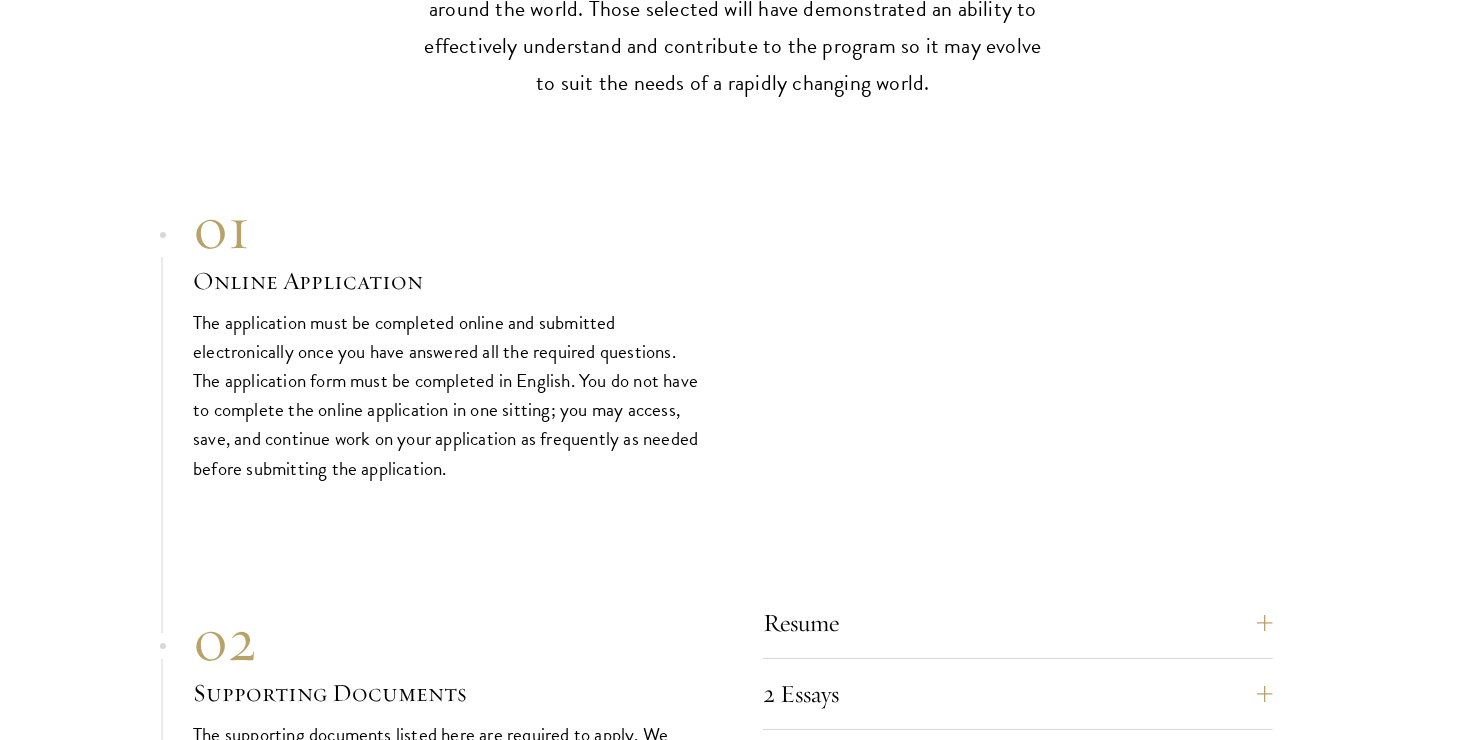 click on "The application must be completed online and submitted electronically once you have answered all the required questions. The application form must be completed in English. You do not have to complete the online application in one sitting; you may access, save, and continue work on your application as frequently as needed before submitting the application." at bounding box center (448, 395) 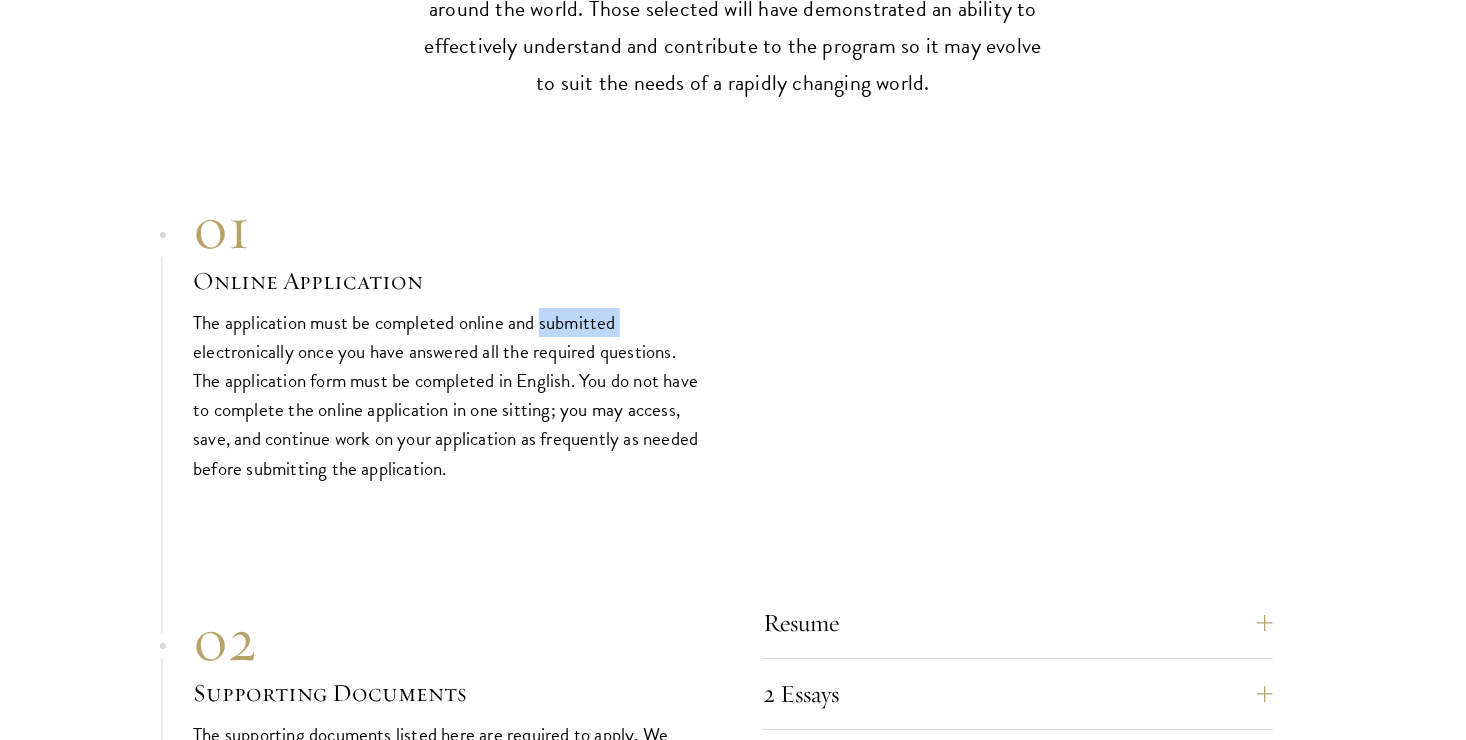 click on "The application must be completed online and submitted electronically once you have answered all the required questions. The application form must be completed in English. You do not have to complete the online application in one sitting; you may access, save, and continue work on your application as frequently as needed before submitting the application." at bounding box center (448, 395) 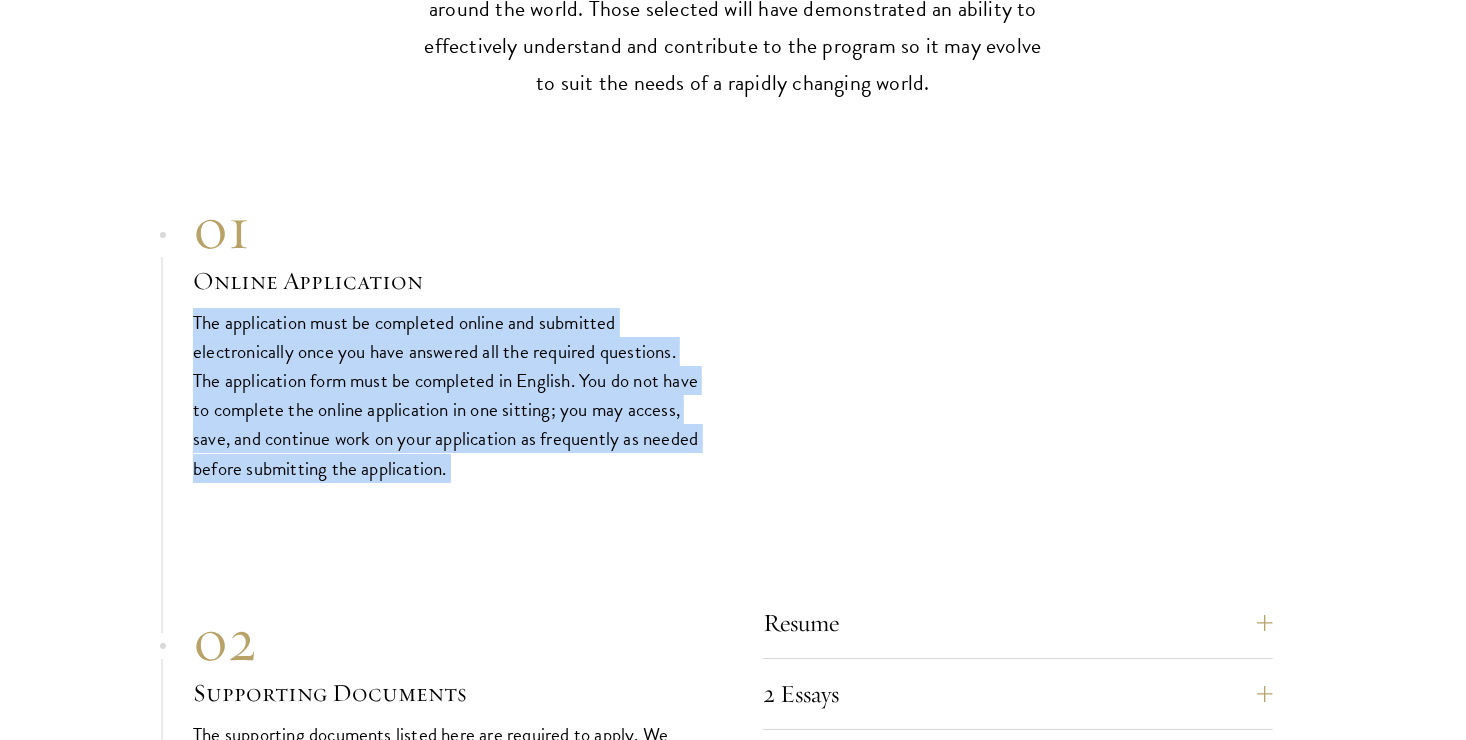 click on "The application must be completed online and submitted electronically once you have answered all the required questions. The application form must be completed in English. You do not have to complete the online application in one sitting; you may access, save, and continue work on your application as frequently as needed before submitting the application." at bounding box center [448, 395] 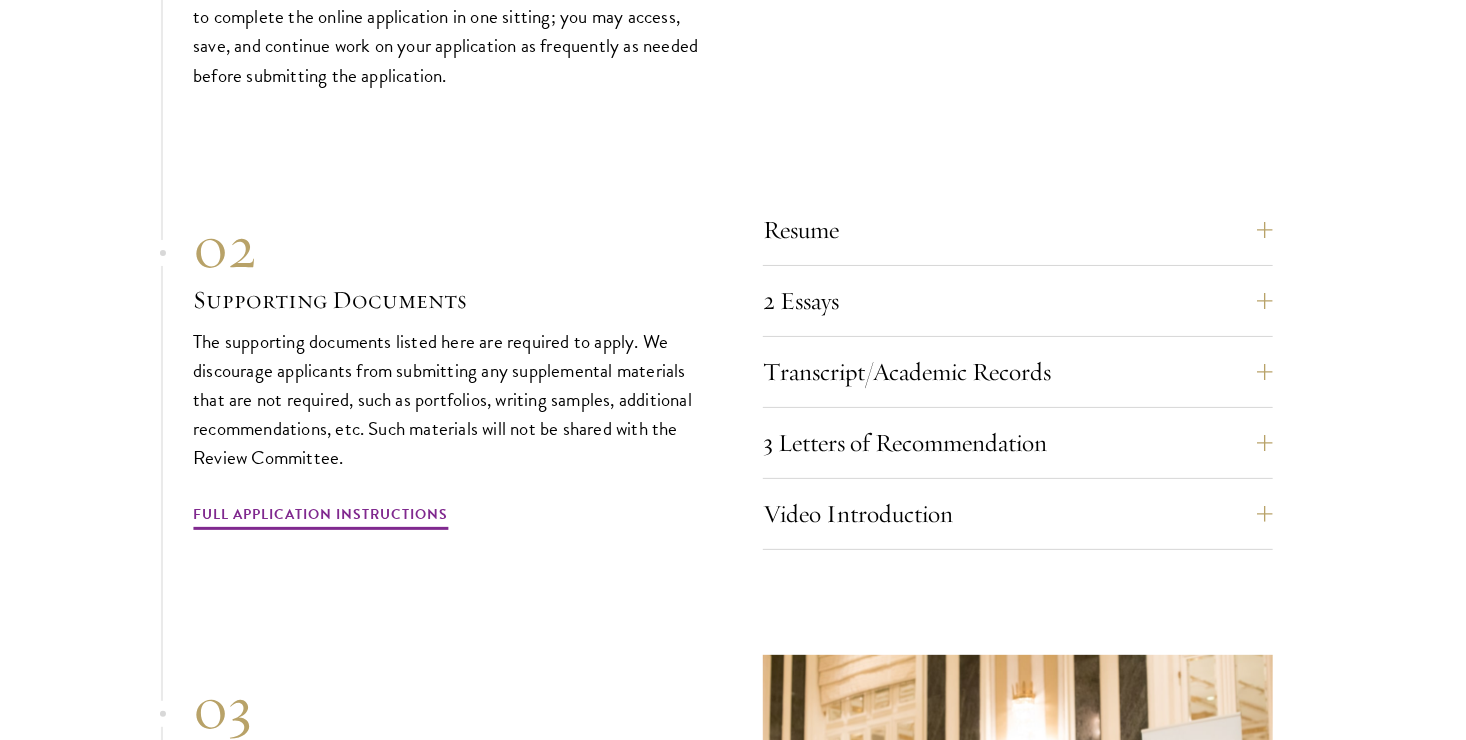 scroll, scrollTop: 7317, scrollLeft: 0, axis: vertical 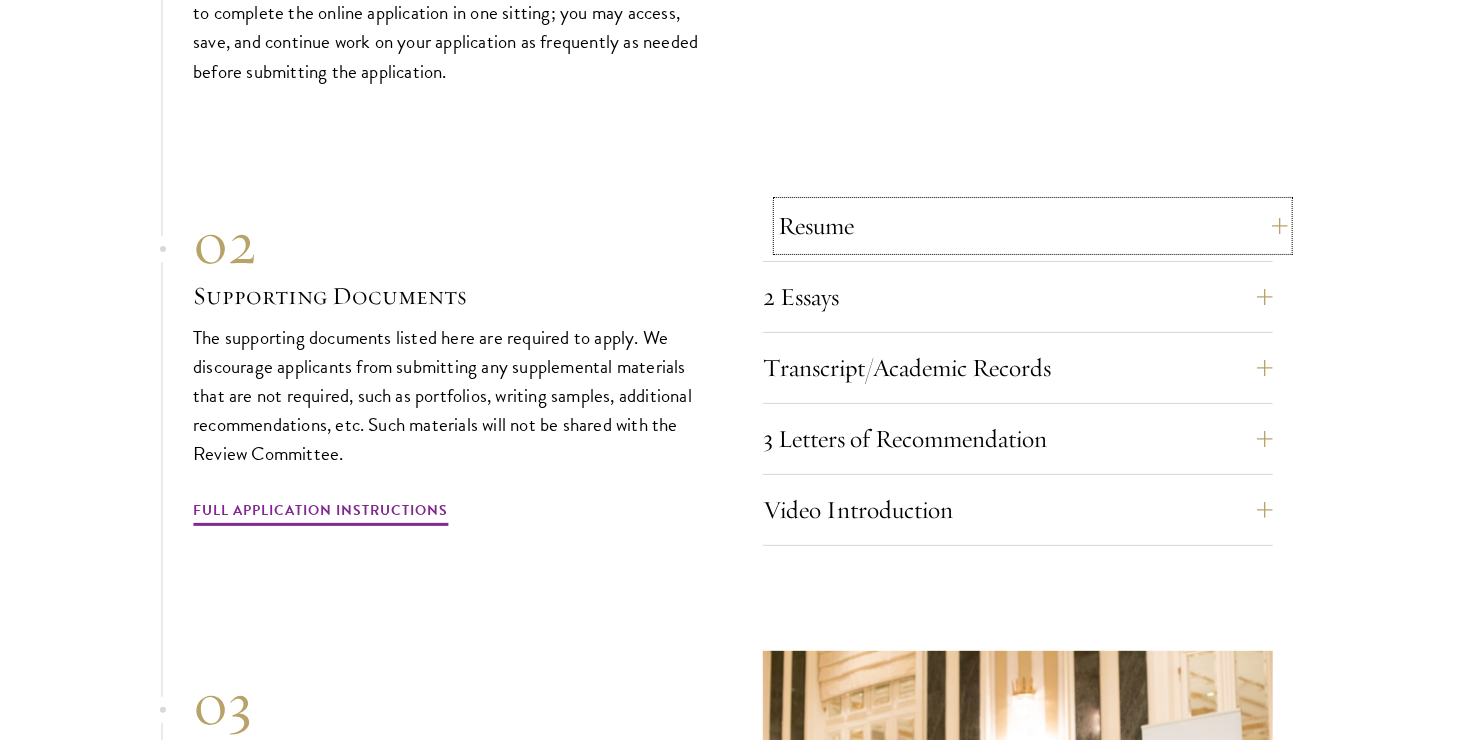click on "Resume" at bounding box center [1033, 226] 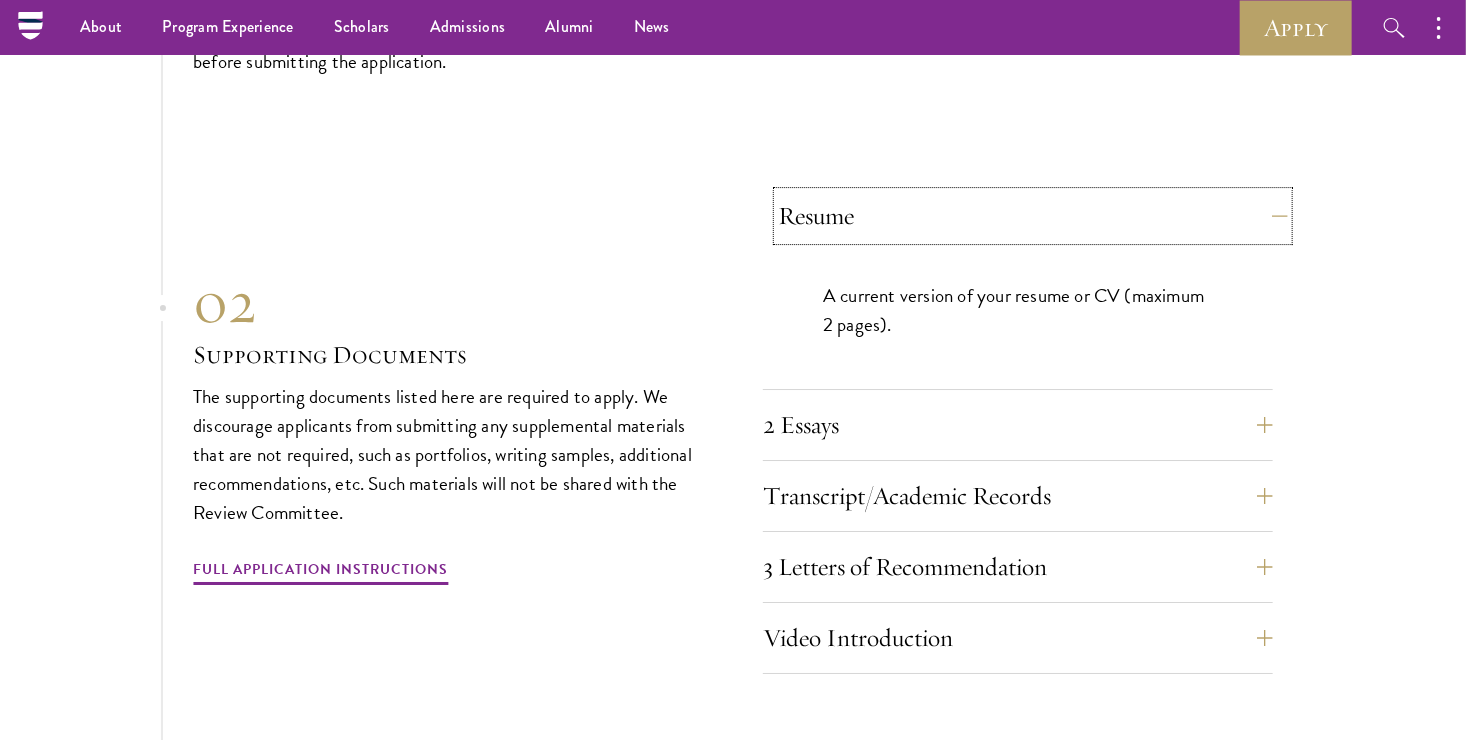 scroll, scrollTop: 6783, scrollLeft: 0, axis: vertical 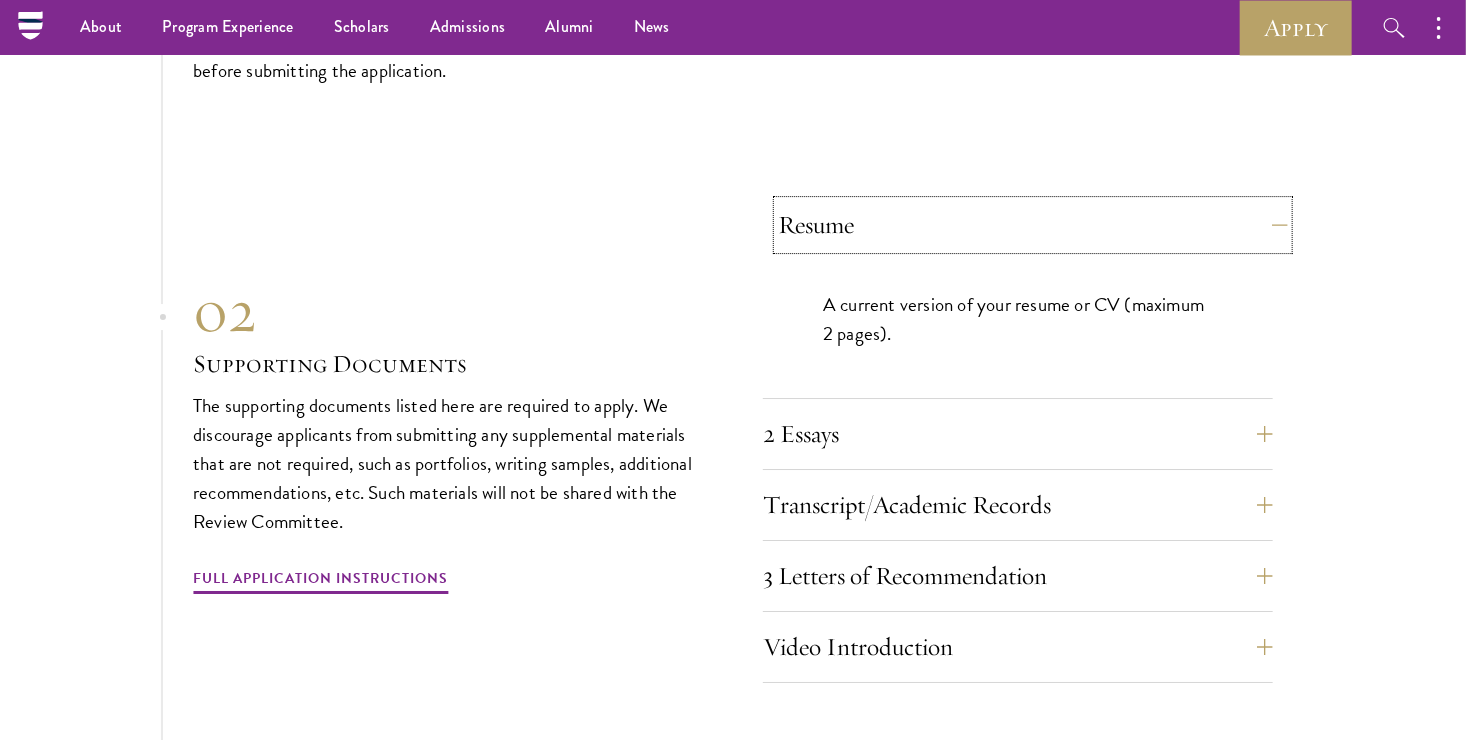 click on "Resume" at bounding box center (1033, 225) 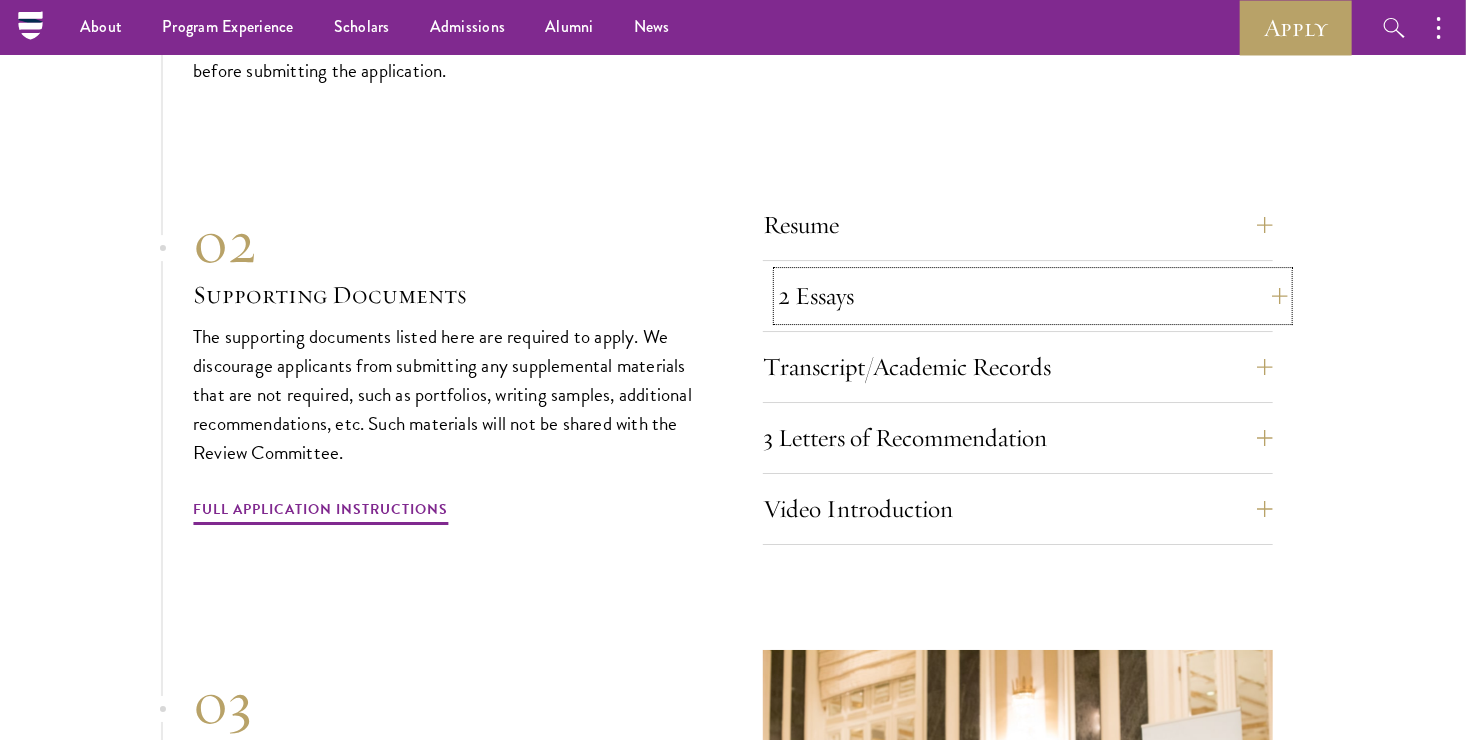 click on "2 Essays" at bounding box center (1033, 296) 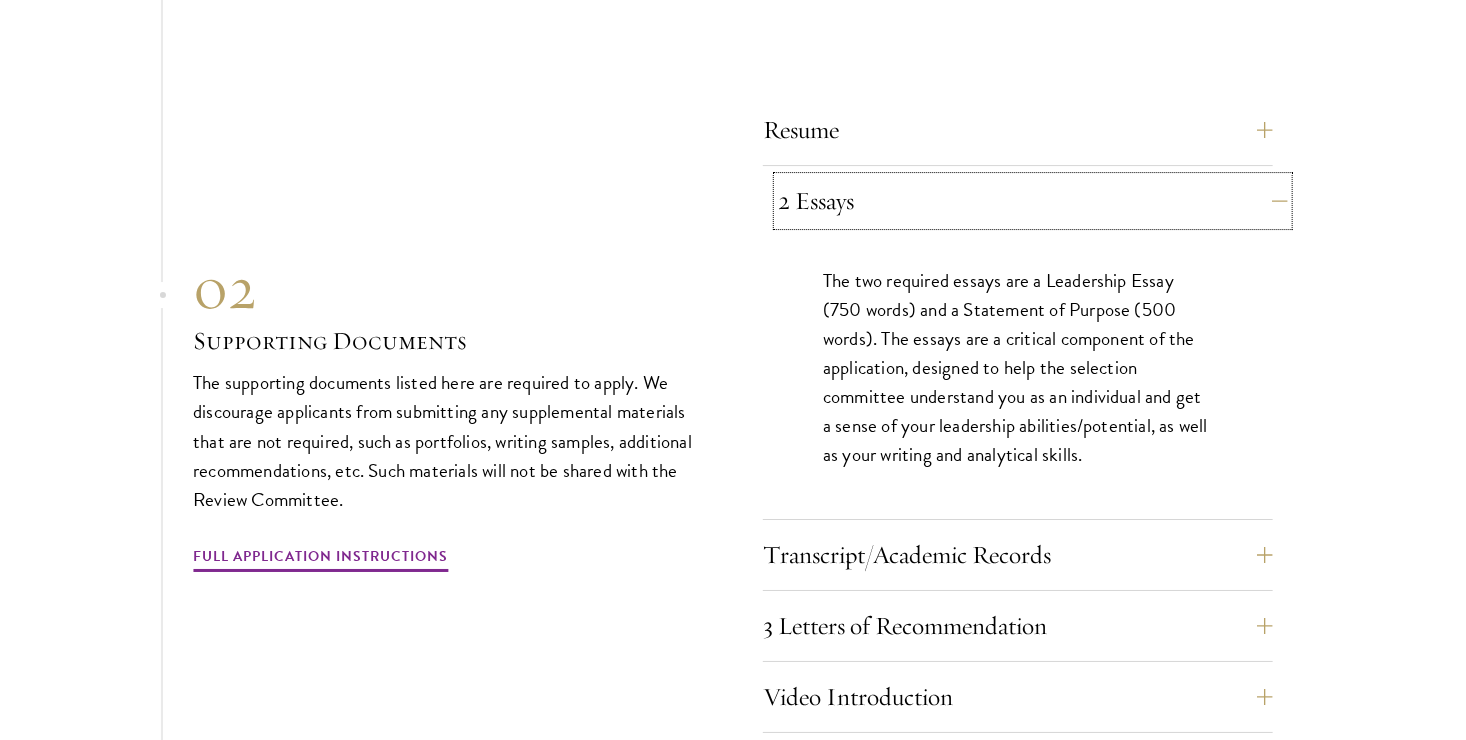 scroll, scrollTop: 6887, scrollLeft: 0, axis: vertical 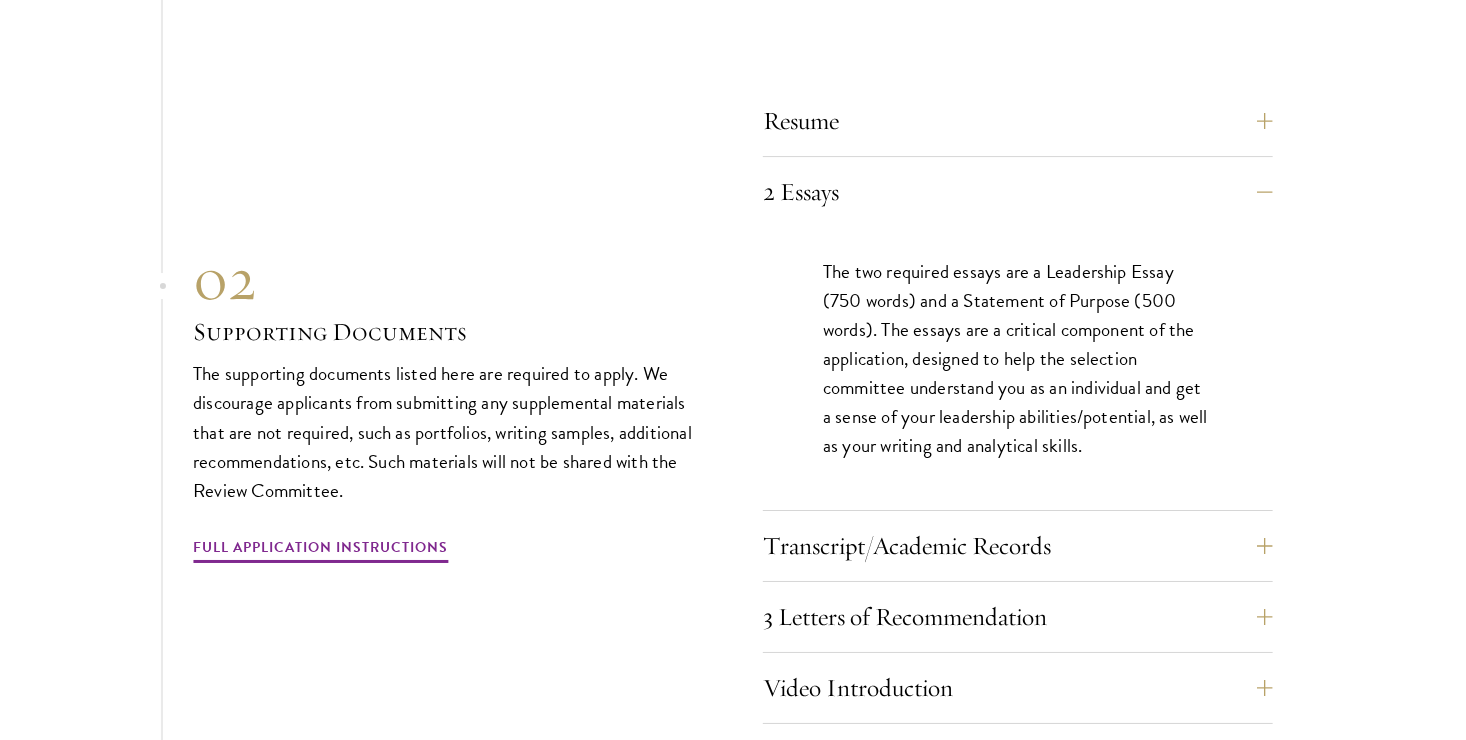 click on "The two required essays are a Leadership Essay (750 words) and a Statement of Purpose (500 words). The essays are a critical component of the application, designed to help the selection committee understand you as an individual and get a sense of your leadership abilities/potential, as well as your writing and analytical skills." at bounding box center [1018, 358] 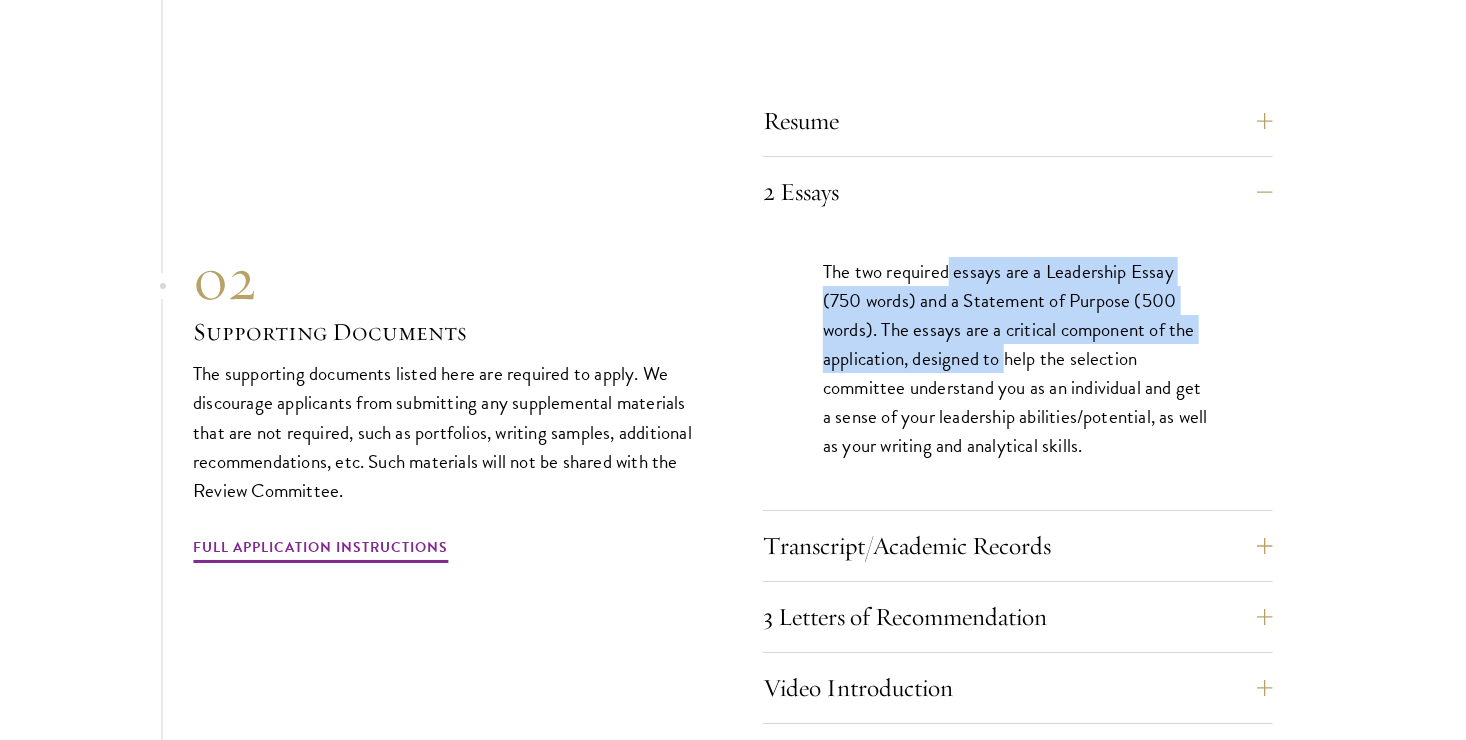 drag, startPoint x: 947, startPoint y: 276, endPoint x: 997, endPoint y: 351, distance: 90.13878 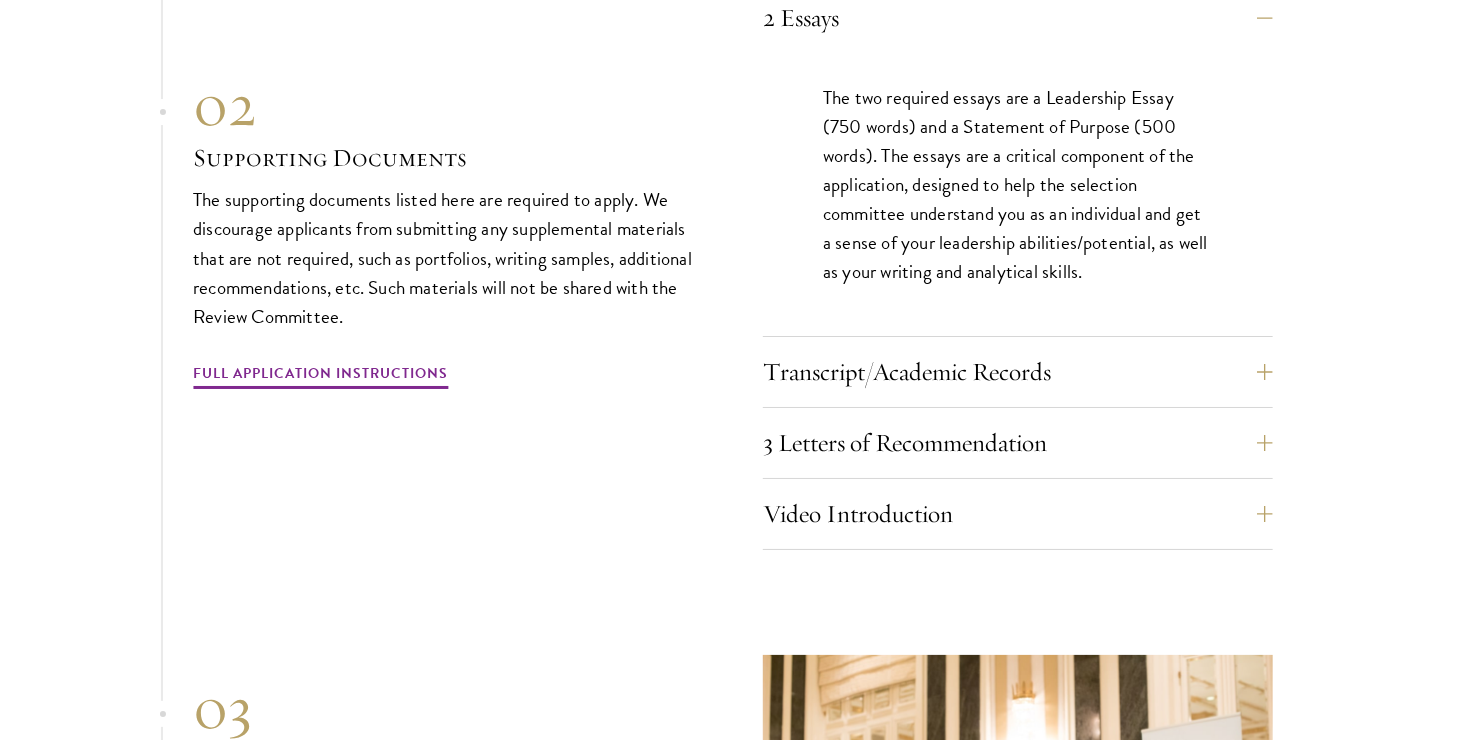 scroll, scrollTop: 7076, scrollLeft: 0, axis: vertical 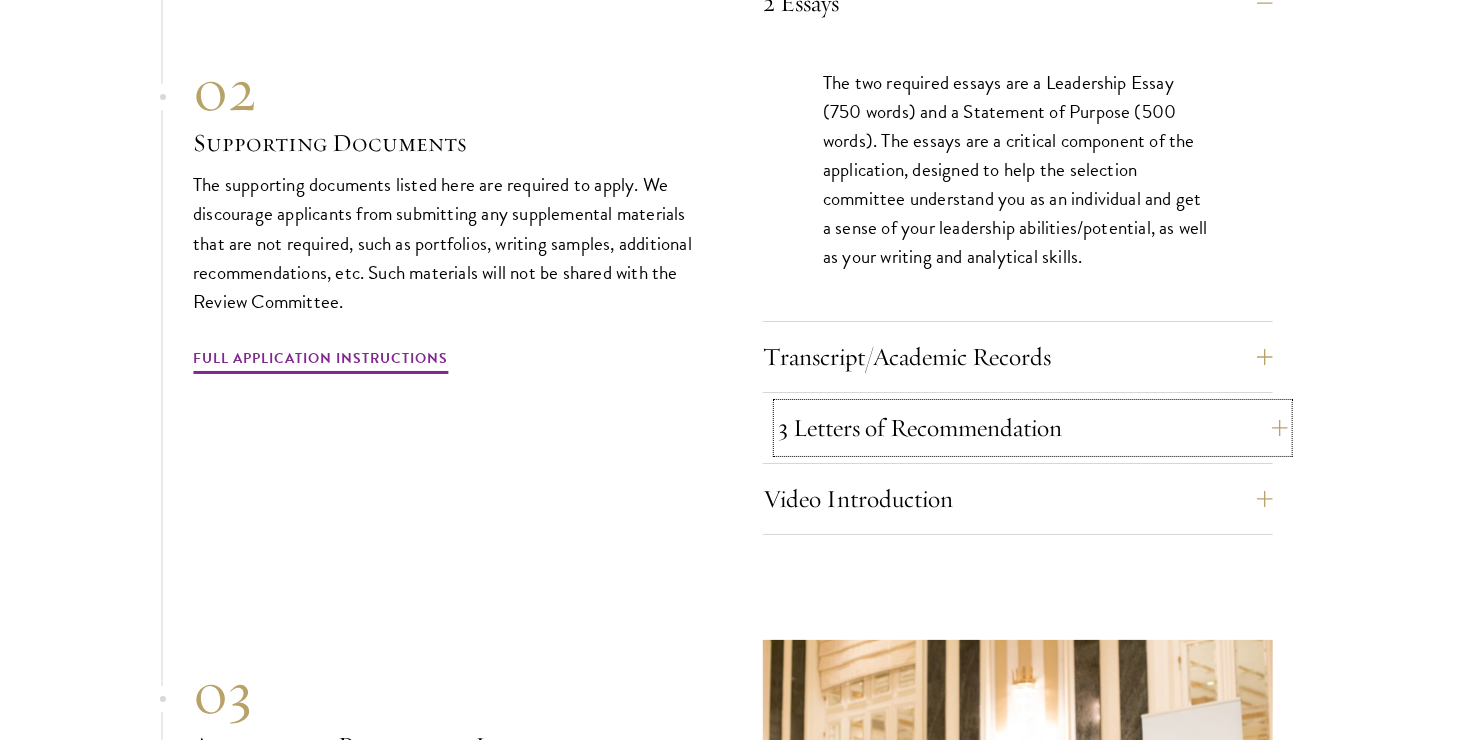 click on "3 Letters of Recommendation" at bounding box center [1033, 428] 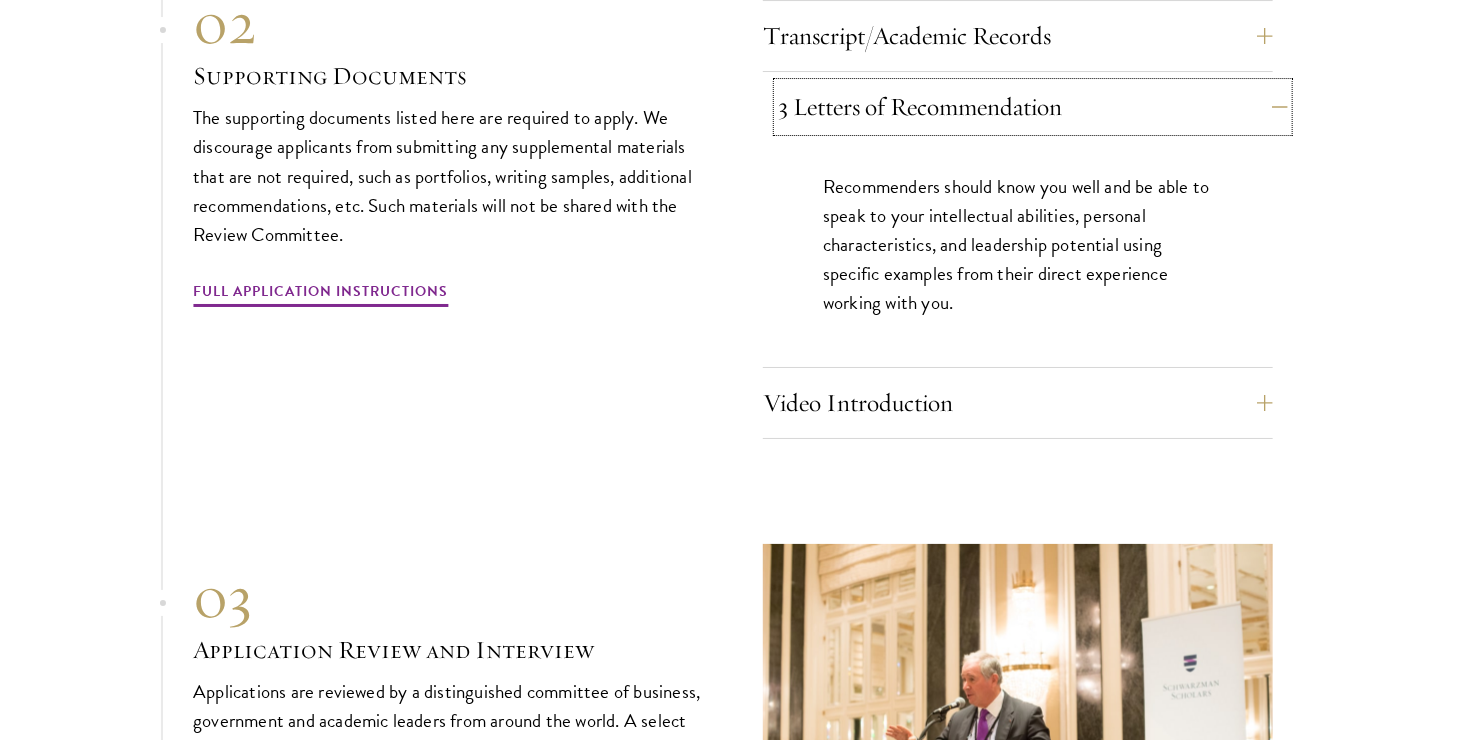 scroll, scrollTop: 7136, scrollLeft: 0, axis: vertical 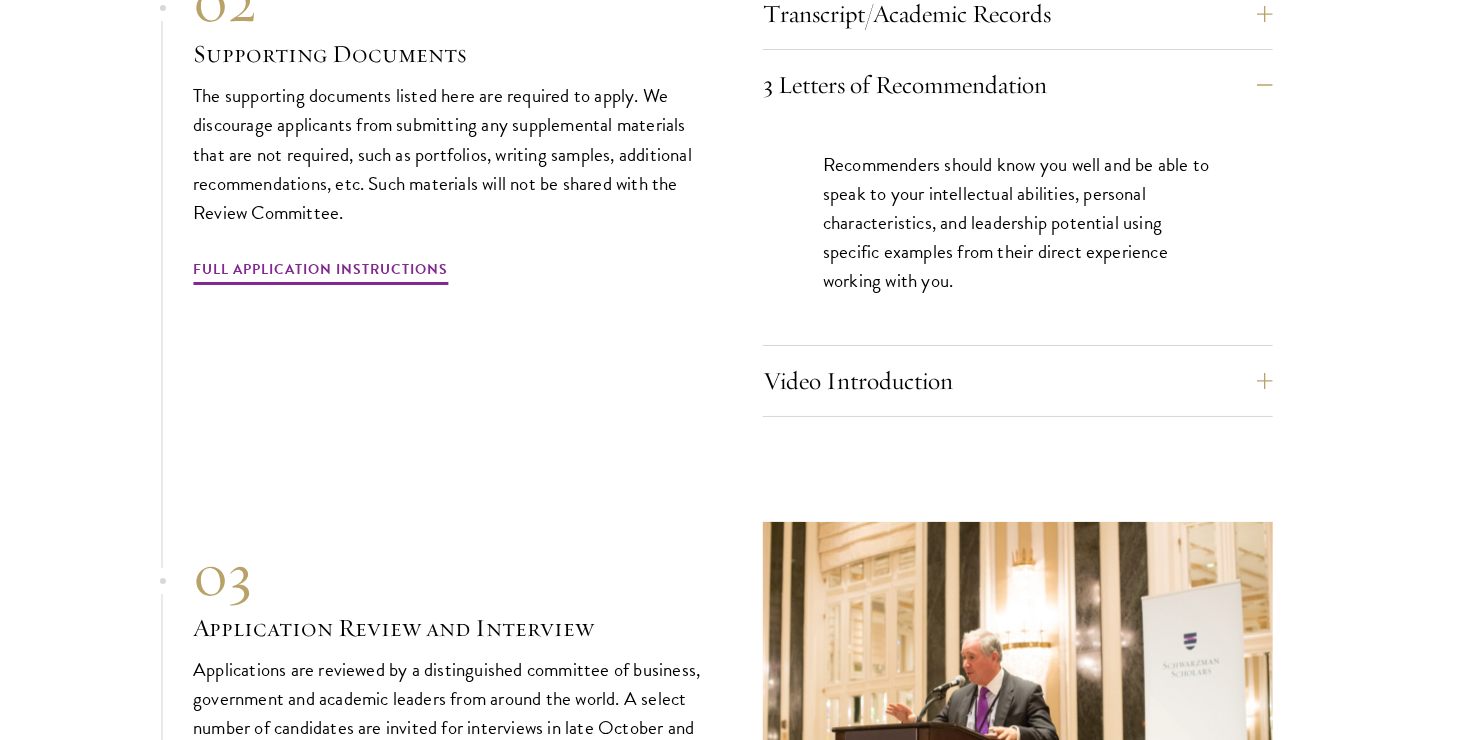 click on "Recommenders should know you well and be able to speak to your intellectual abilities, personal characteristics, and leadership potential using specific examples from their direct experience working with you." at bounding box center (1018, 222) 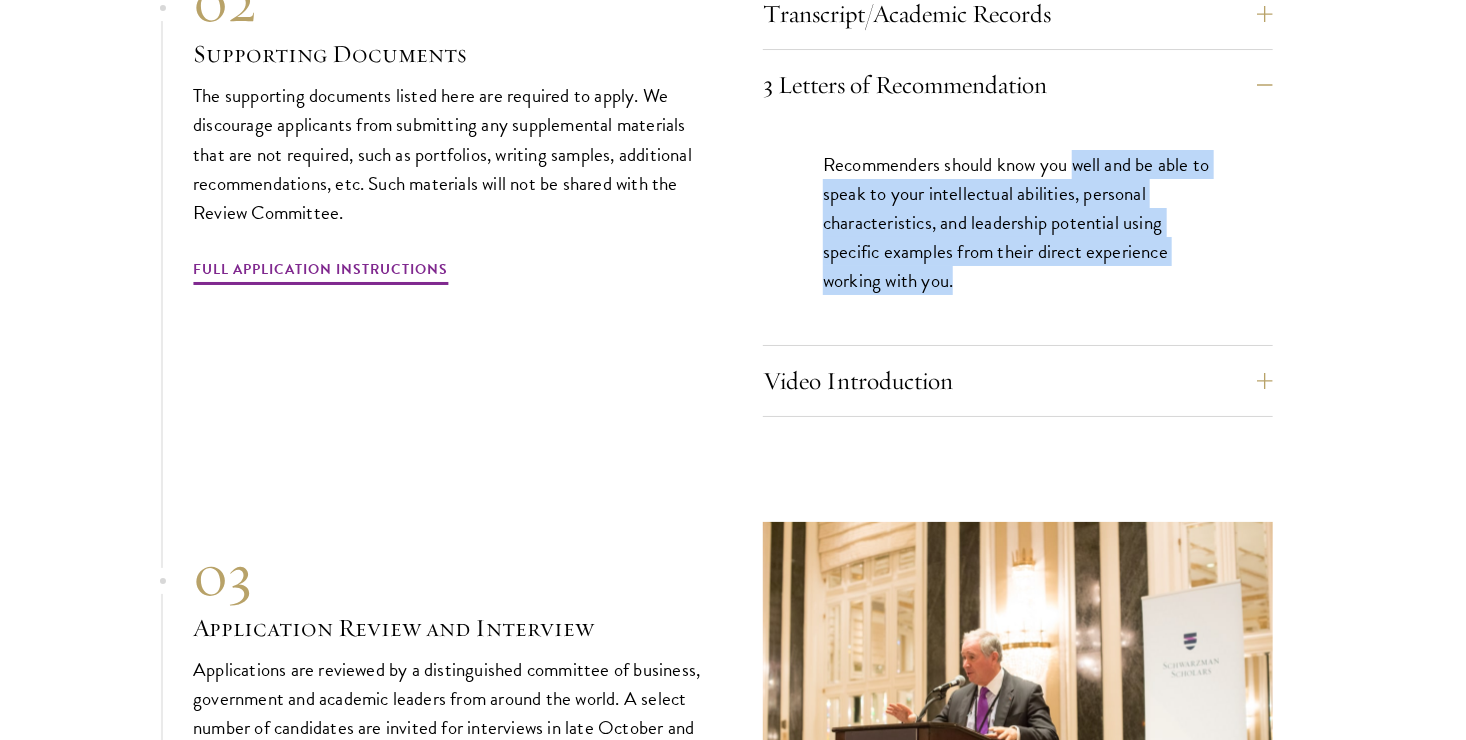 drag, startPoint x: 1077, startPoint y: 167, endPoint x: 950, endPoint y: 278, distance: 168.67128 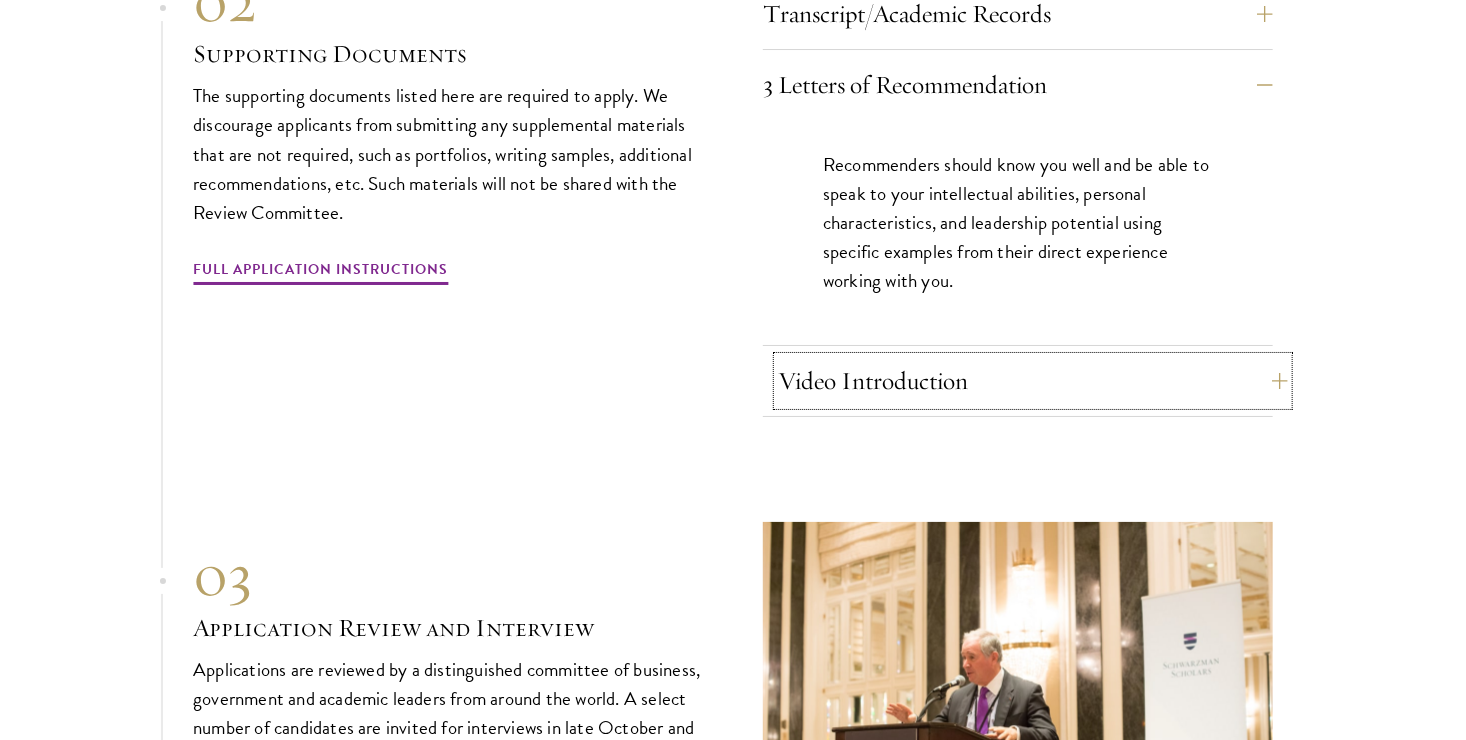 click on "Video Introduction" at bounding box center (1033, 381) 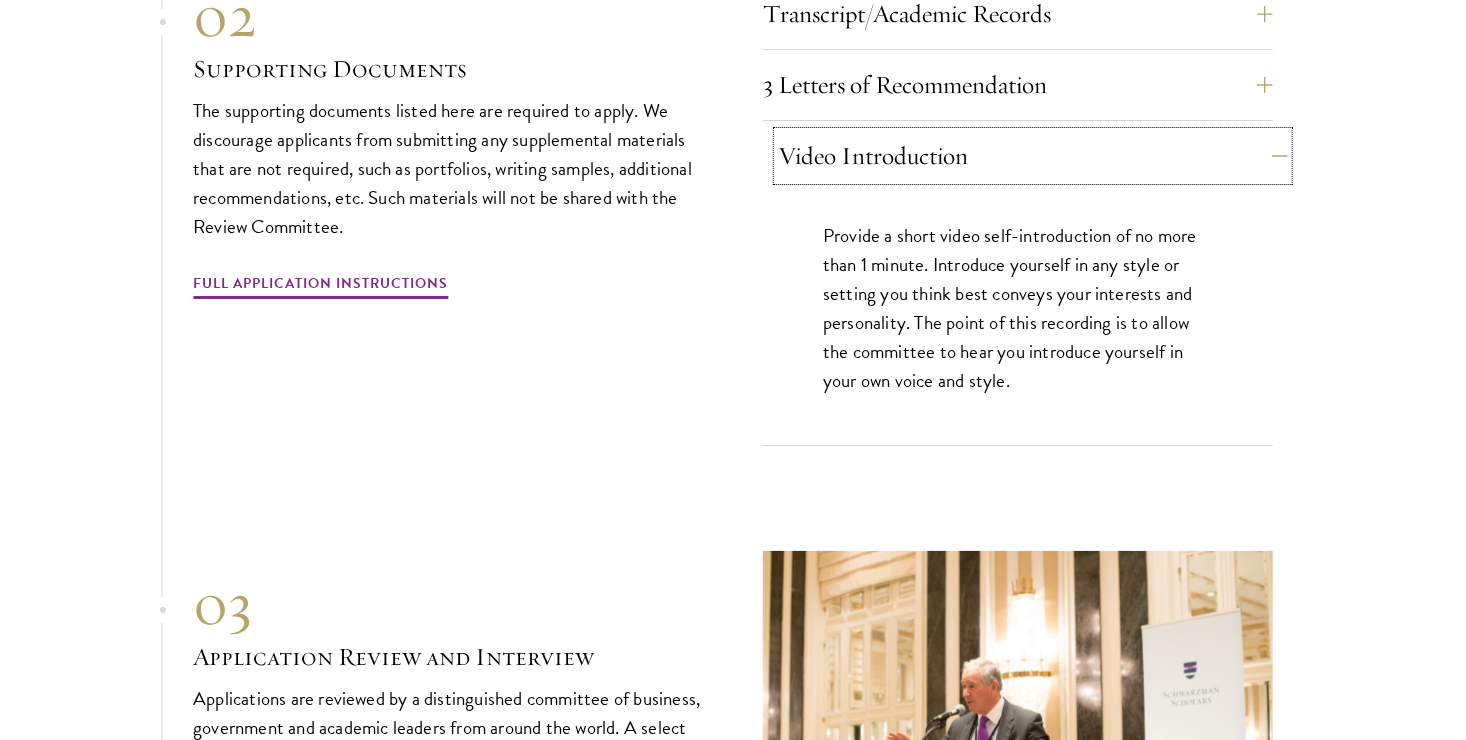 type 